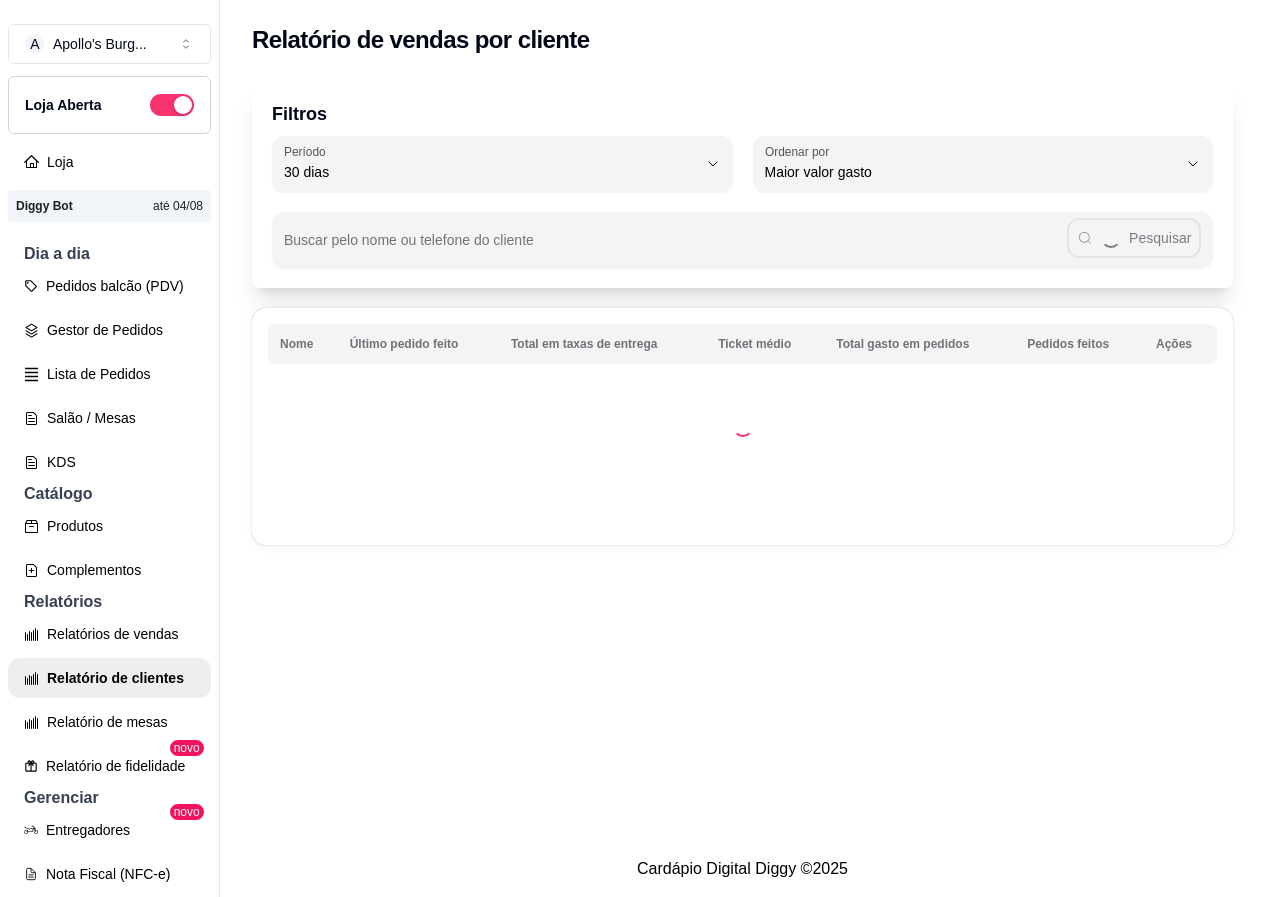 select on "30" 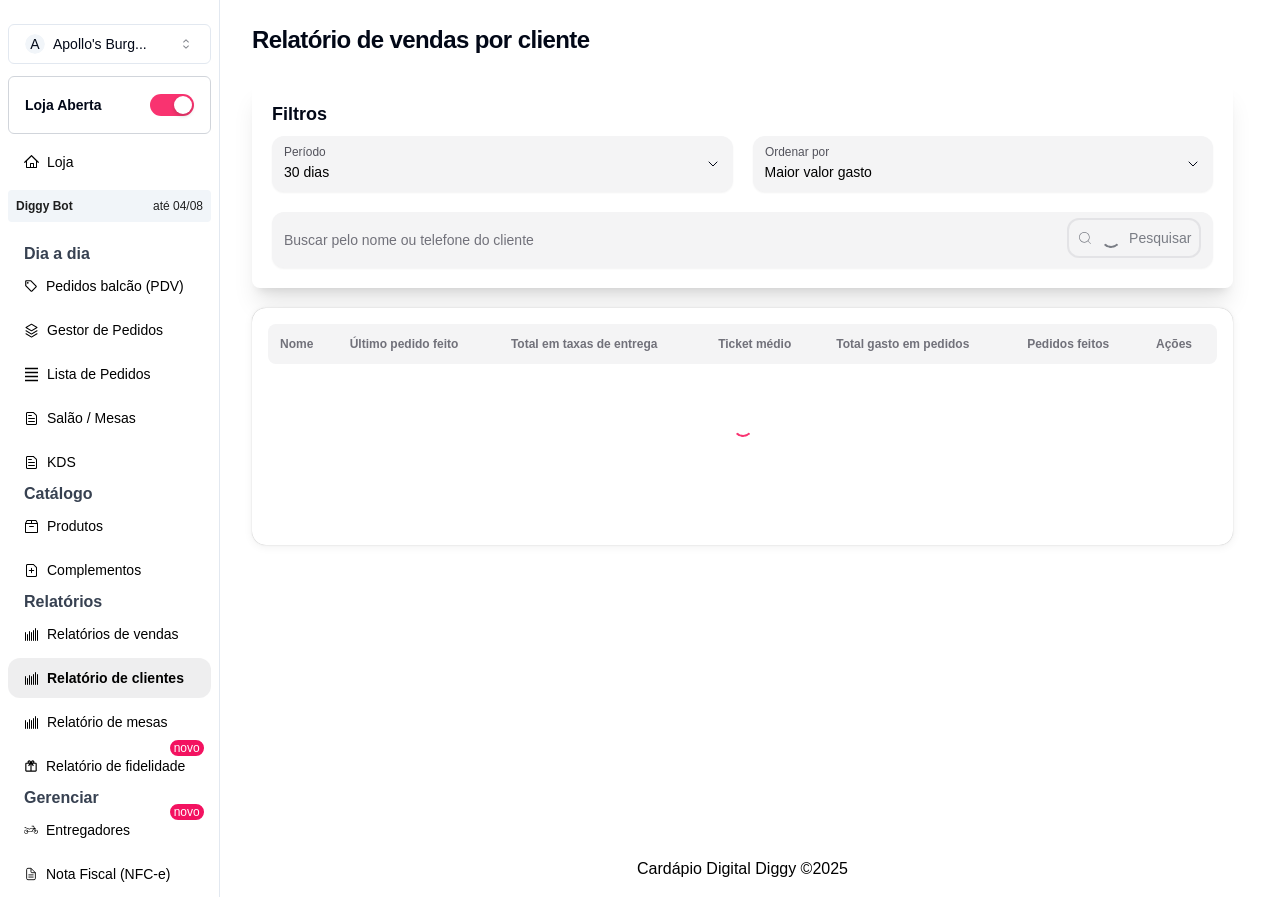 scroll, scrollTop: 200, scrollLeft: 0, axis: vertical 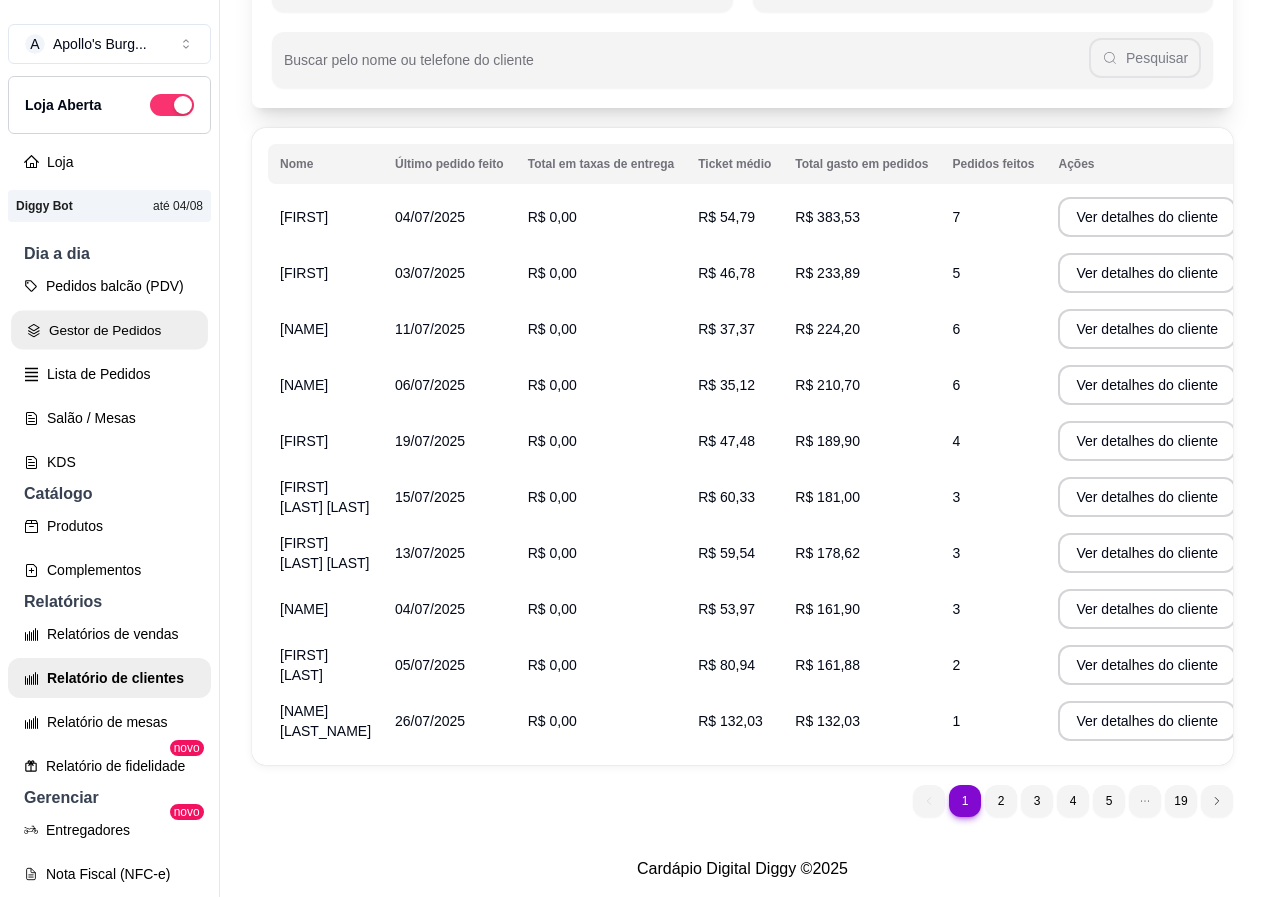click on "Gestor de Pedidos" at bounding box center [109, 330] 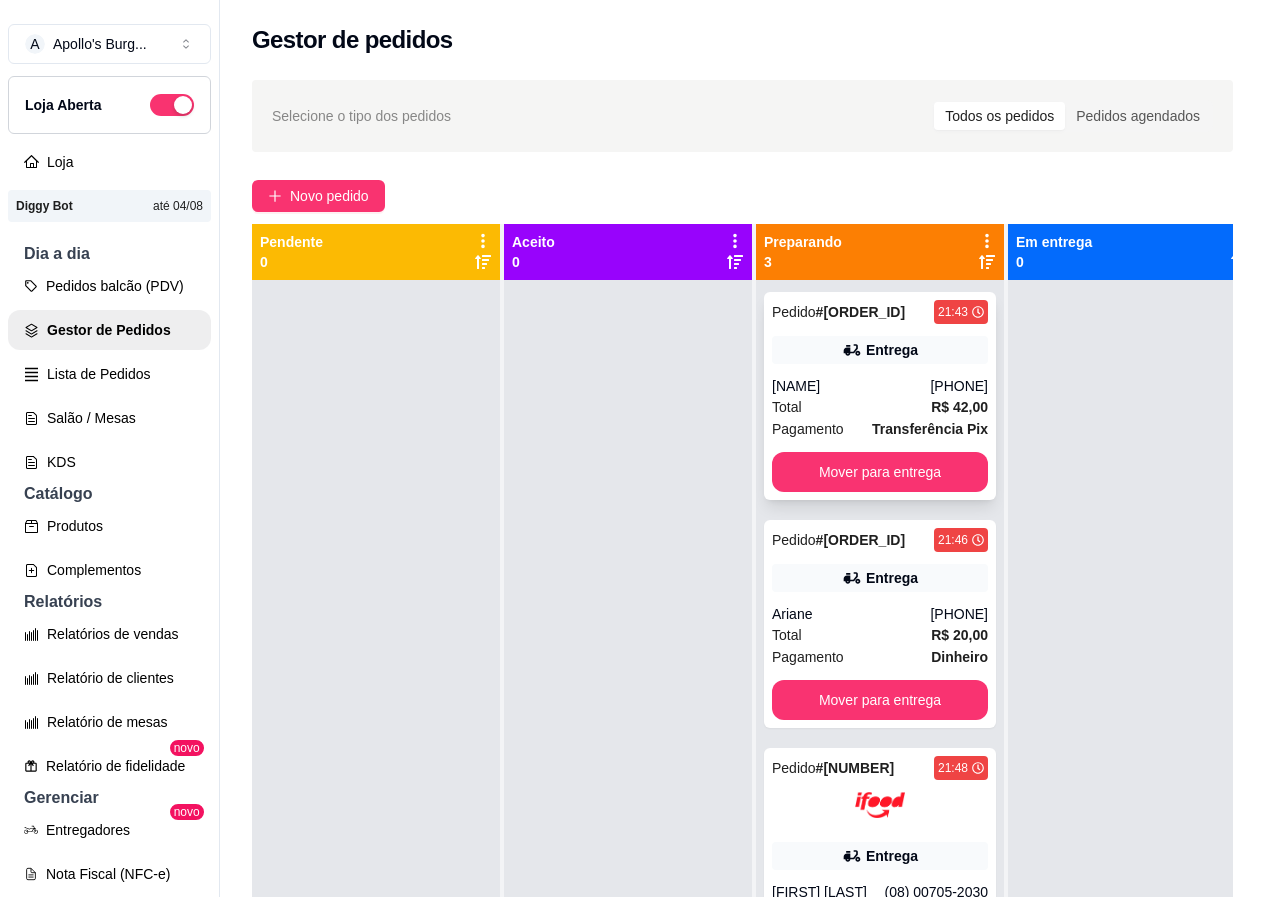 click on "[PHONE]" at bounding box center (959, 386) 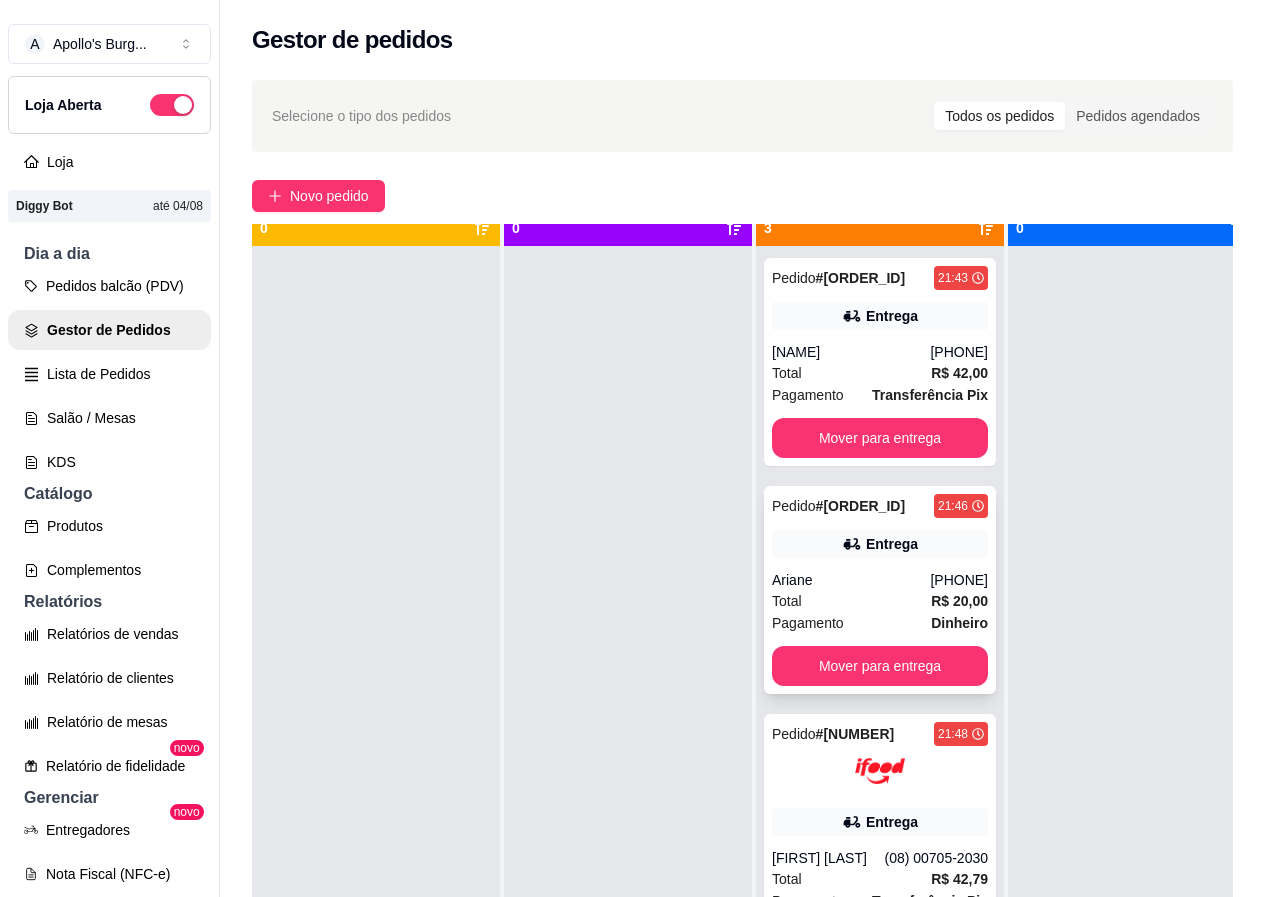 scroll, scrollTop: 71, scrollLeft: 0, axis: vertical 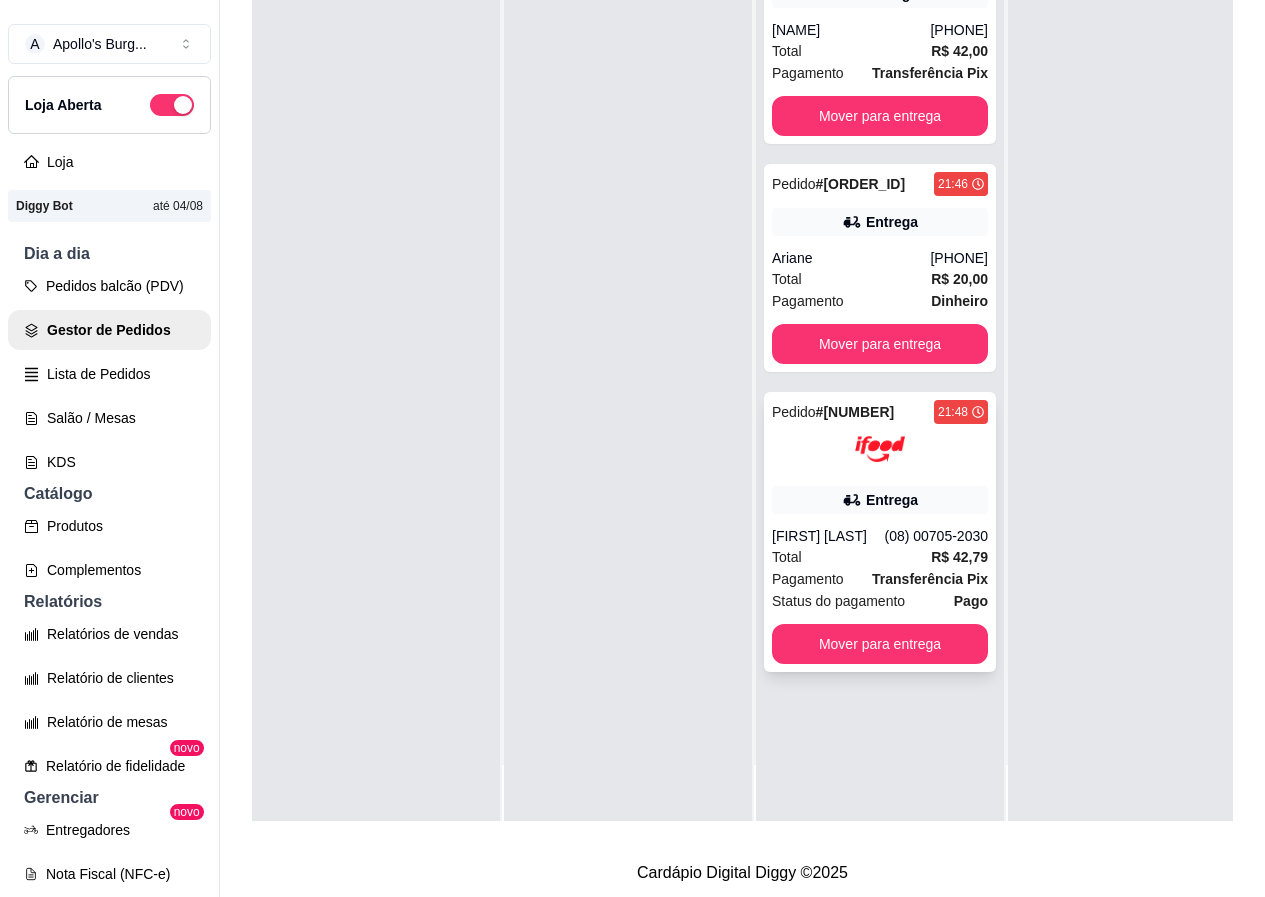 click on "Transferência Pix" at bounding box center [930, 579] 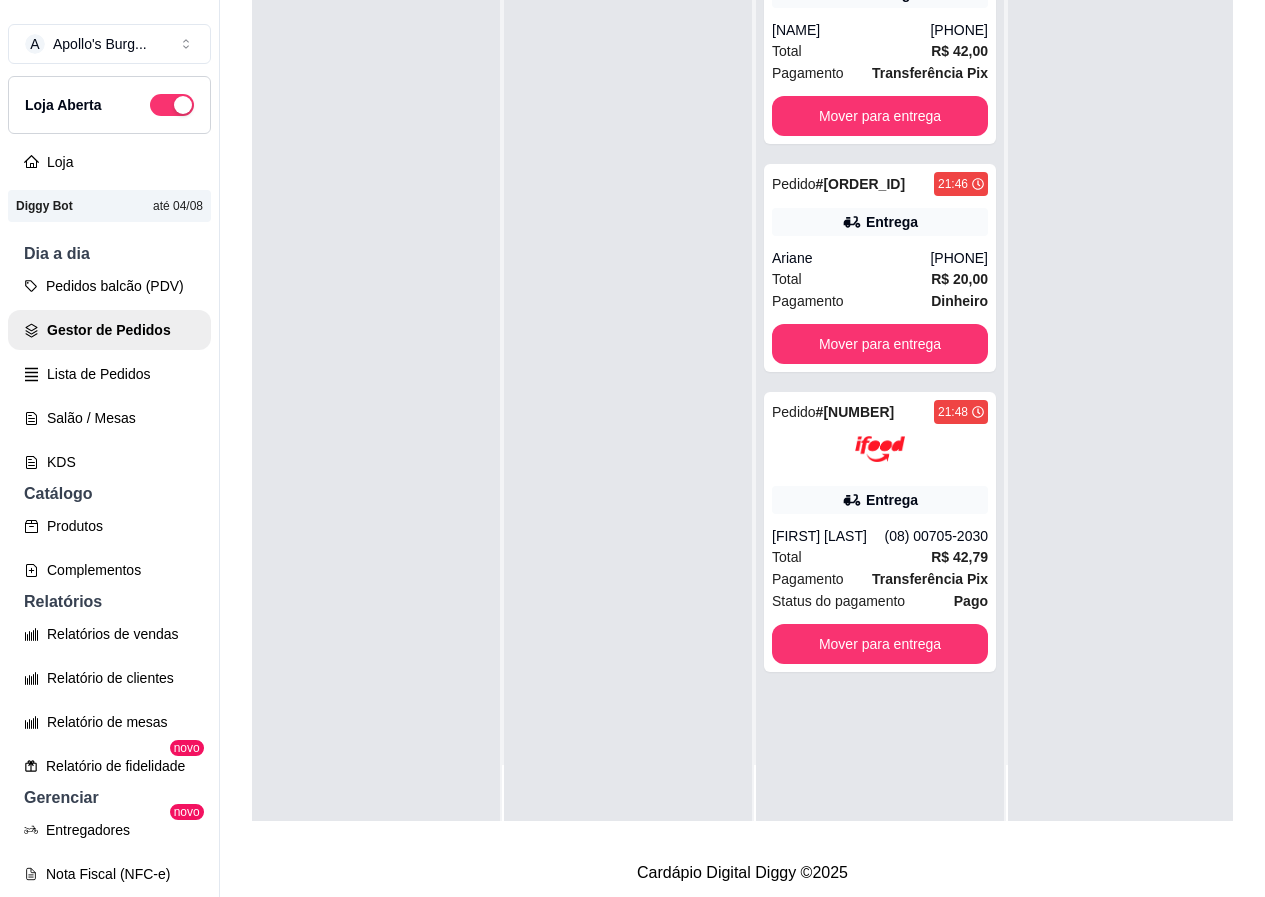 scroll, scrollTop: 0, scrollLeft: 0, axis: both 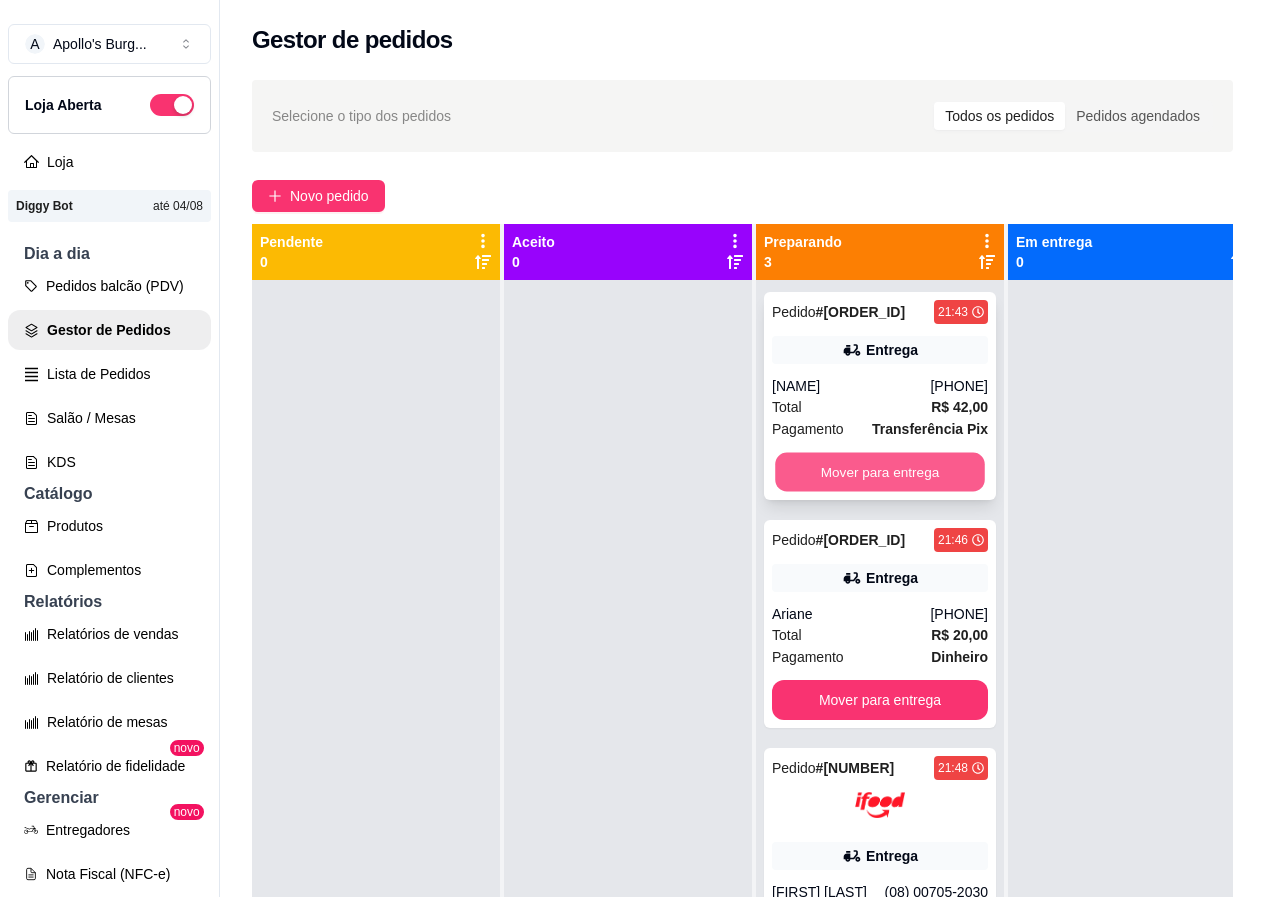 click on "Mover para entrega" at bounding box center [880, 472] 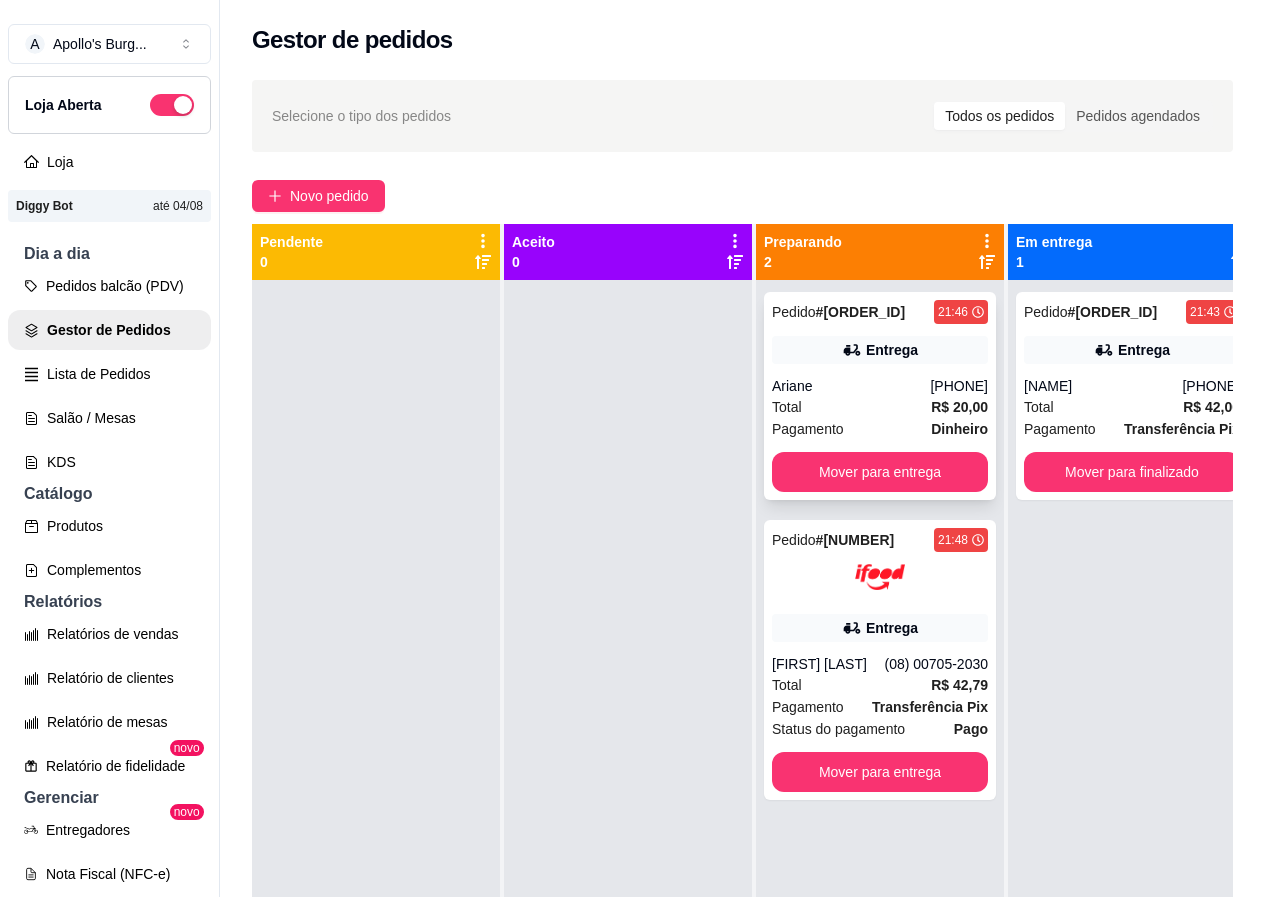 click on "Pedido  #[ORDER_ID]" at bounding box center [838, 312] 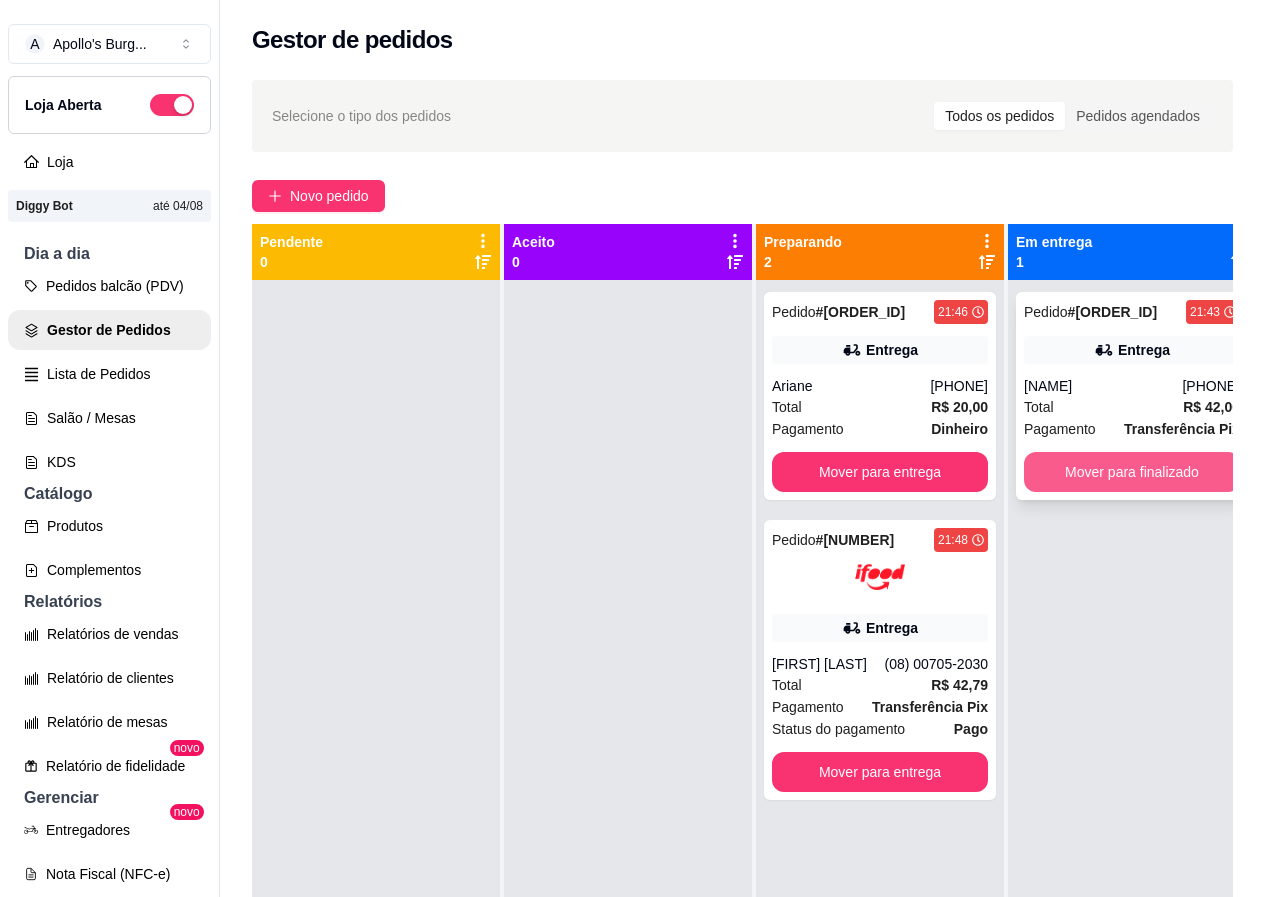 click on "Mover para finalizado" at bounding box center [1132, 472] 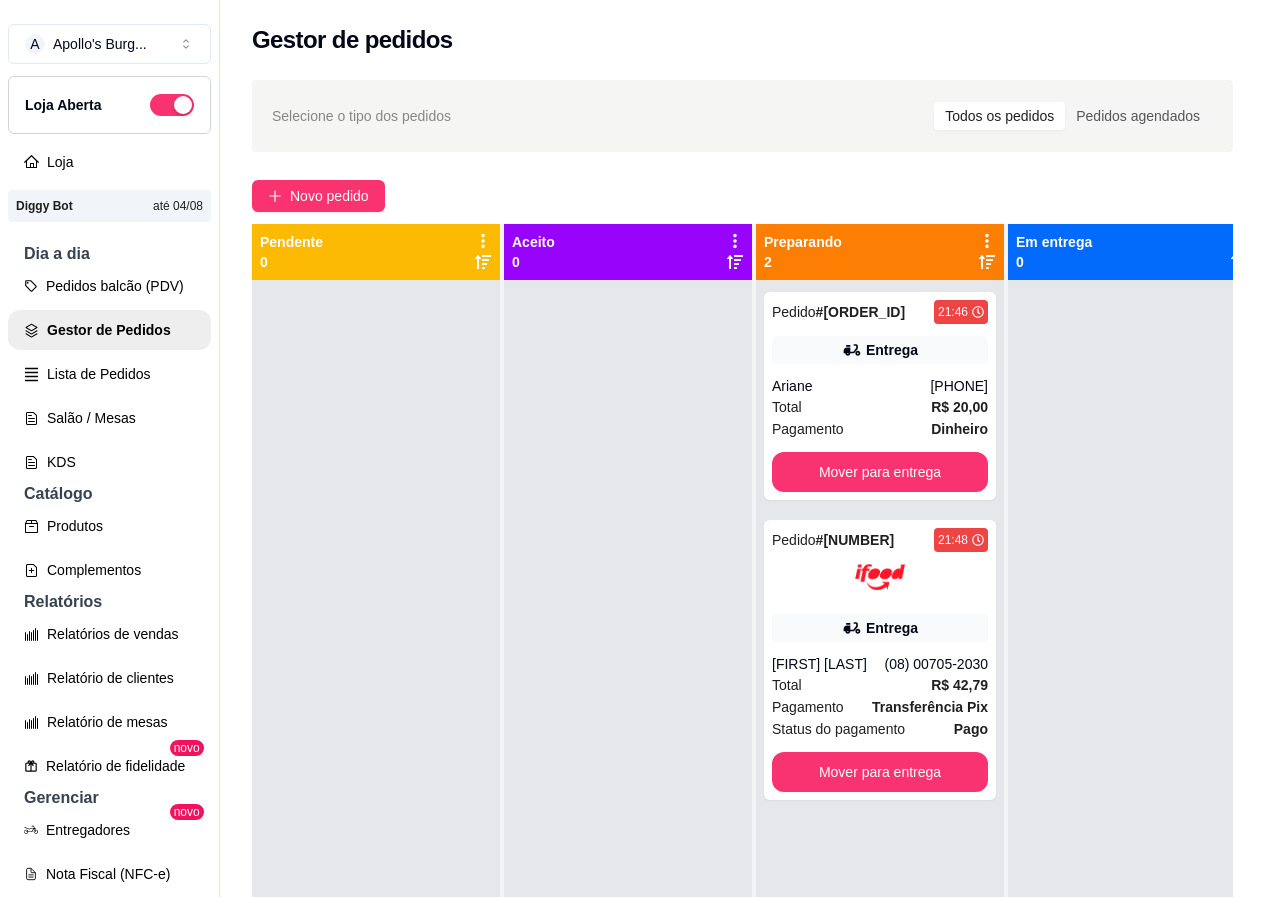 click at bounding box center (1132, 728) 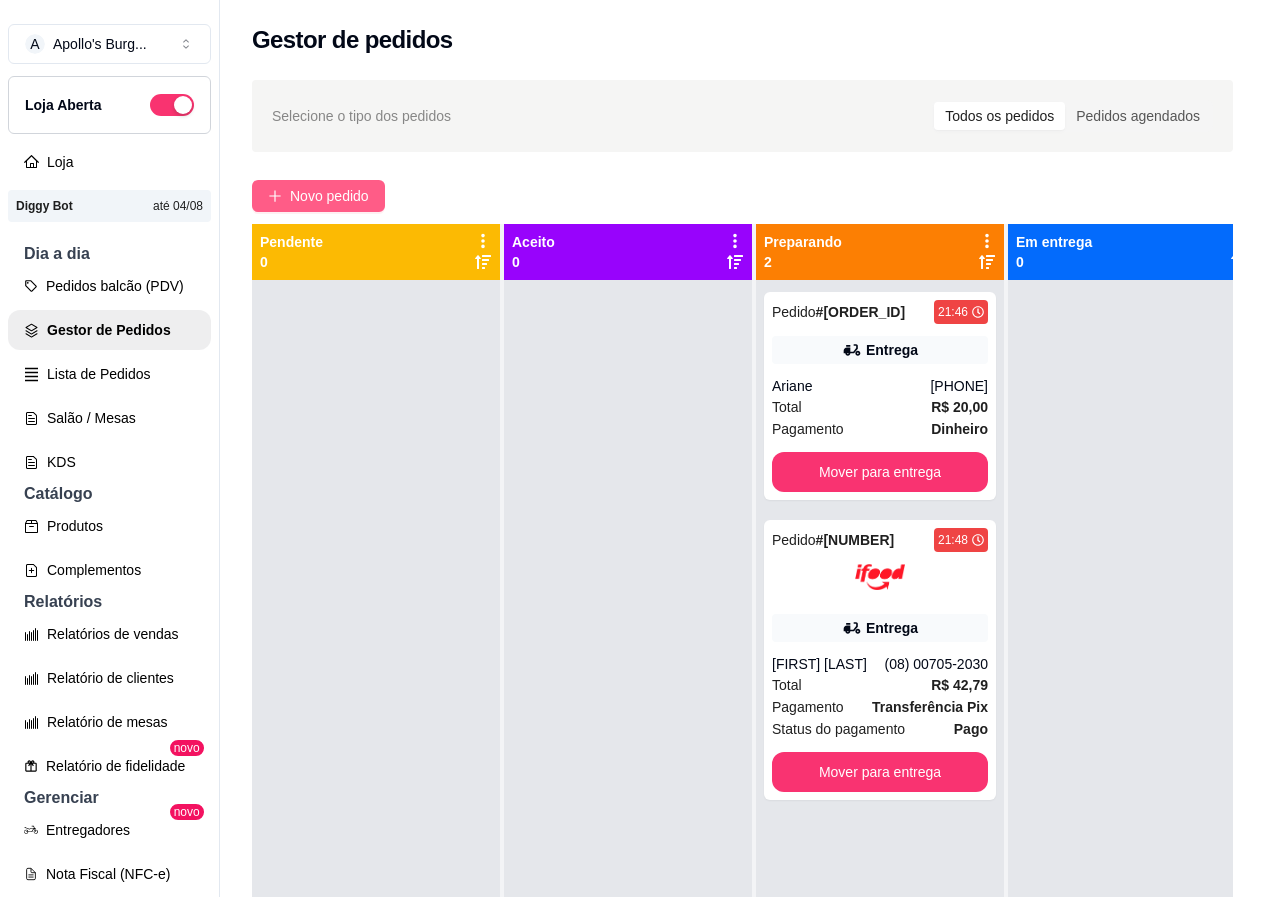 click on "Novo pedido" at bounding box center (329, 196) 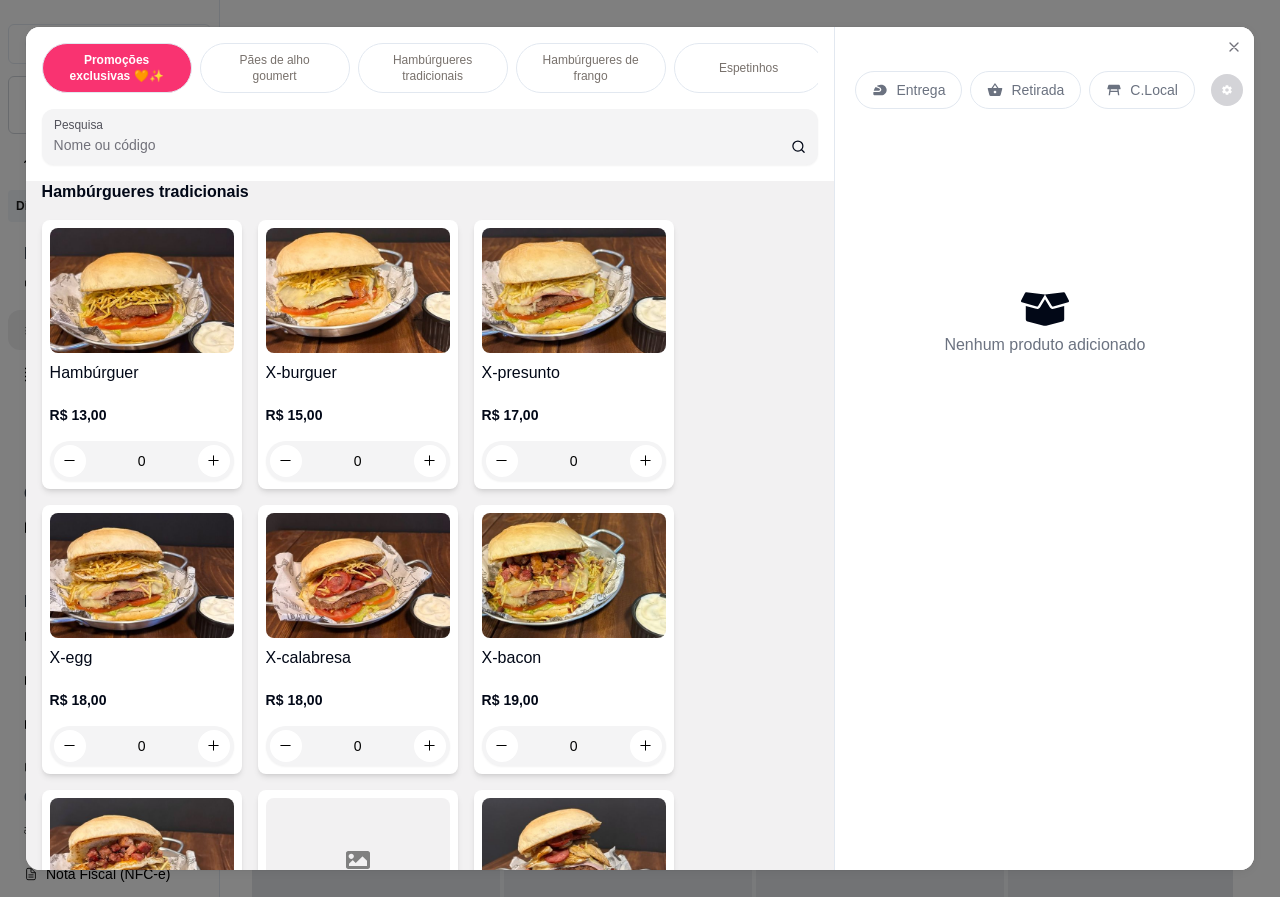 scroll, scrollTop: 1400, scrollLeft: 0, axis: vertical 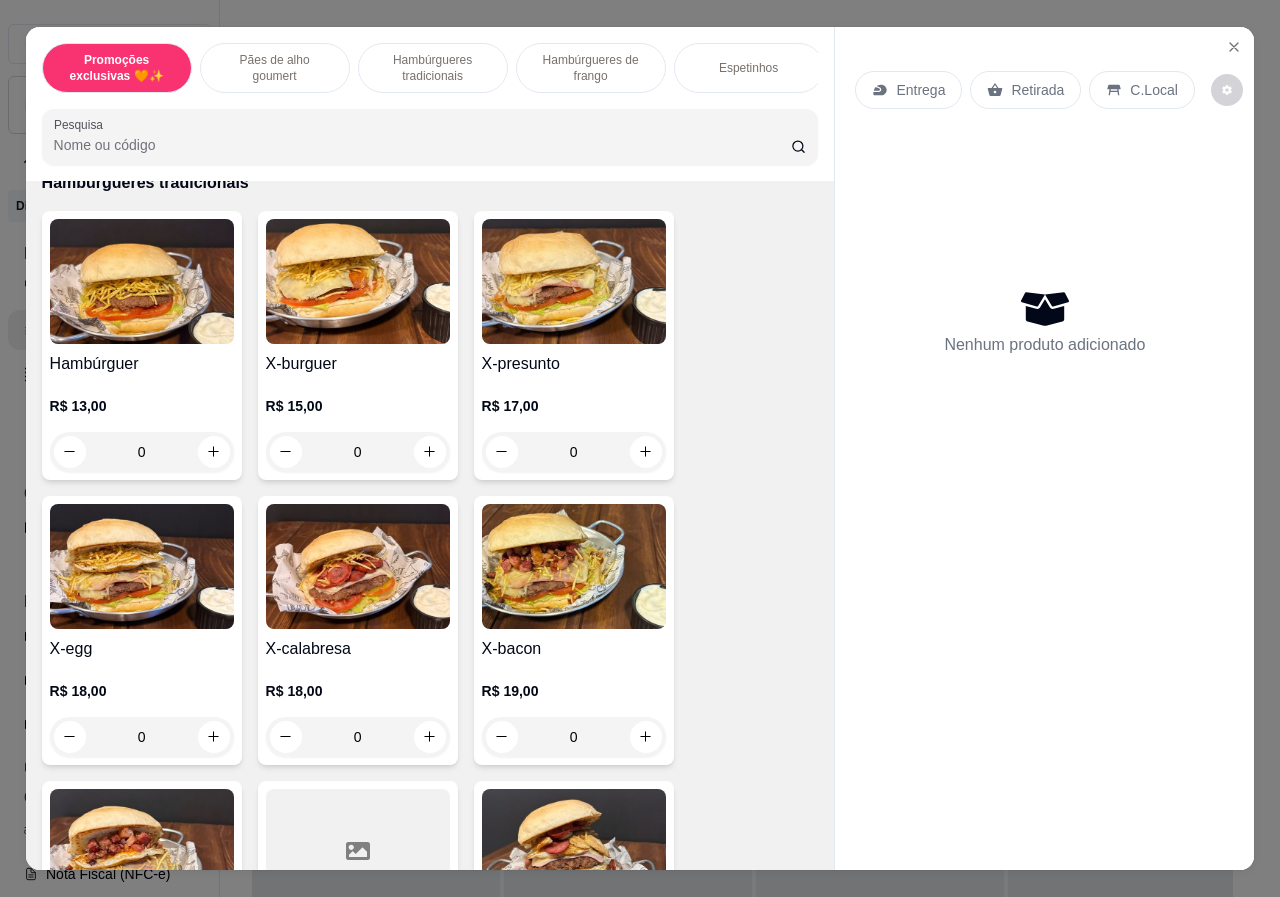click on "0" at bounding box center (574, 737) 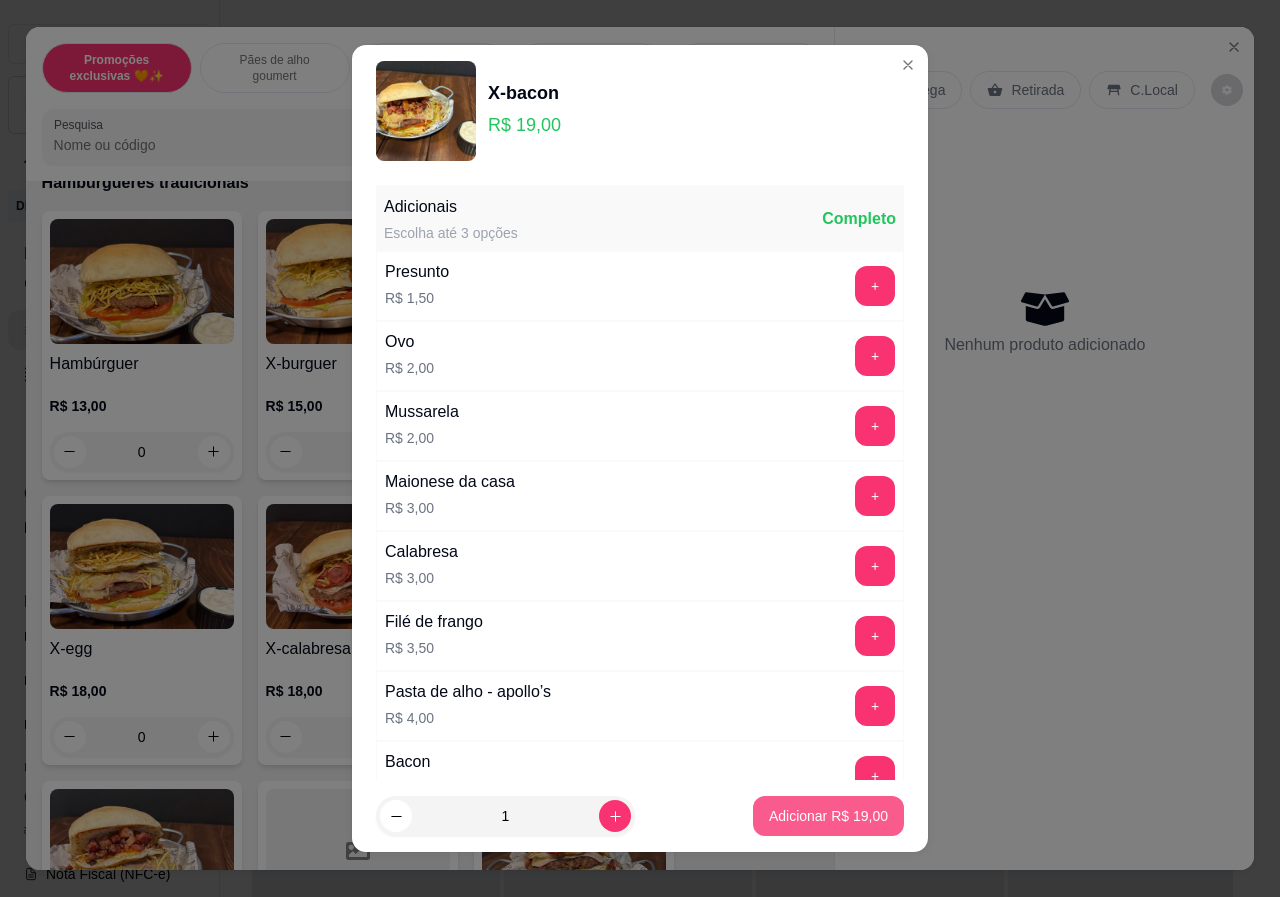 click on "Adicionar   R$ 19,00" at bounding box center [828, 816] 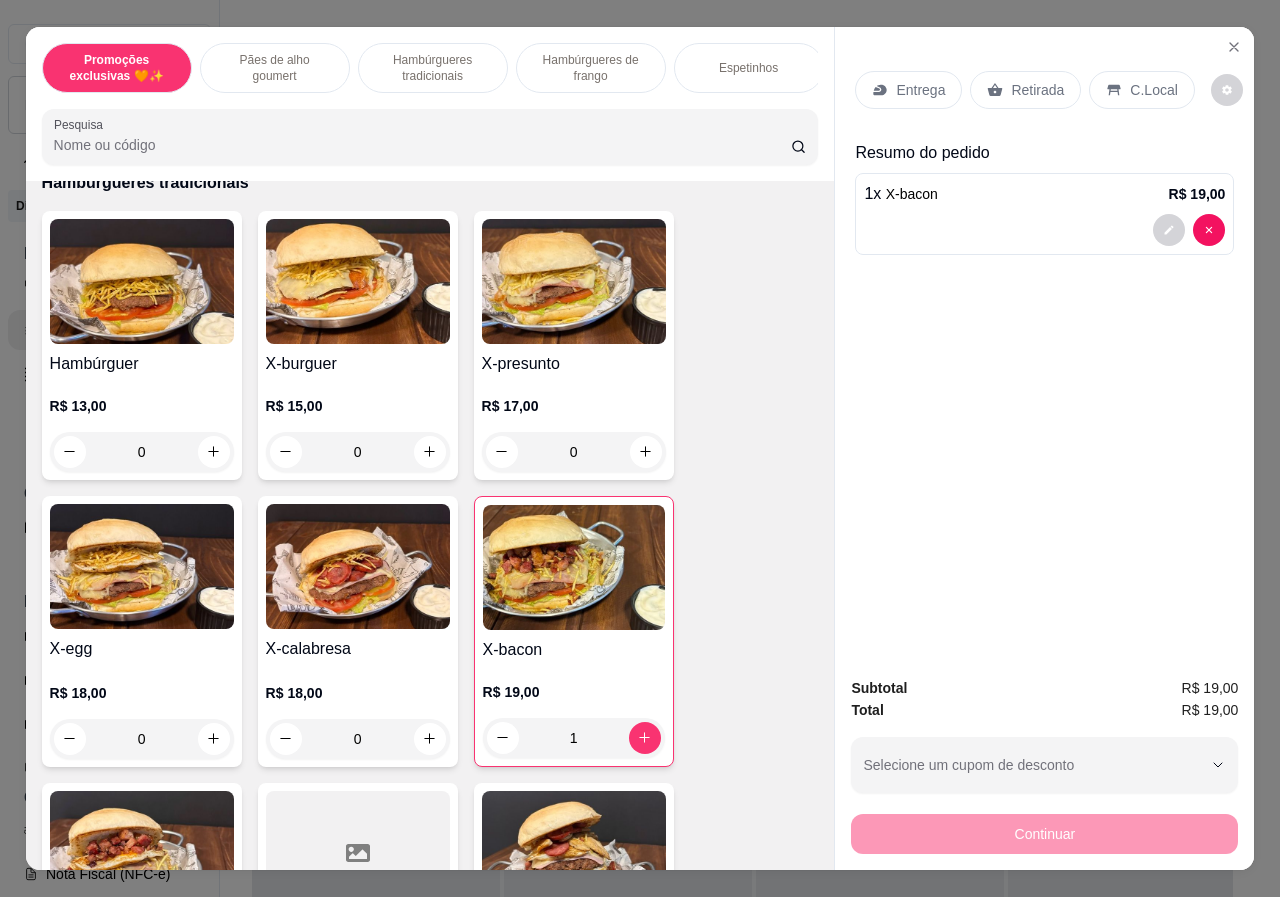 click on "Entrega" at bounding box center (920, 90) 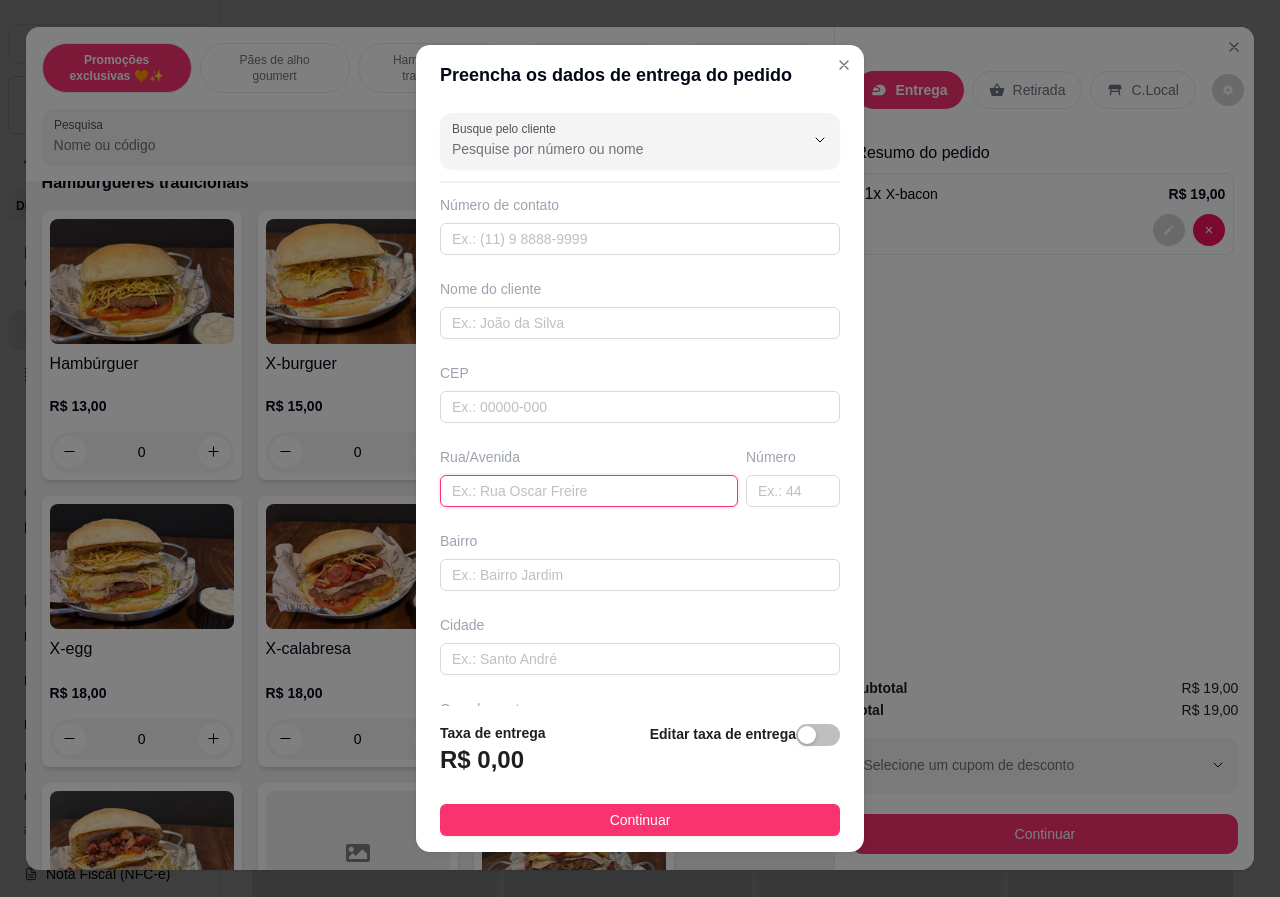 click at bounding box center (589, 491) 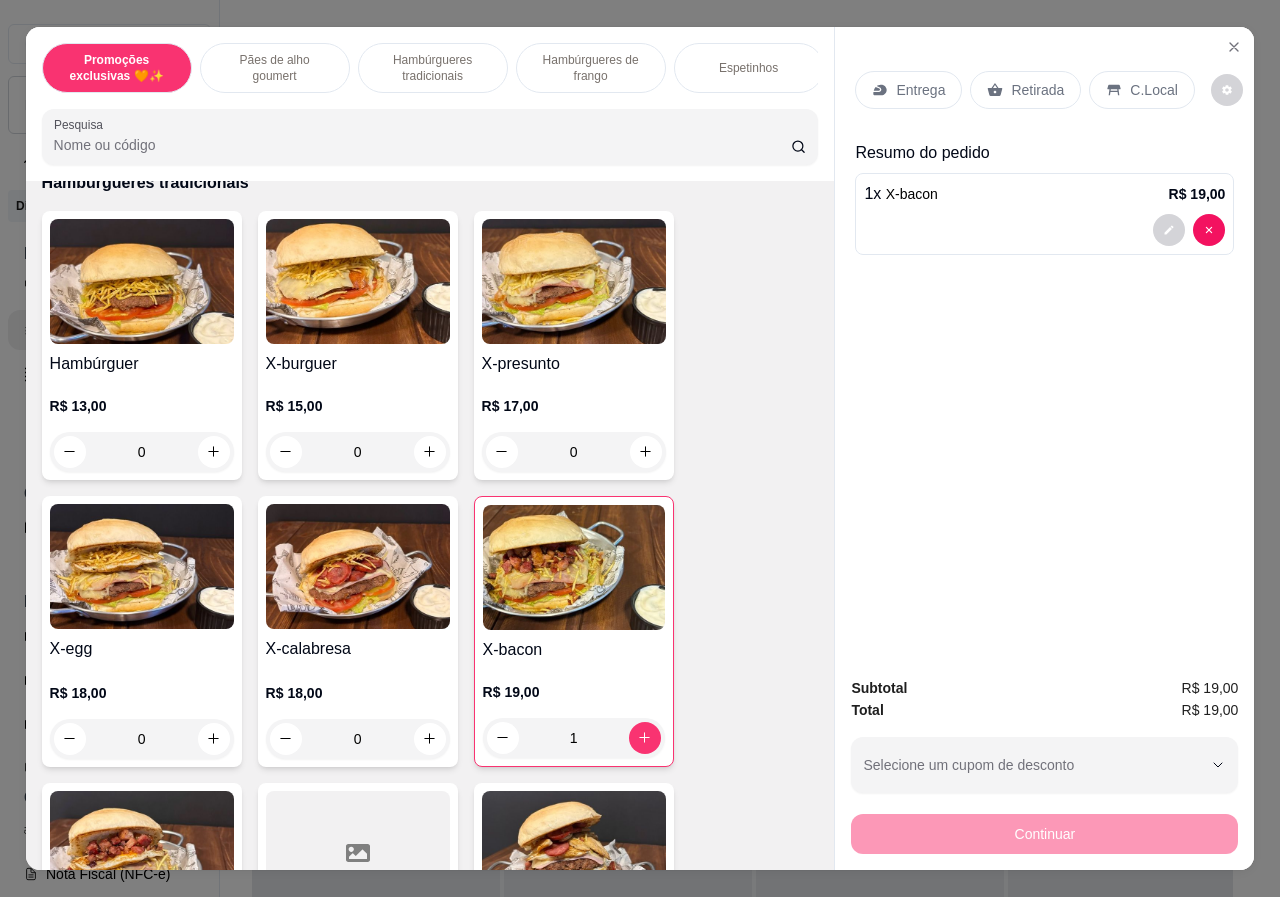 click on "Entrega" at bounding box center (908, 90) 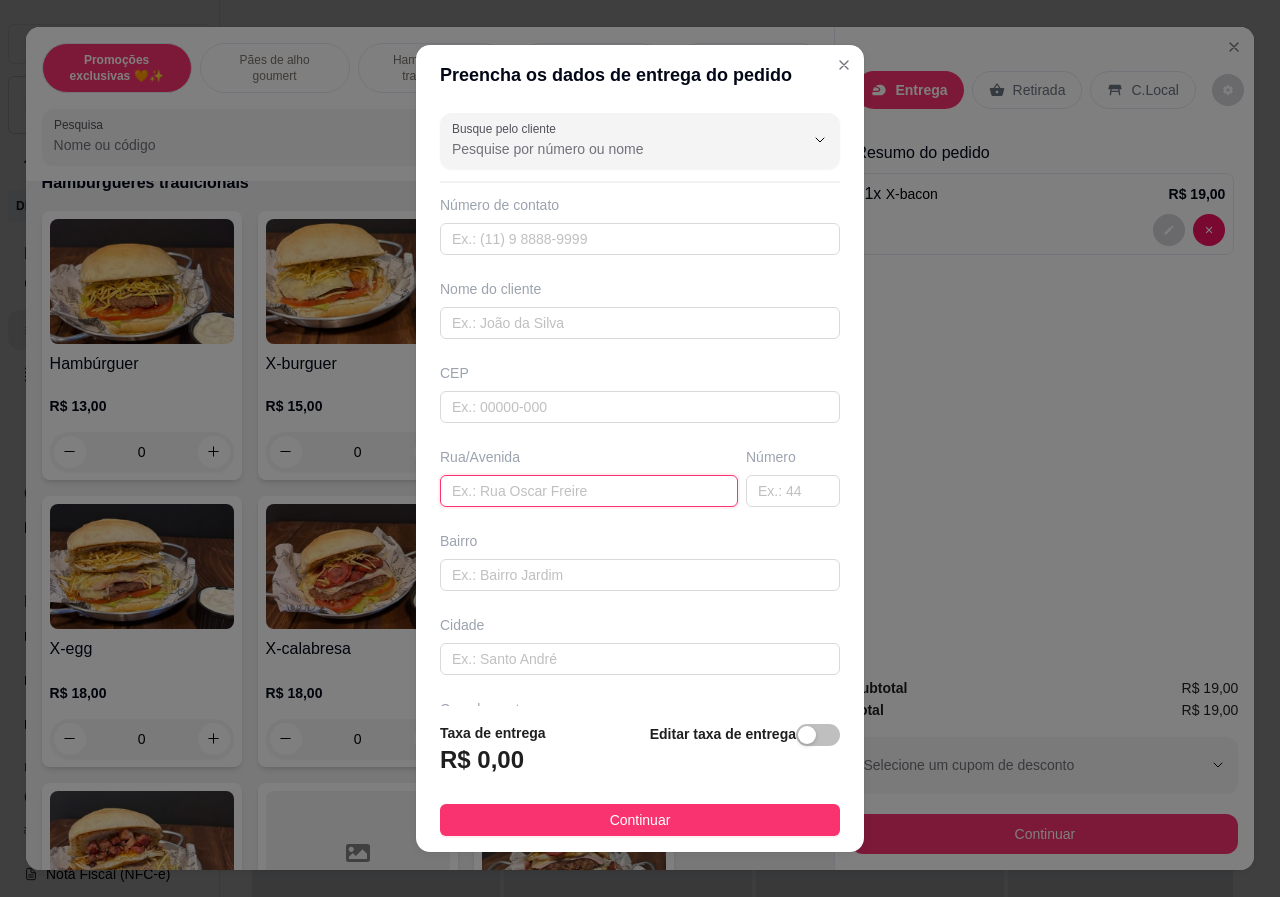 click at bounding box center [589, 491] 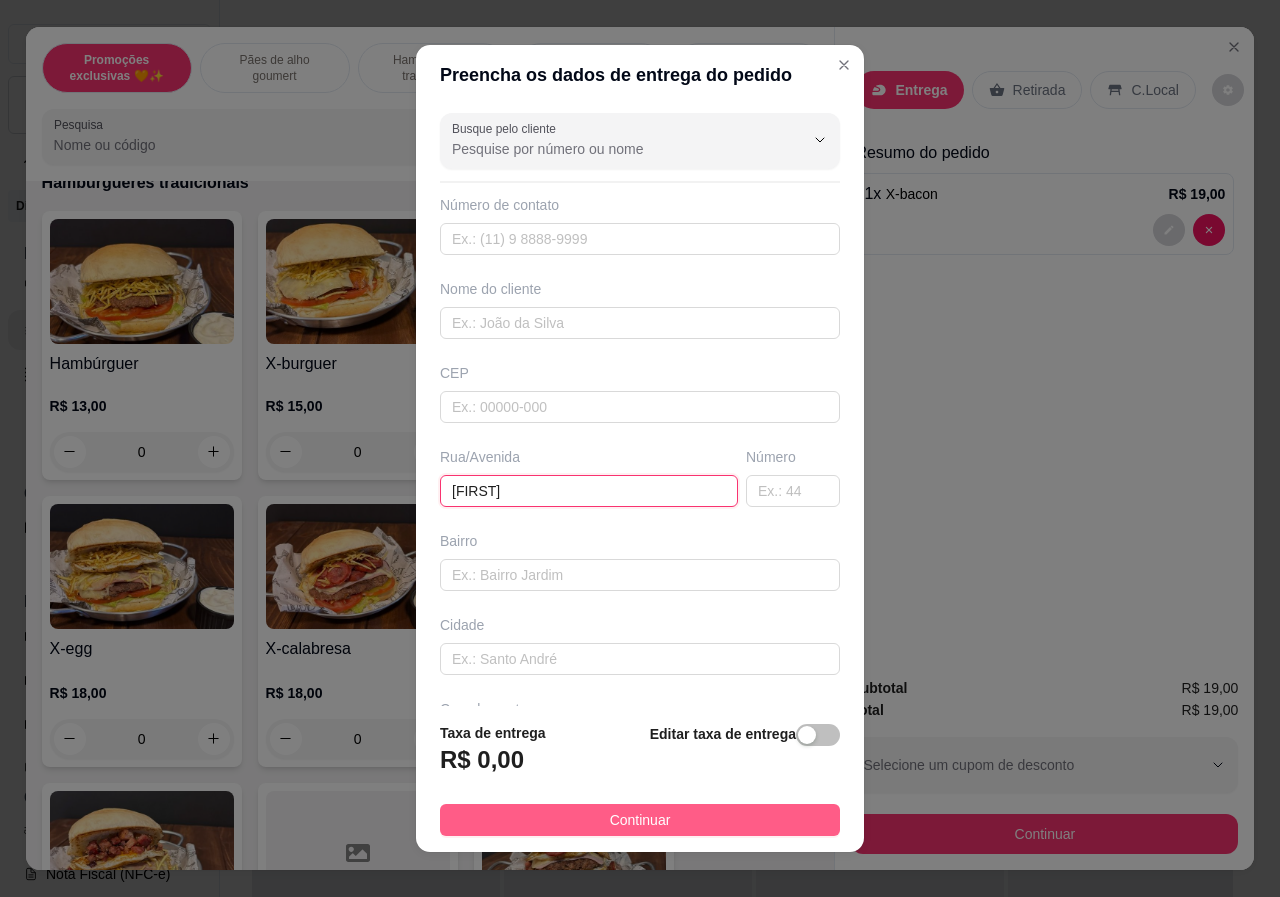 type on "[FIRST]" 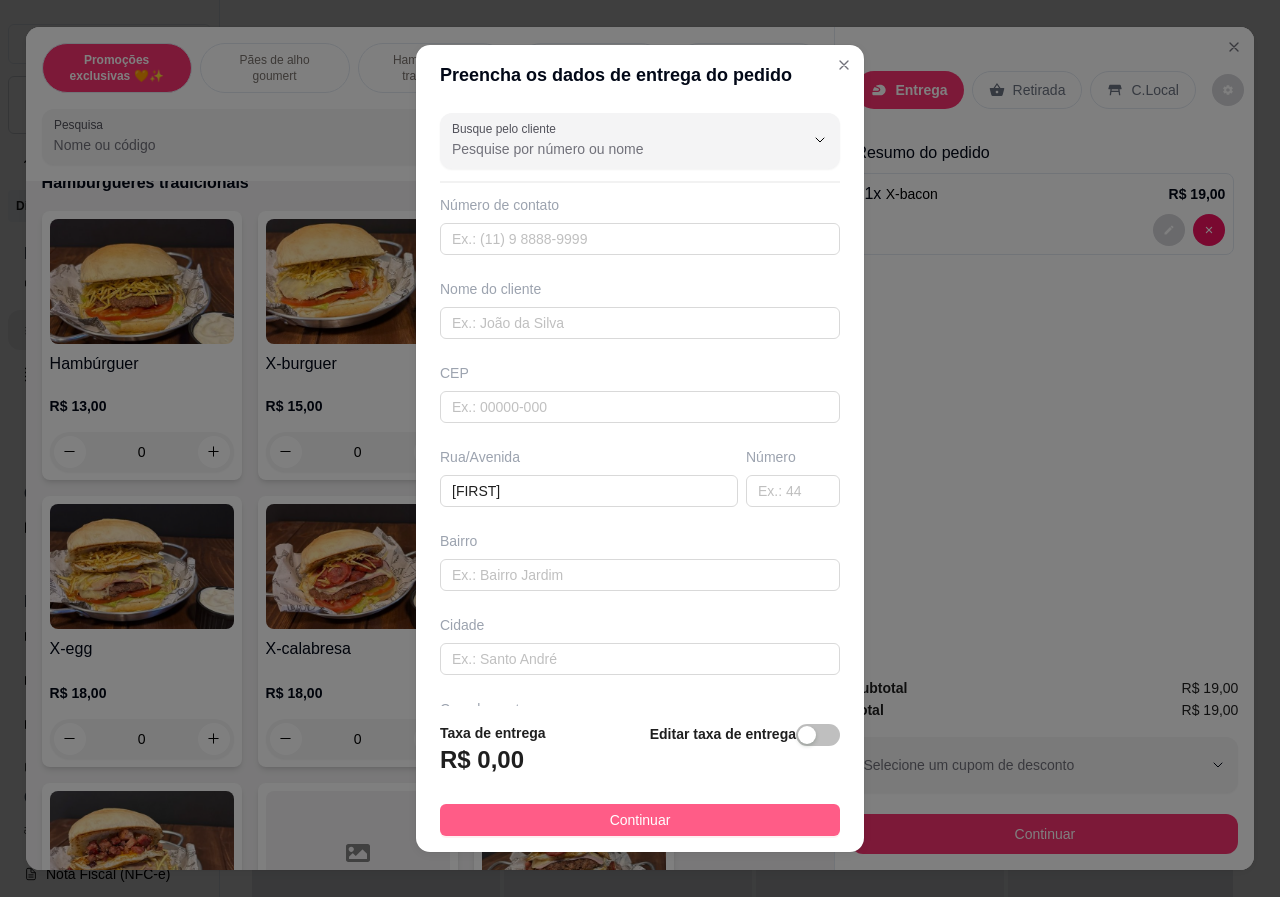 click on "Continuar" at bounding box center [640, 820] 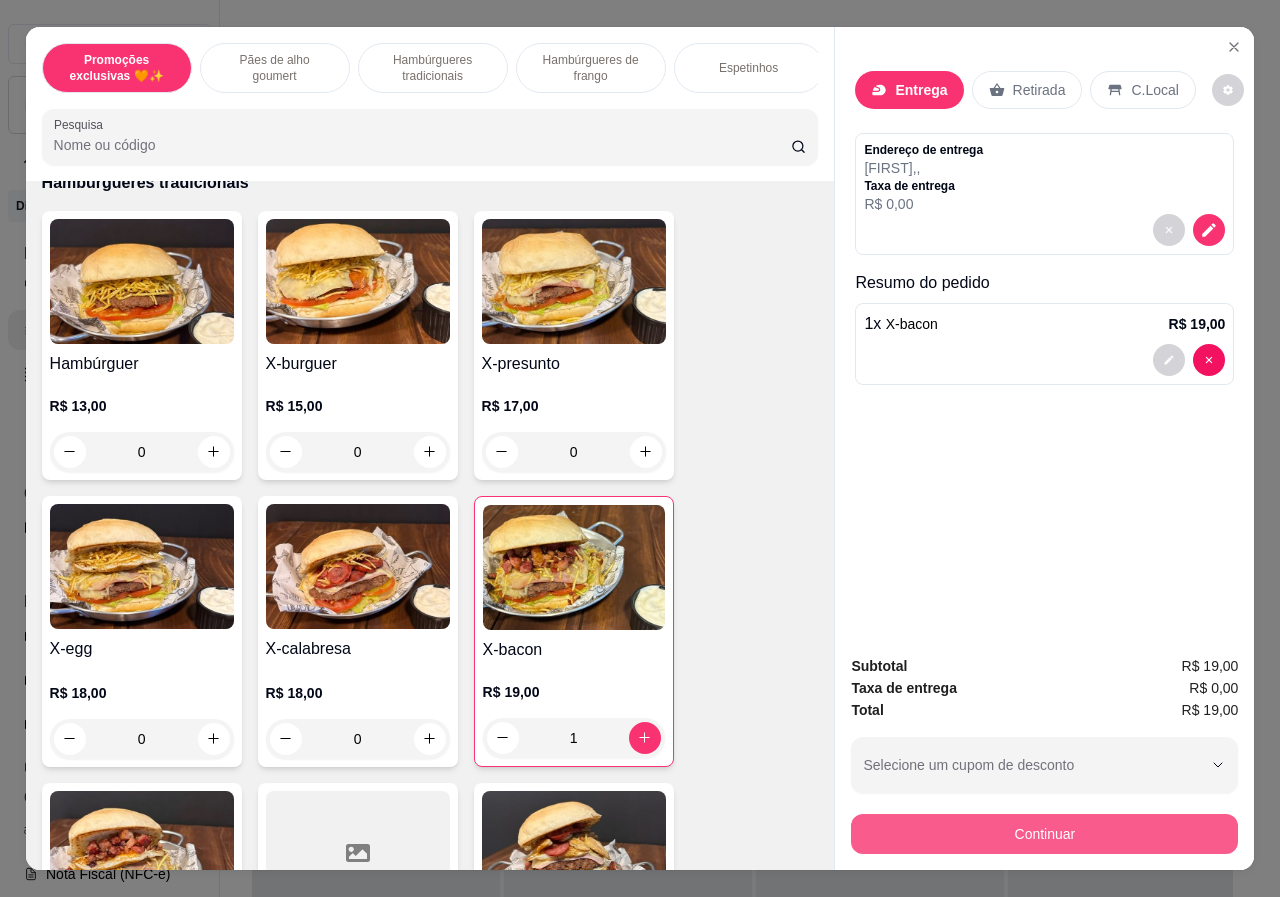click on "Continuar" at bounding box center [1044, 834] 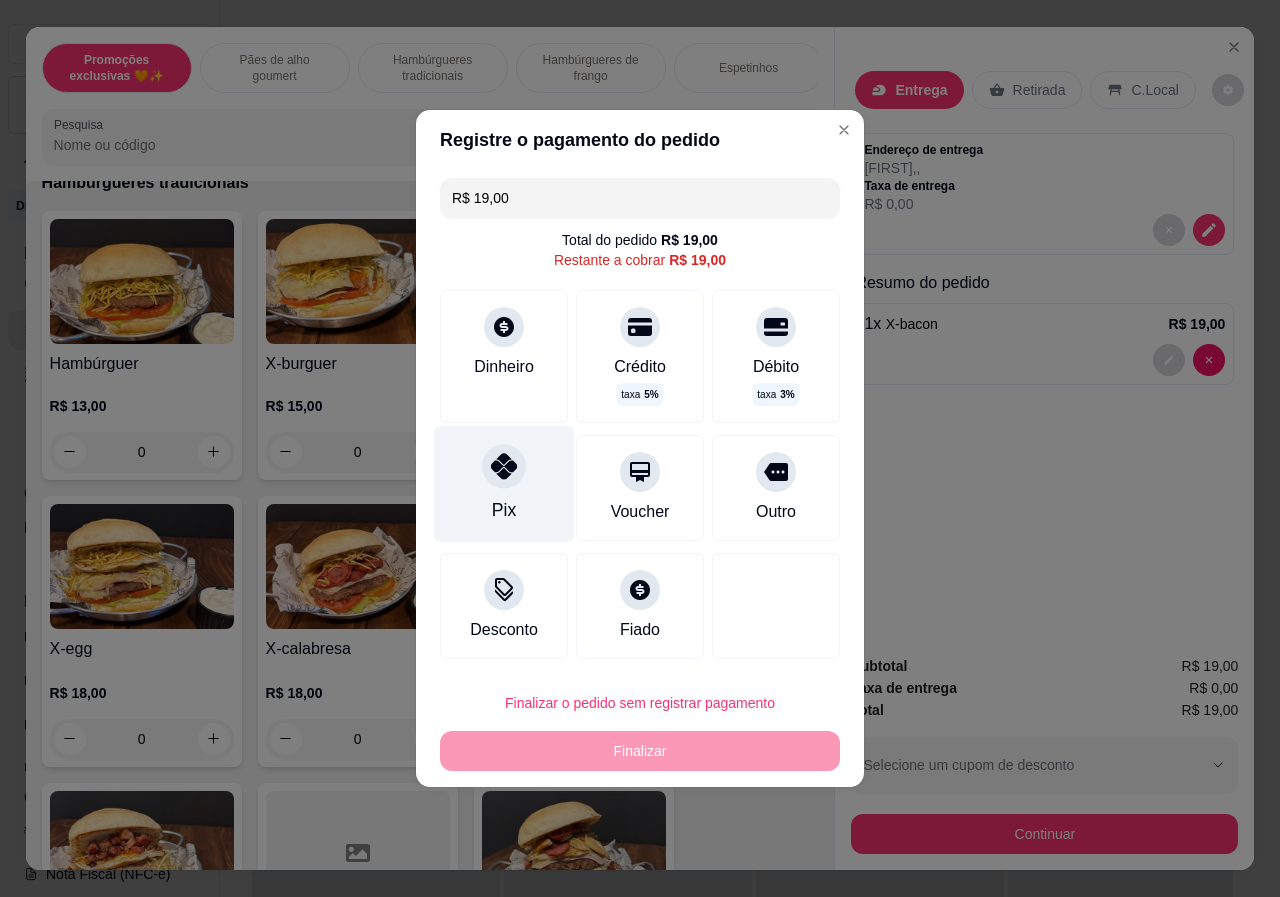 click at bounding box center (504, 466) 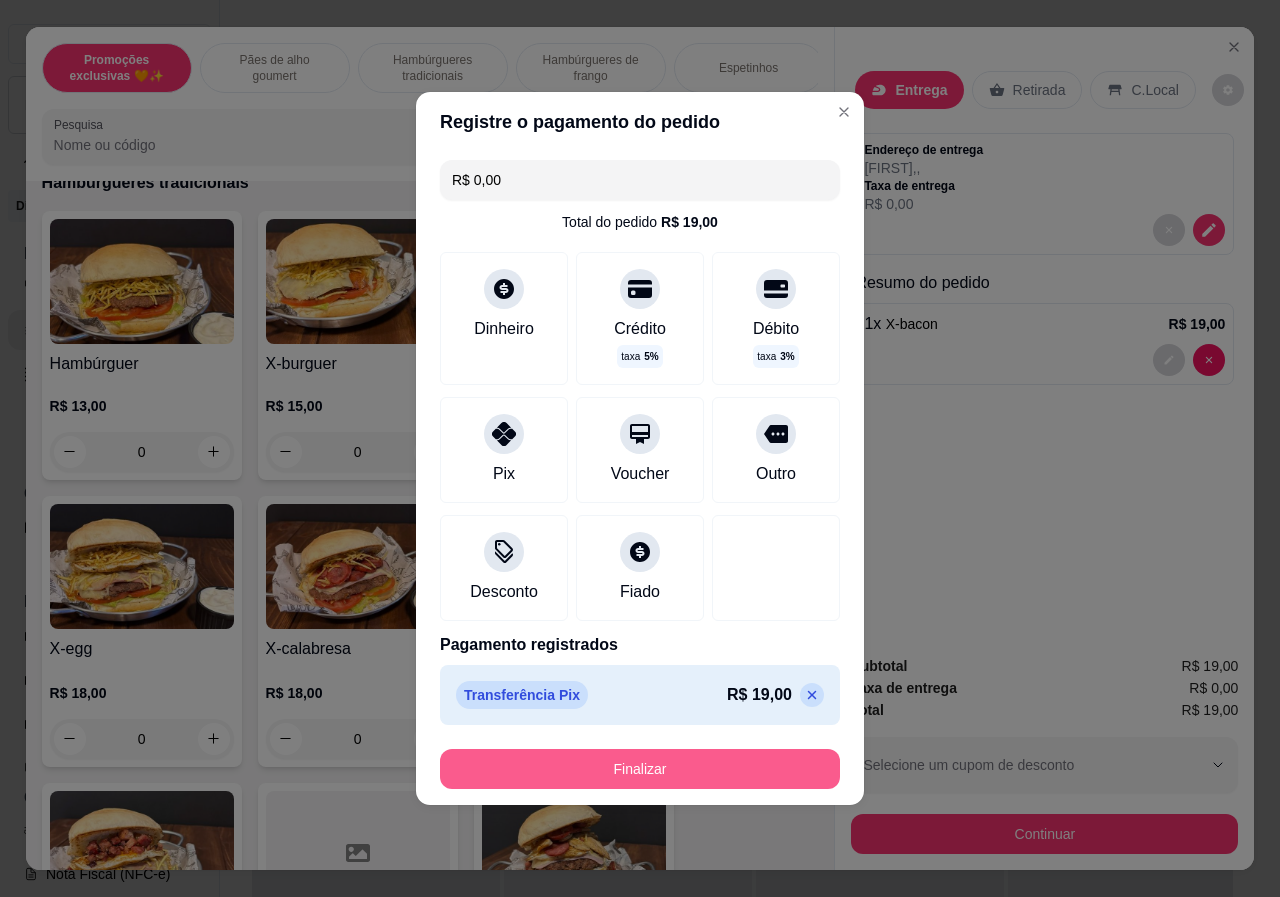 click on "Finalizar" at bounding box center [640, 769] 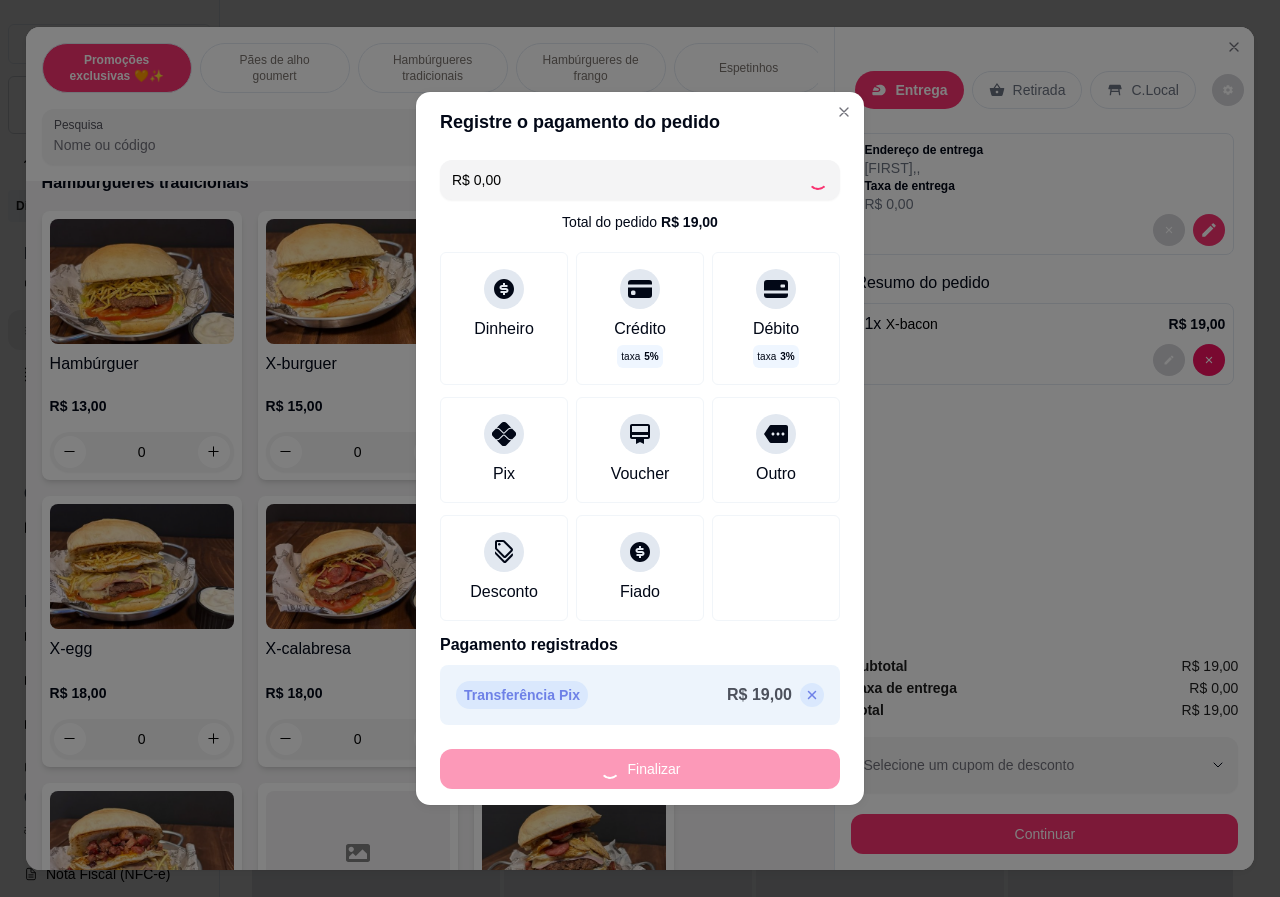 type on "0" 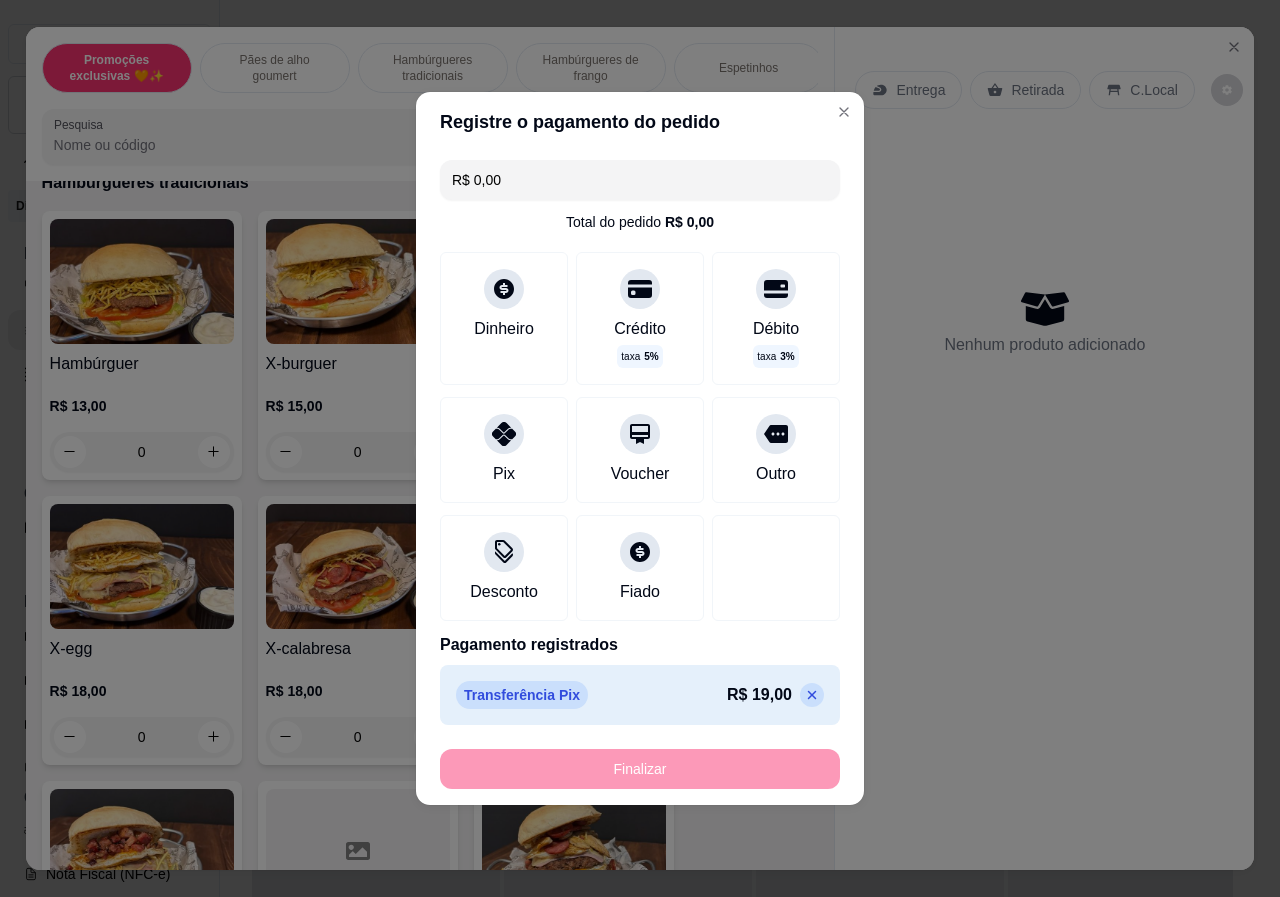 type on "-R$ 19,00" 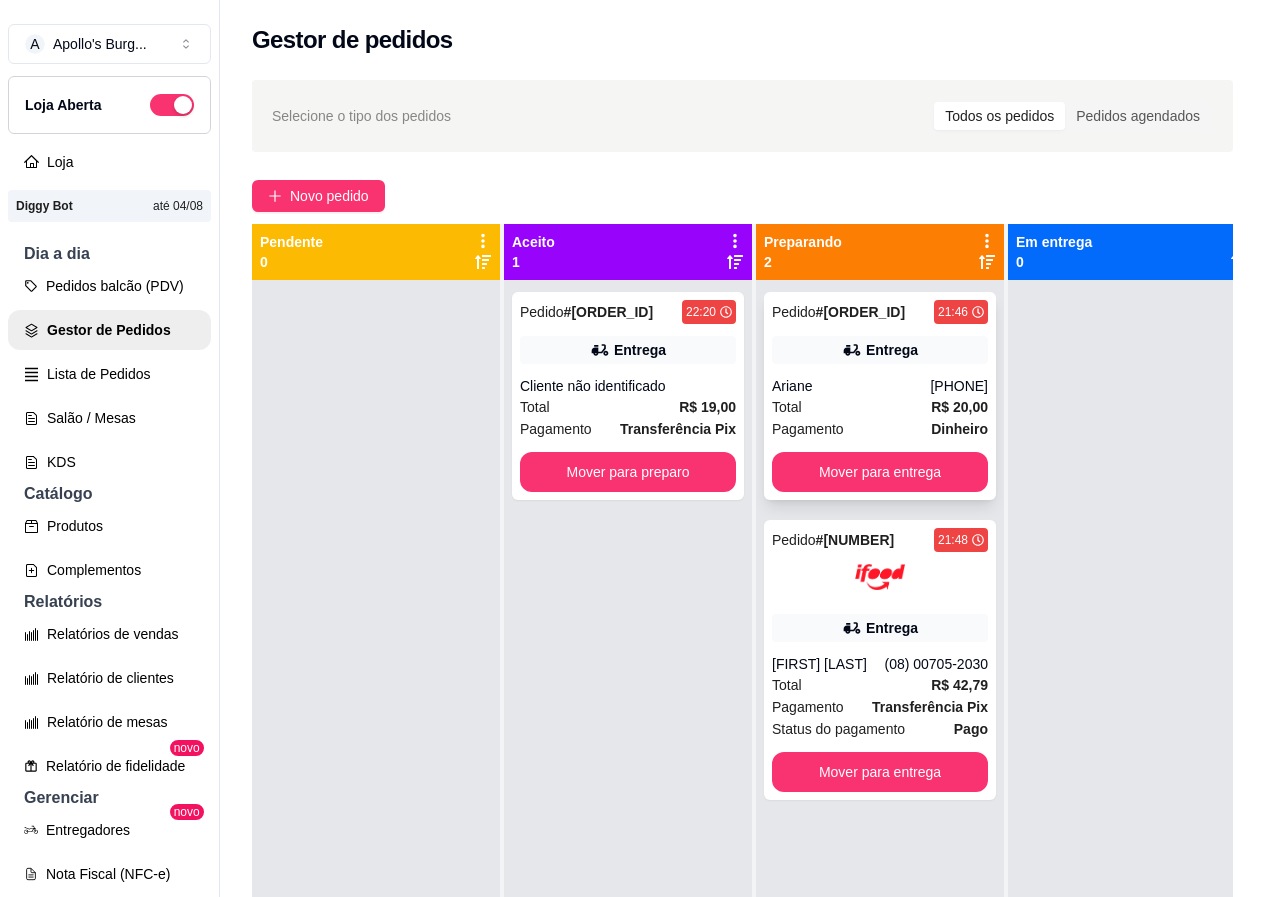 click on "[PHONE]" at bounding box center (959, 386) 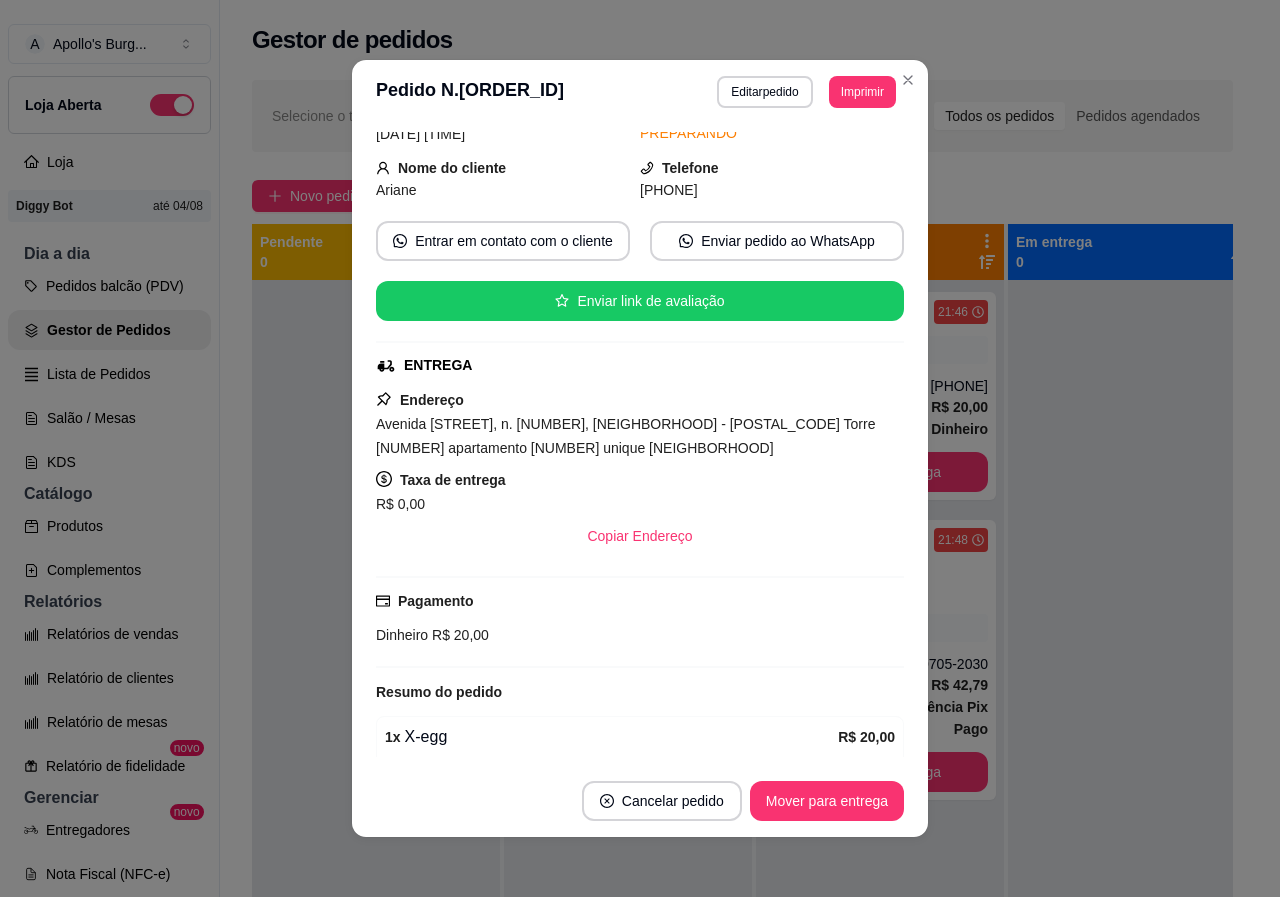 scroll, scrollTop: 100, scrollLeft: 0, axis: vertical 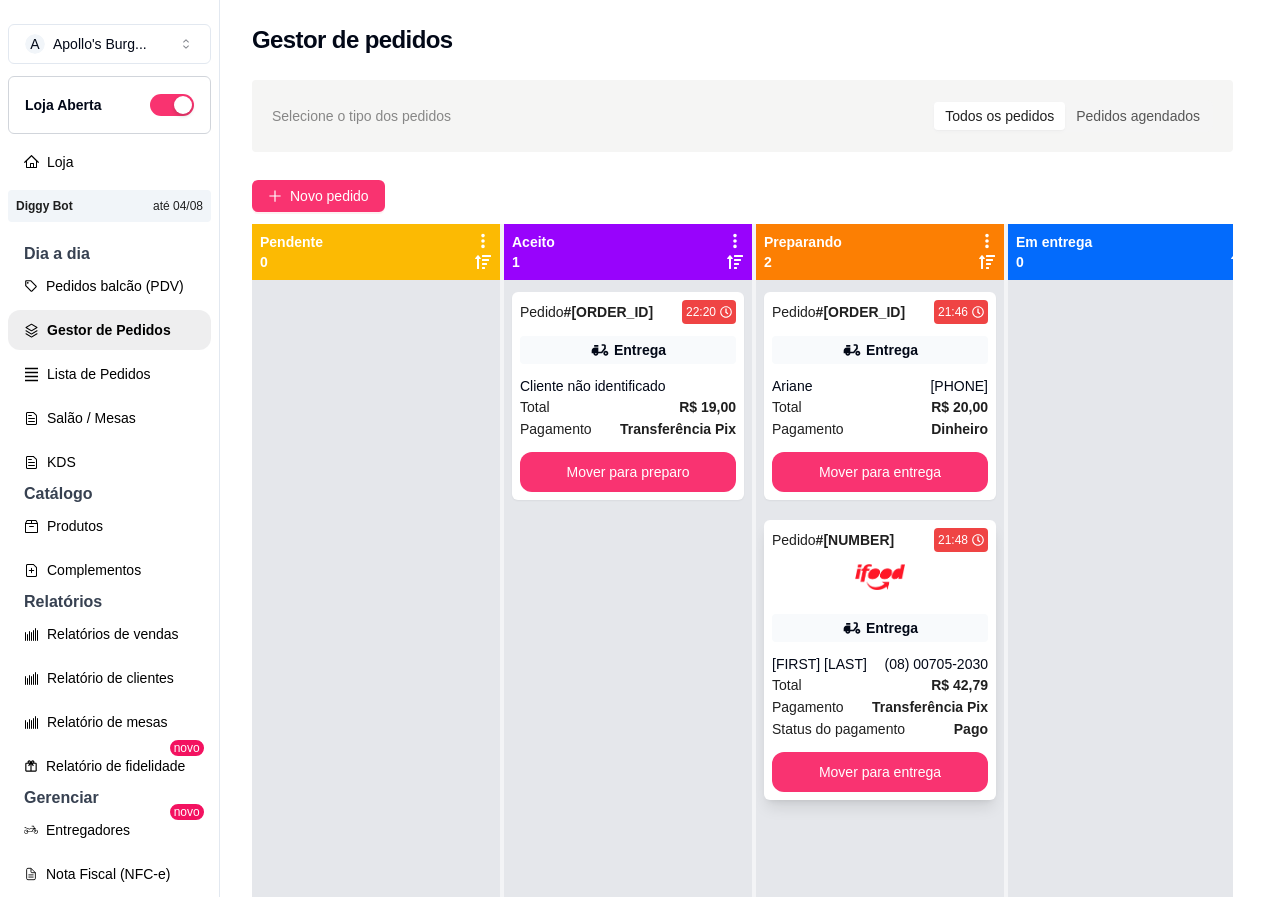 click at bounding box center (880, 577) 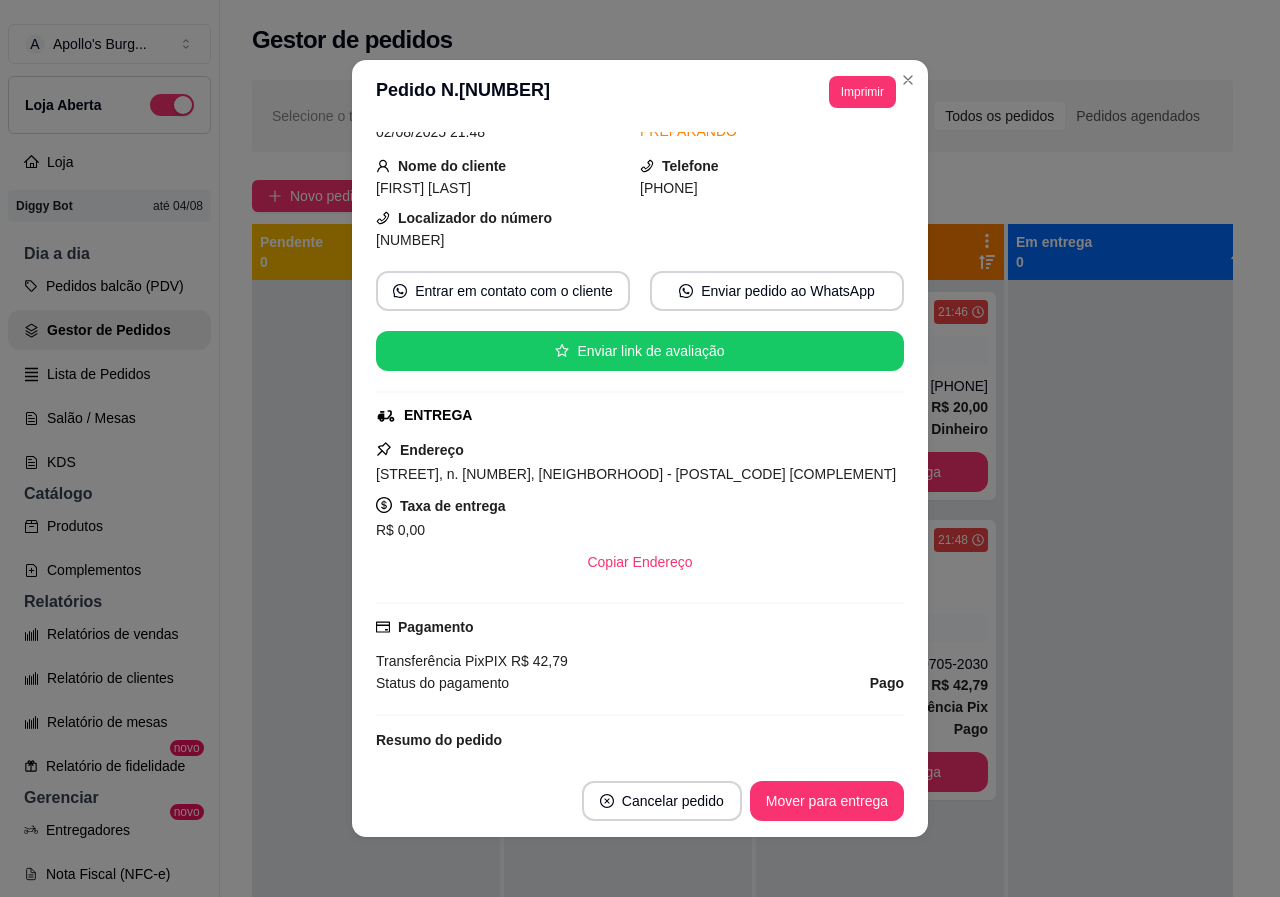 scroll, scrollTop: 100, scrollLeft: 0, axis: vertical 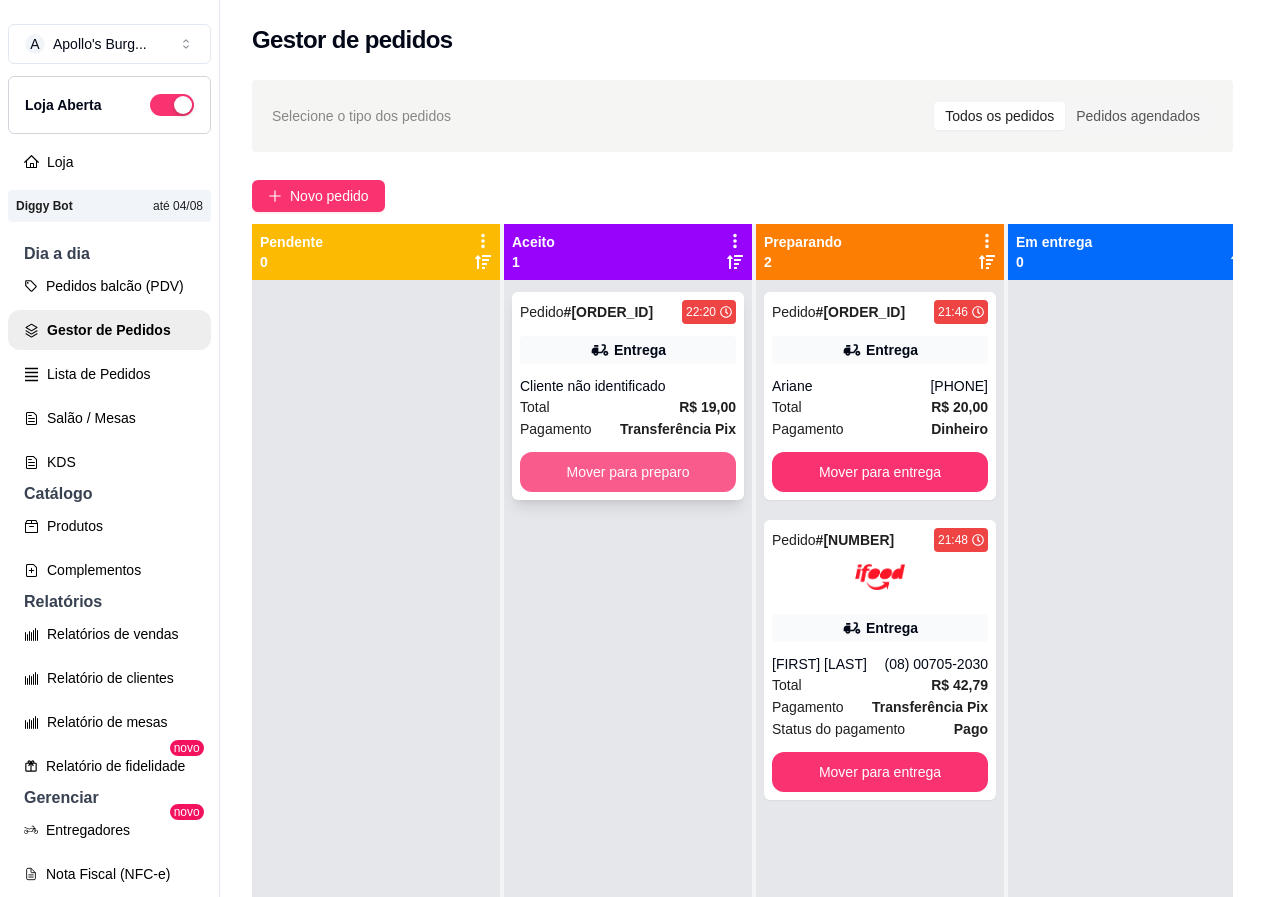 click on "Mover para preparo" at bounding box center (628, 472) 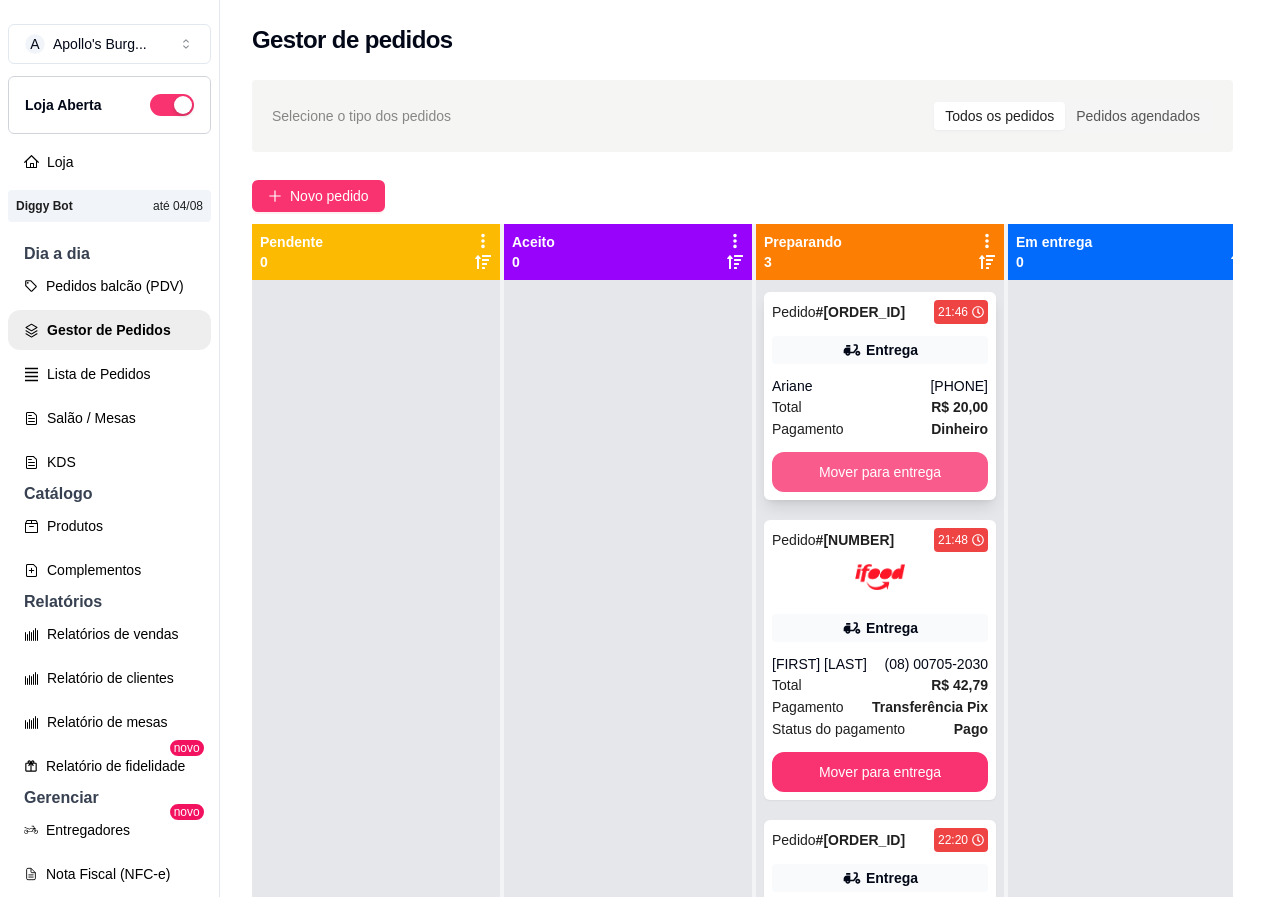 click on "Mover para entrega" at bounding box center (880, 472) 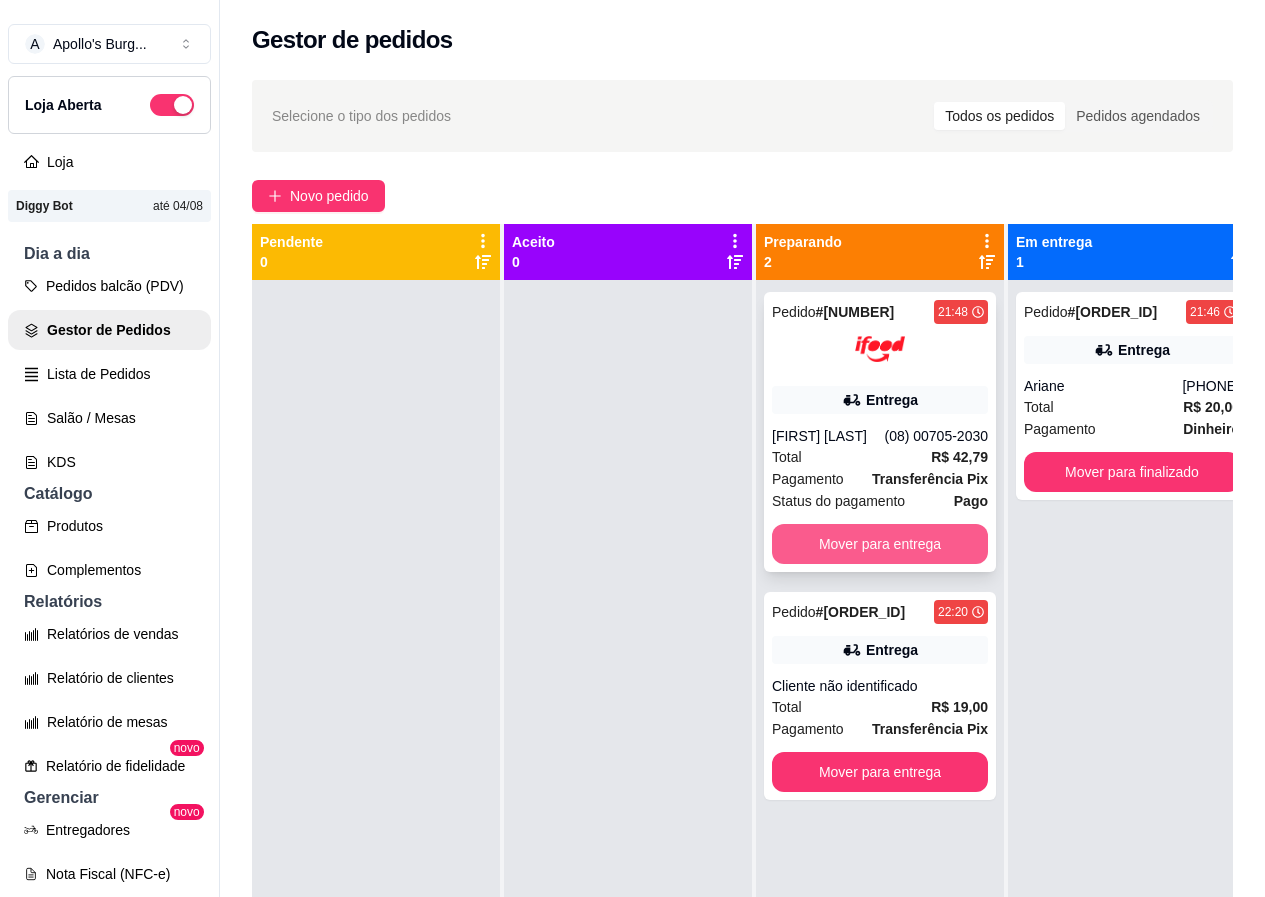 click on "Mover para entrega" at bounding box center (880, 544) 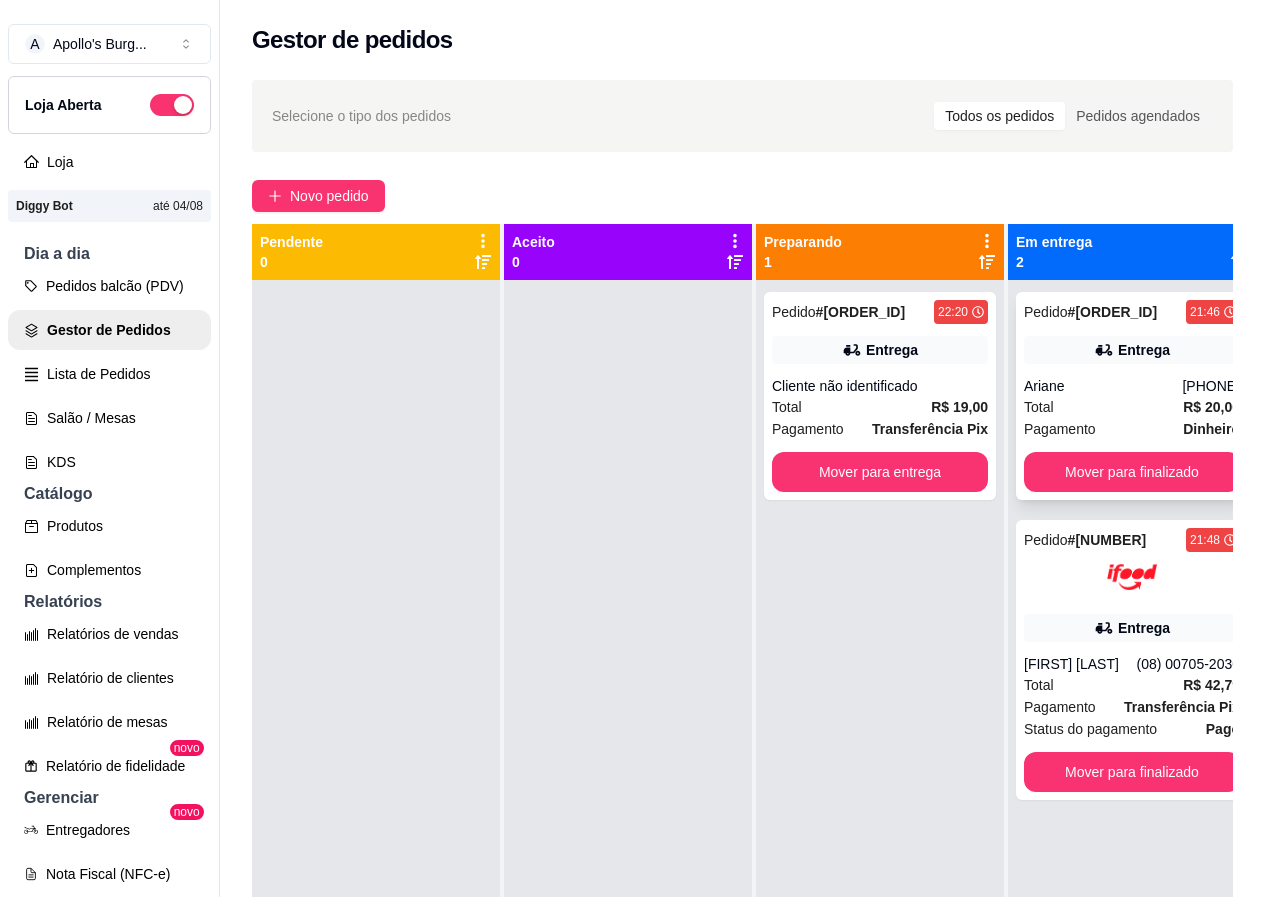 click on "Ariane" at bounding box center (1103, 386) 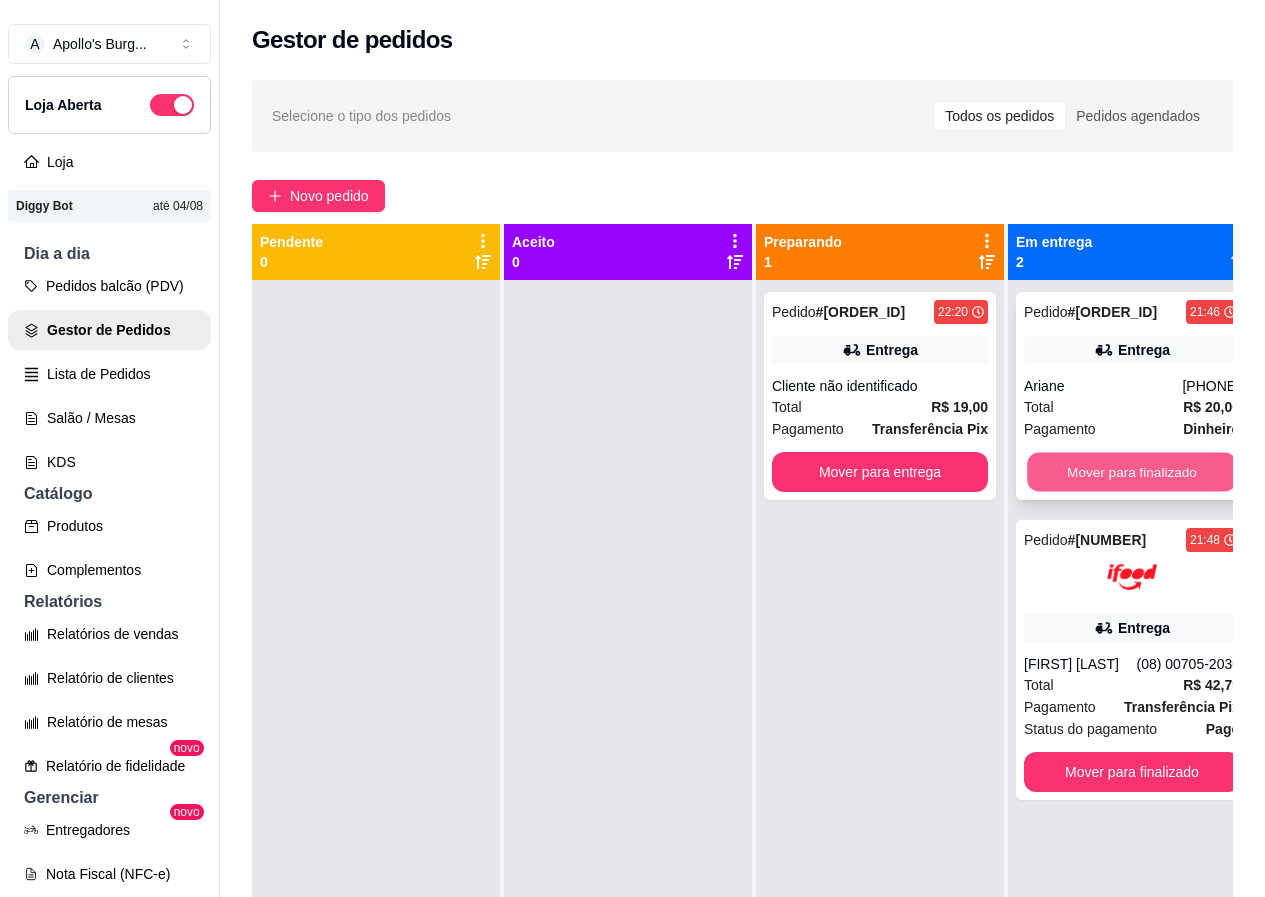 click on "Mover para finalizado" at bounding box center [1132, 472] 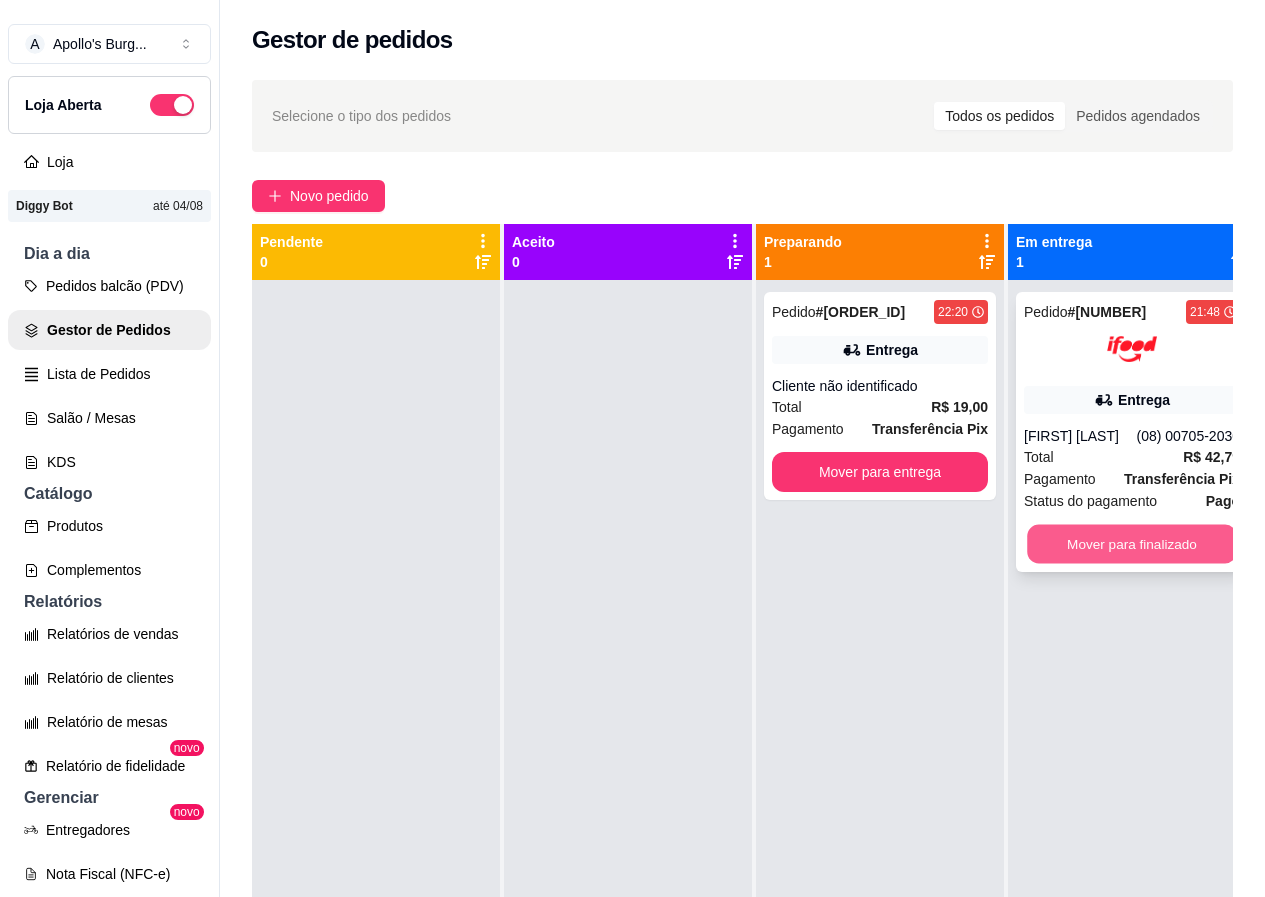 click on "Mover para finalizado" at bounding box center [1132, 544] 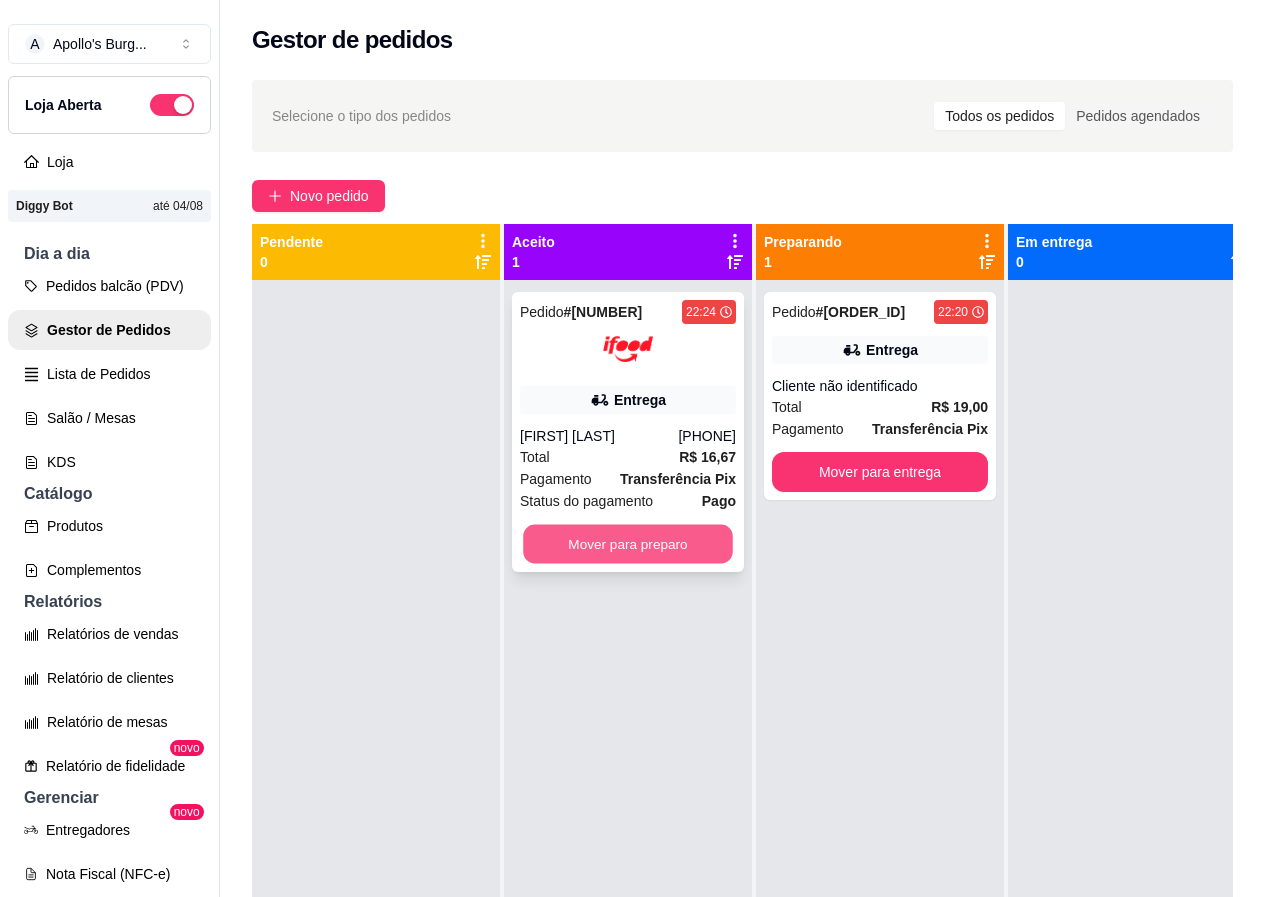 click on "Mover para preparo" at bounding box center (628, 544) 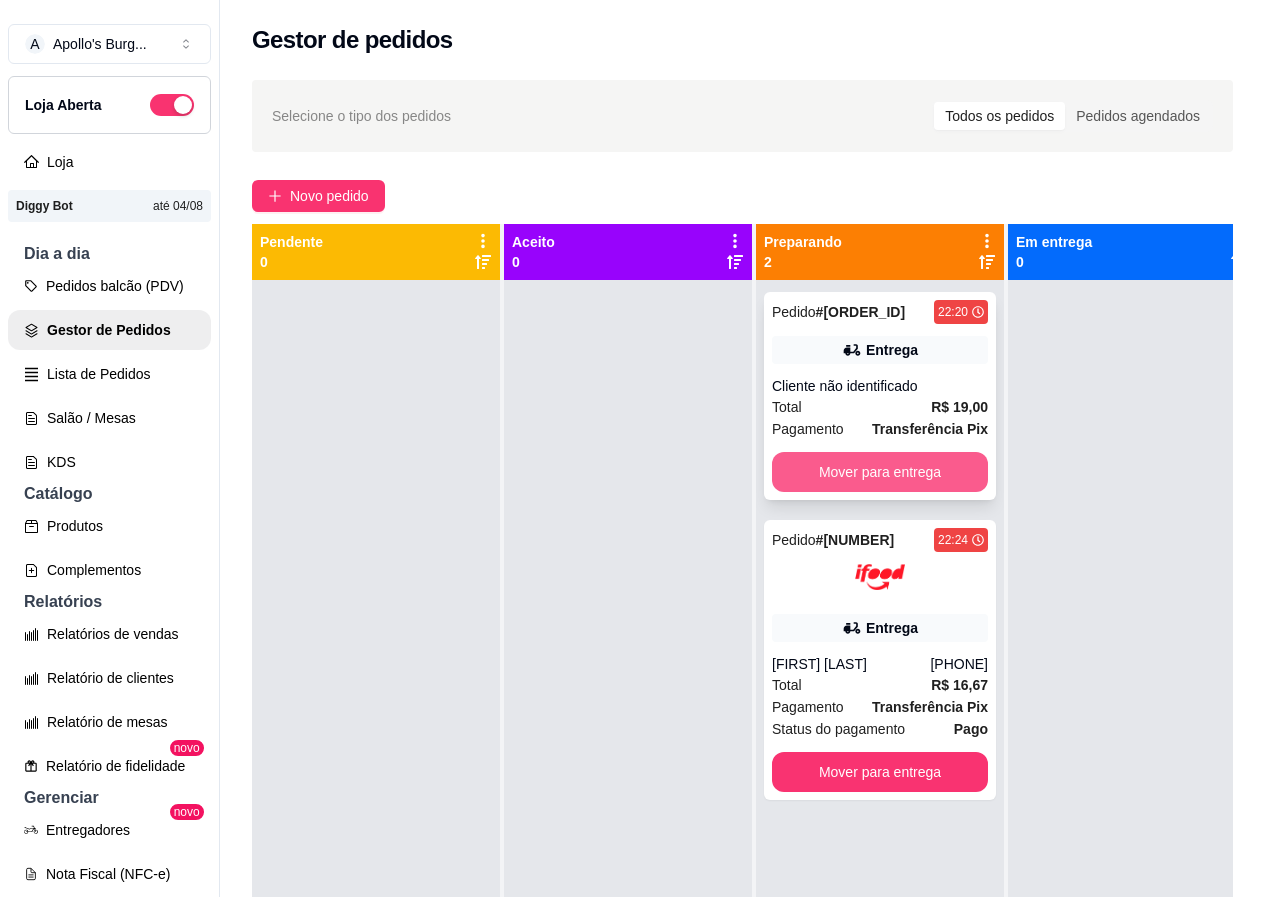 click on "Mover para entrega" at bounding box center [880, 472] 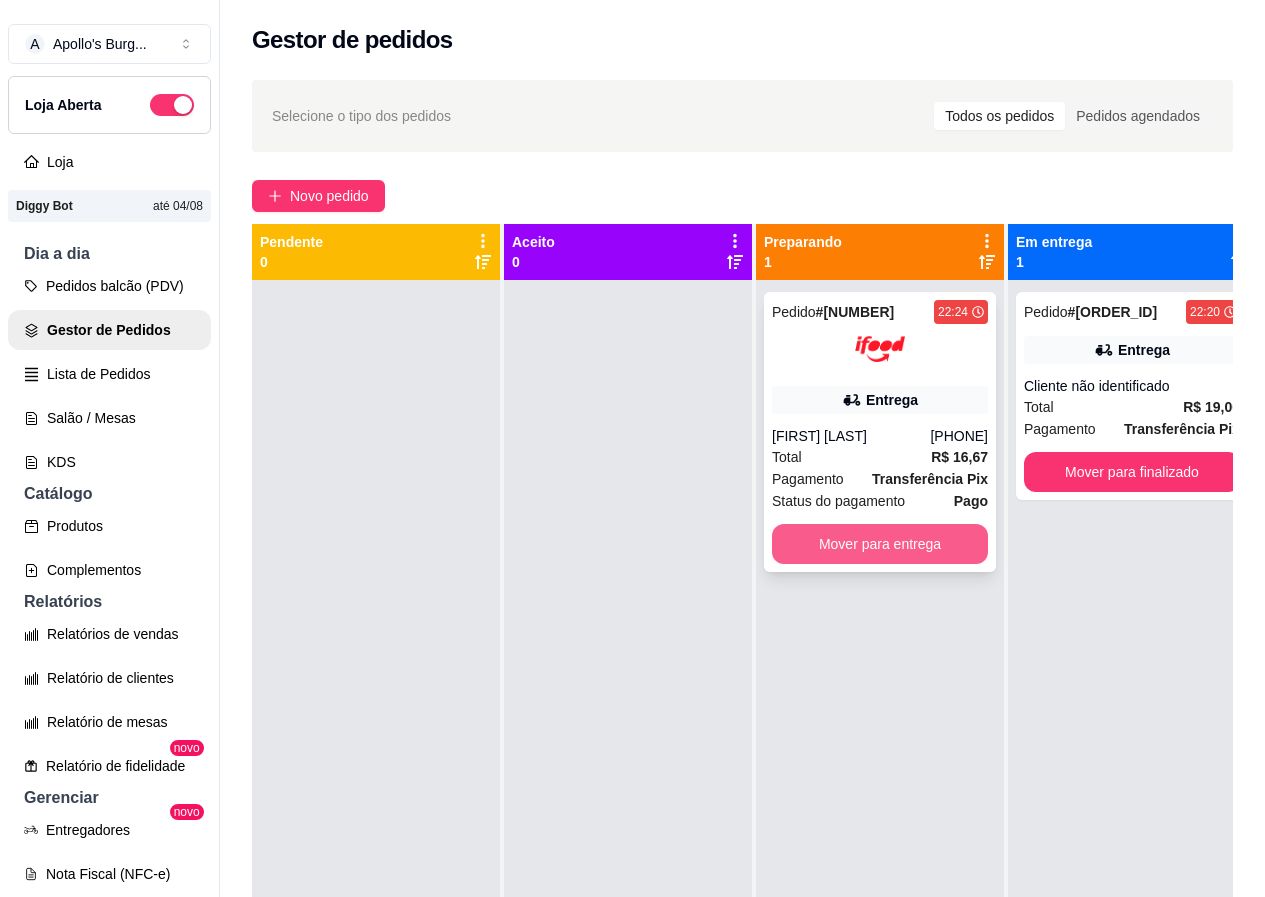 click on "Mover para entrega" at bounding box center [880, 544] 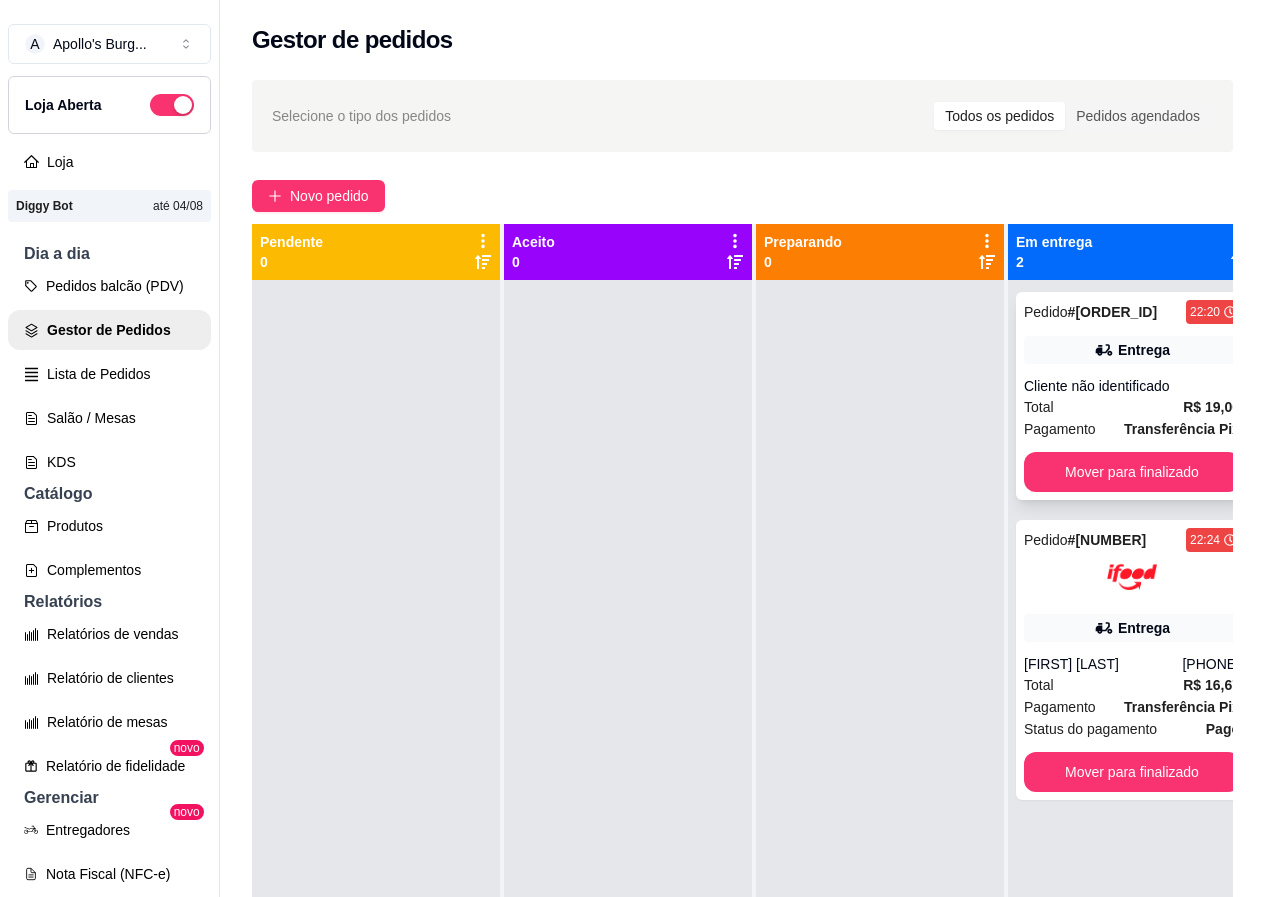 click on "Cliente não identificado" at bounding box center (1132, 386) 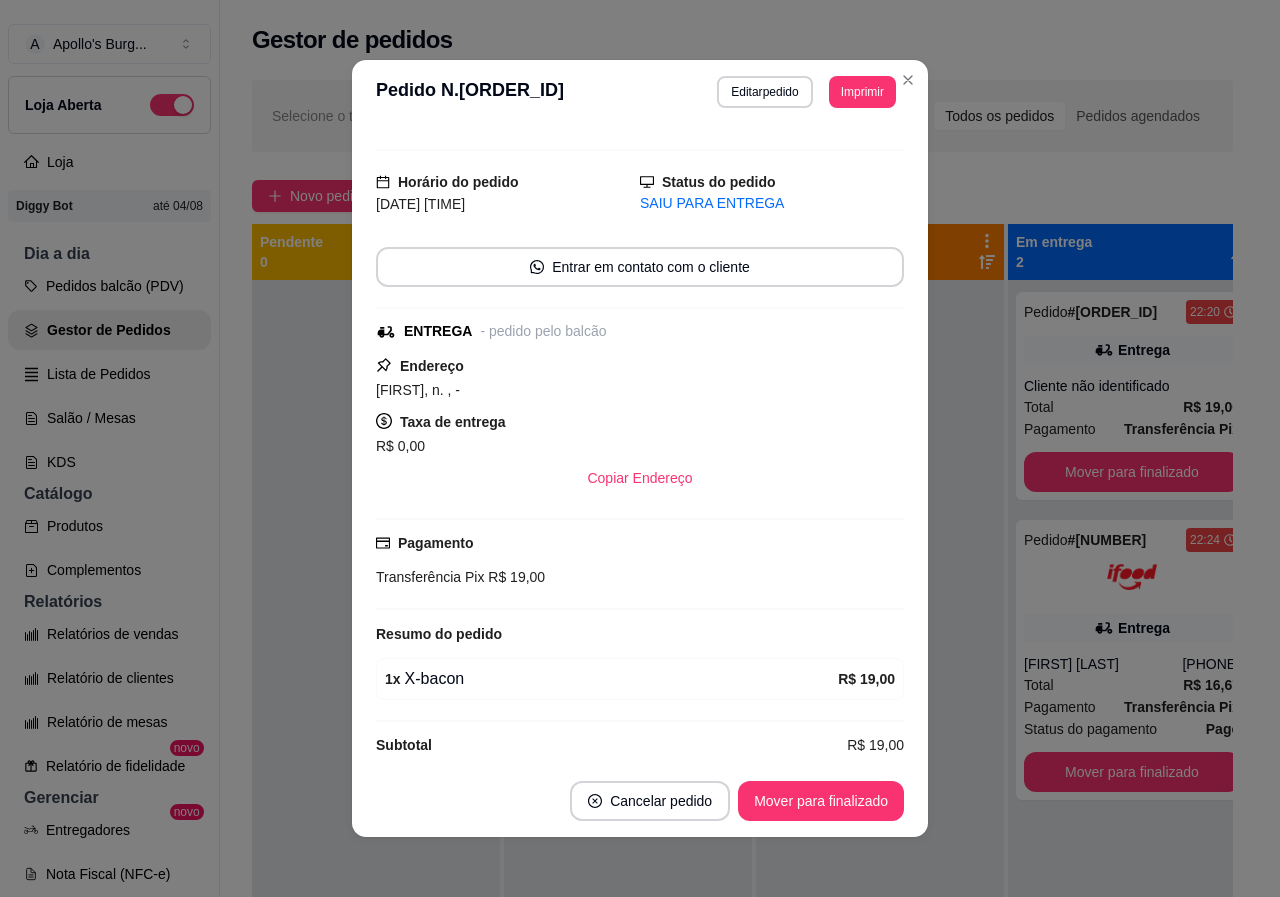 scroll, scrollTop: 48, scrollLeft: 0, axis: vertical 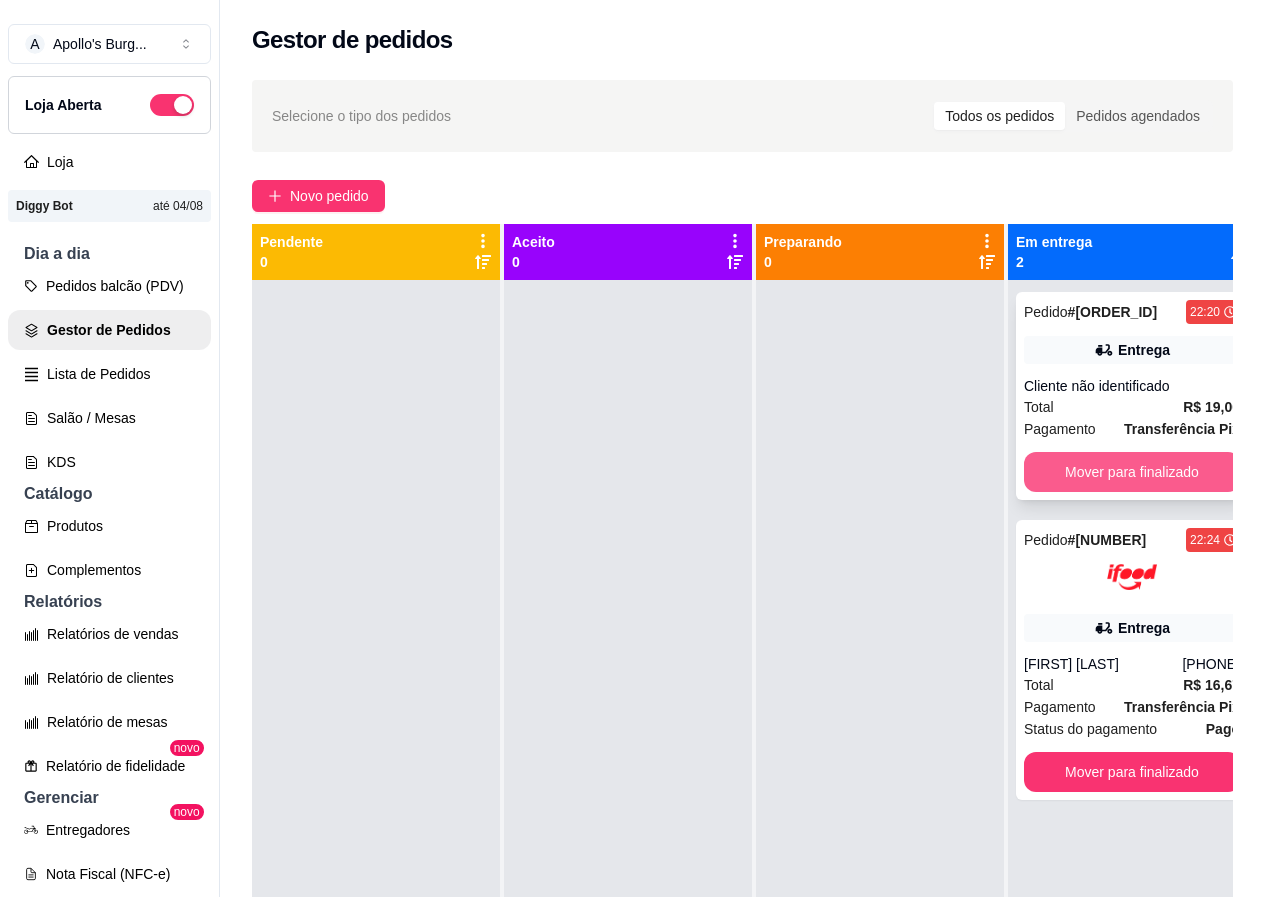 click on "Mover para finalizado" at bounding box center (1132, 472) 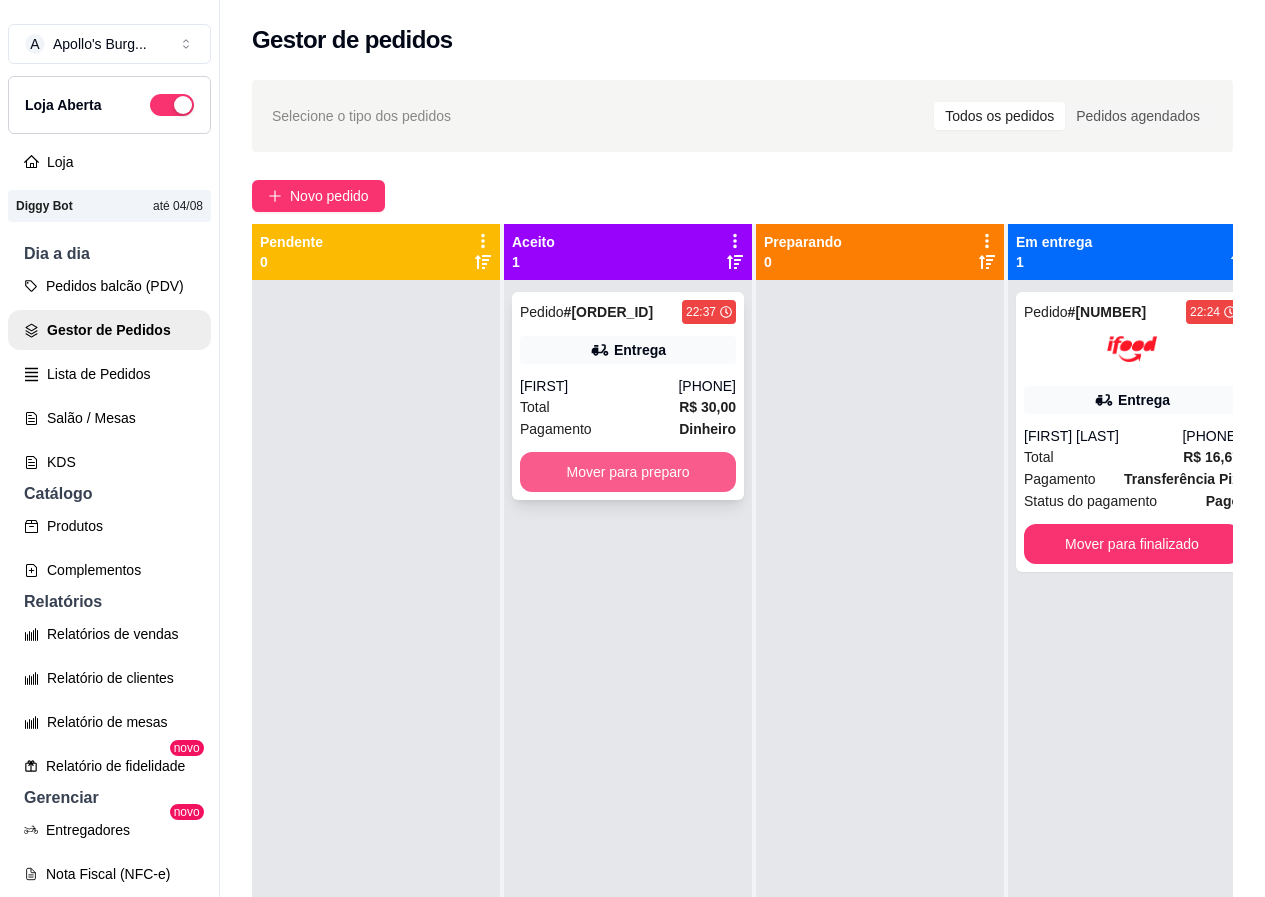 click on "Mover para preparo" at bounding box center [628, 472] 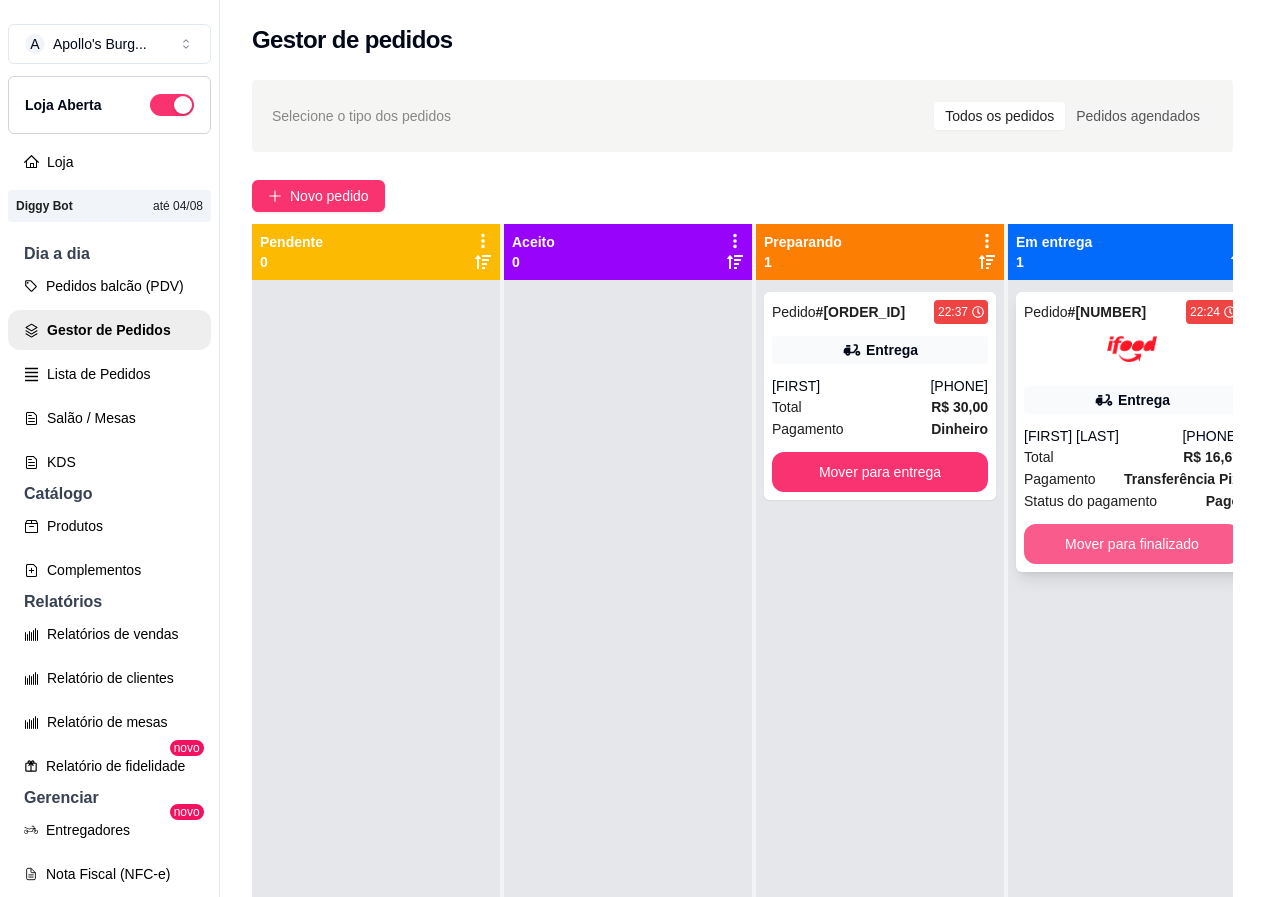 click on "Mover para finalizado" at bounding box center [1132, 544] 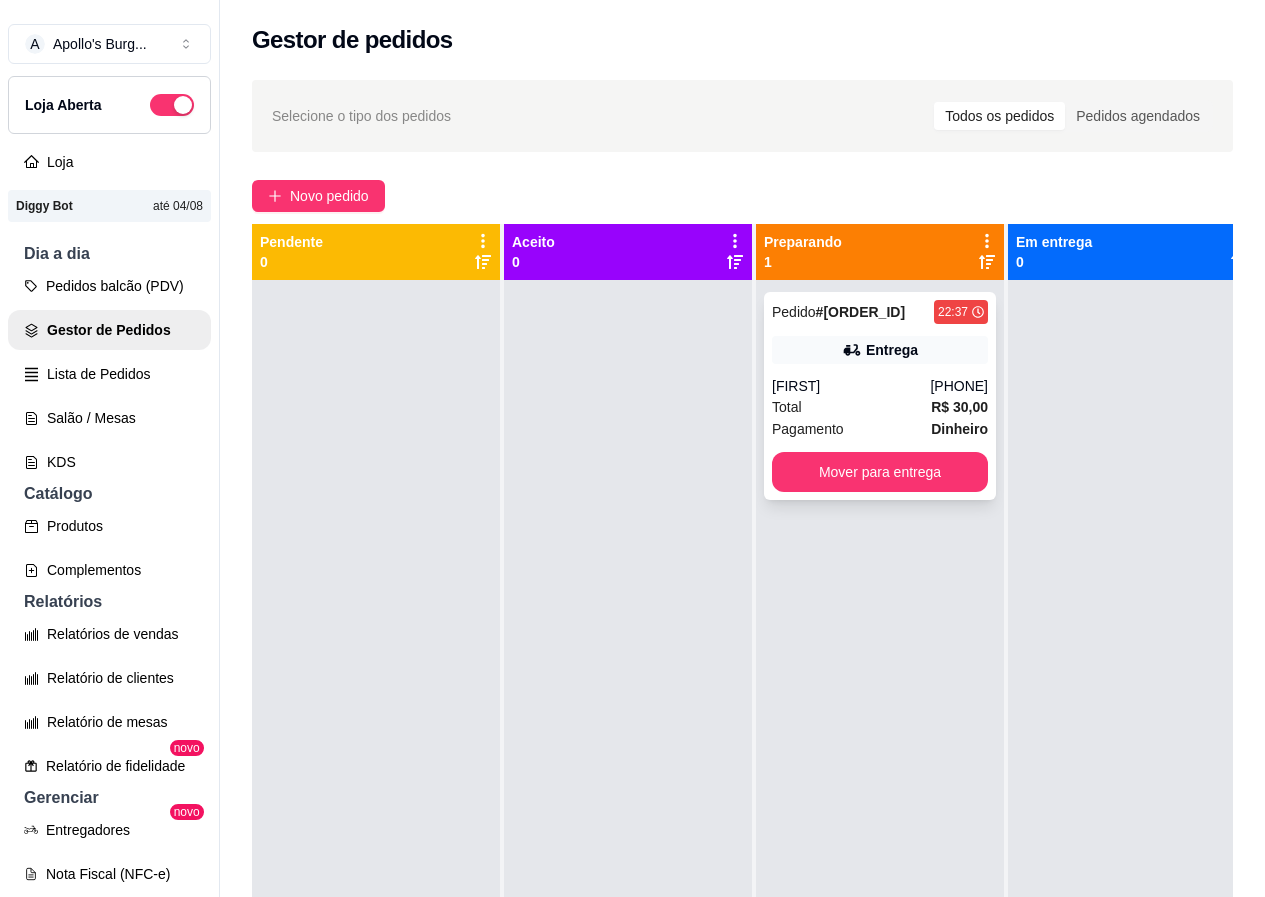 click on "Pagamento Dinheiro" at bounding box center [880, 429] 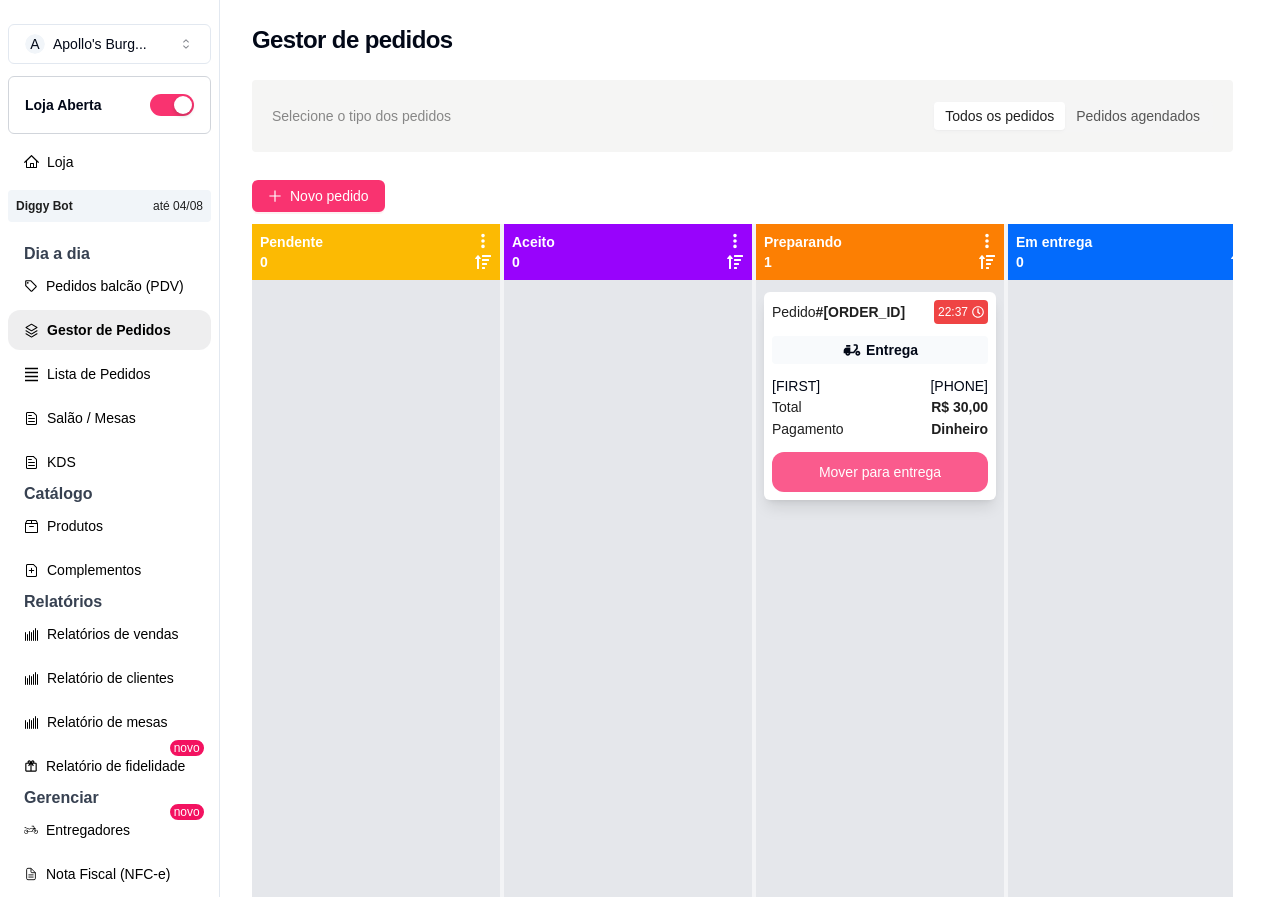 click on "Mover para entrega" at bounding box center [880, 472] 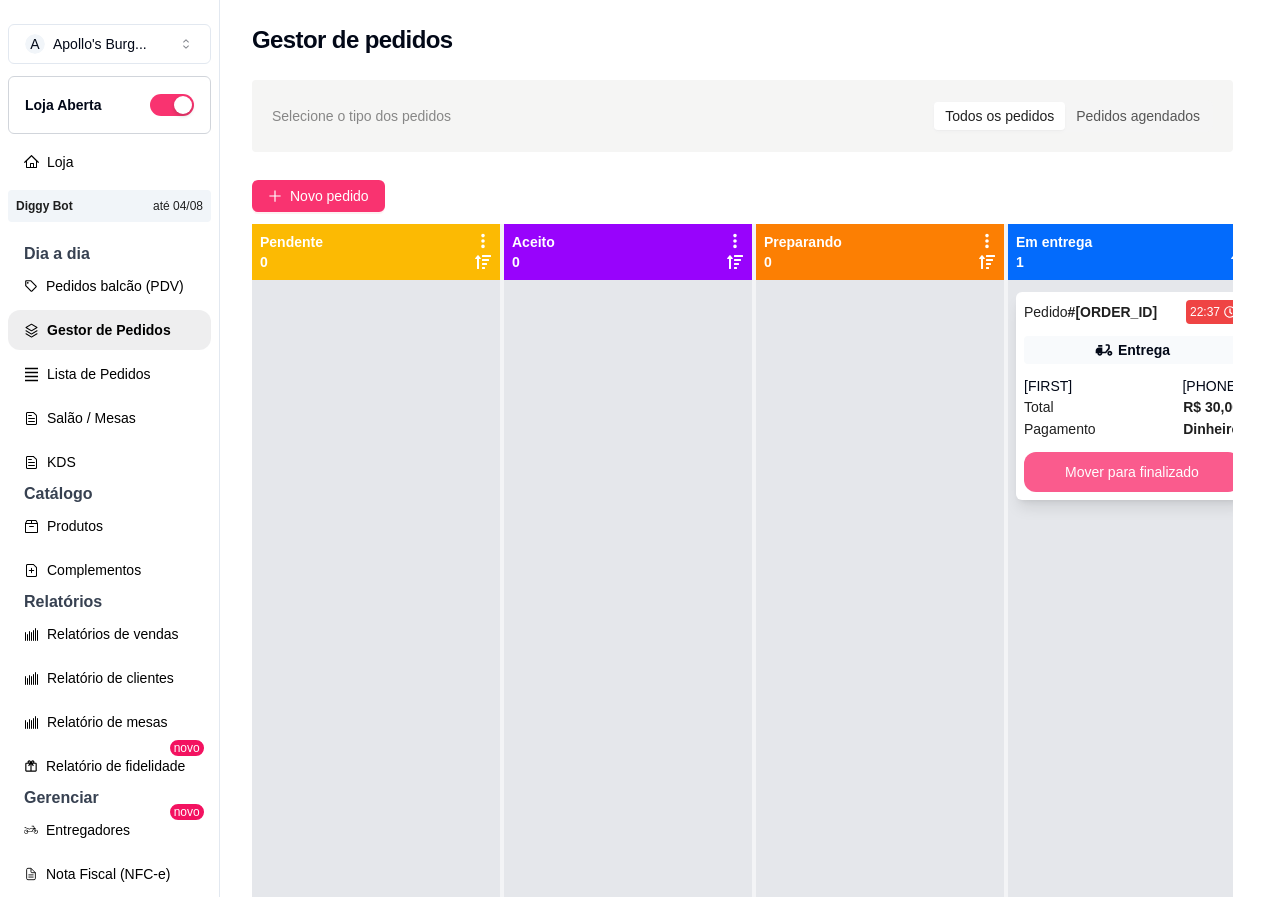 click on "Mover para finalizado" at bounding box center (1132, 472) 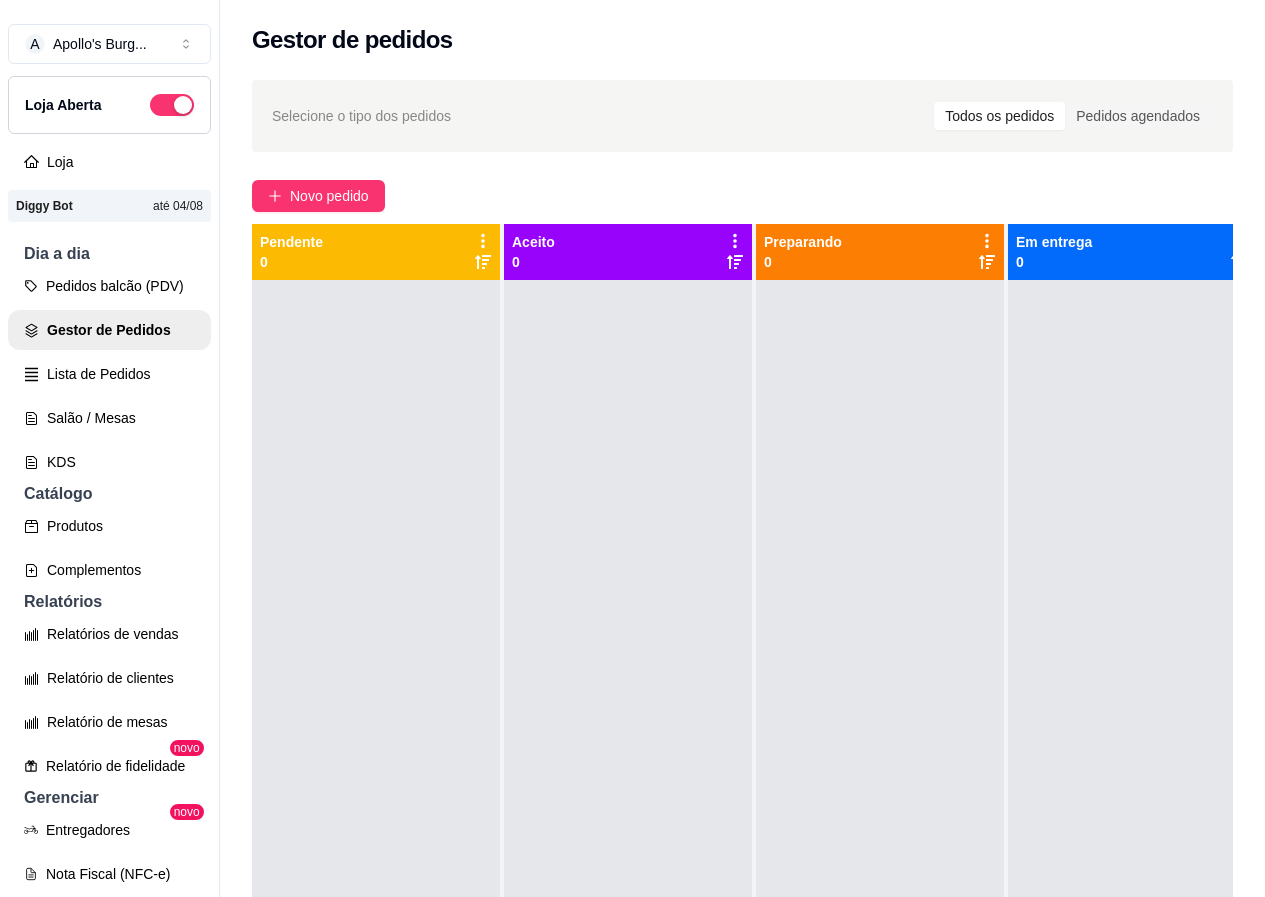 drag, startPoint x: 1109, startPoint y: 465, endPoint x: 1114, endPoint y: 474, distance: 10.29563 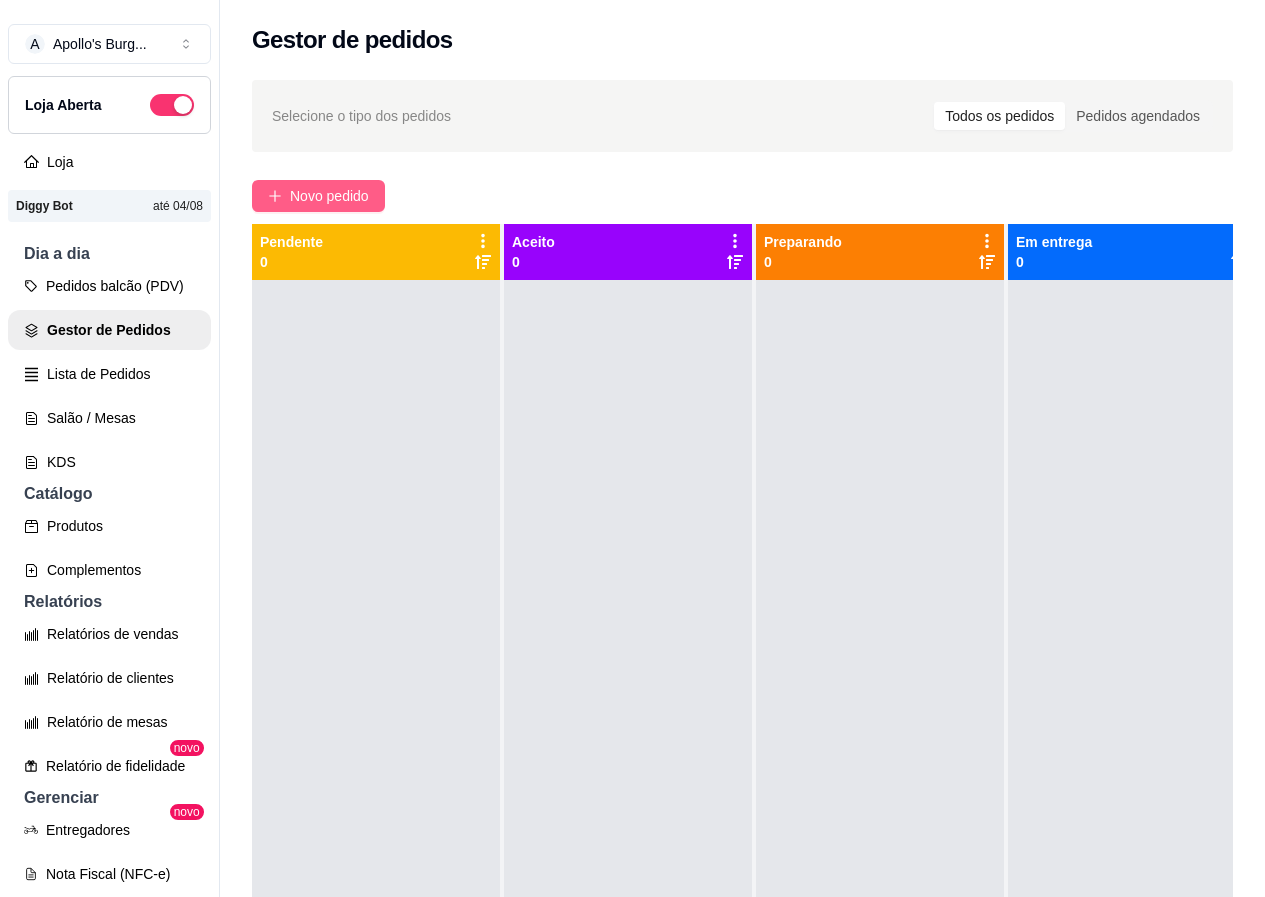 click on "Novo pedido" at bounding box center [329, 196] 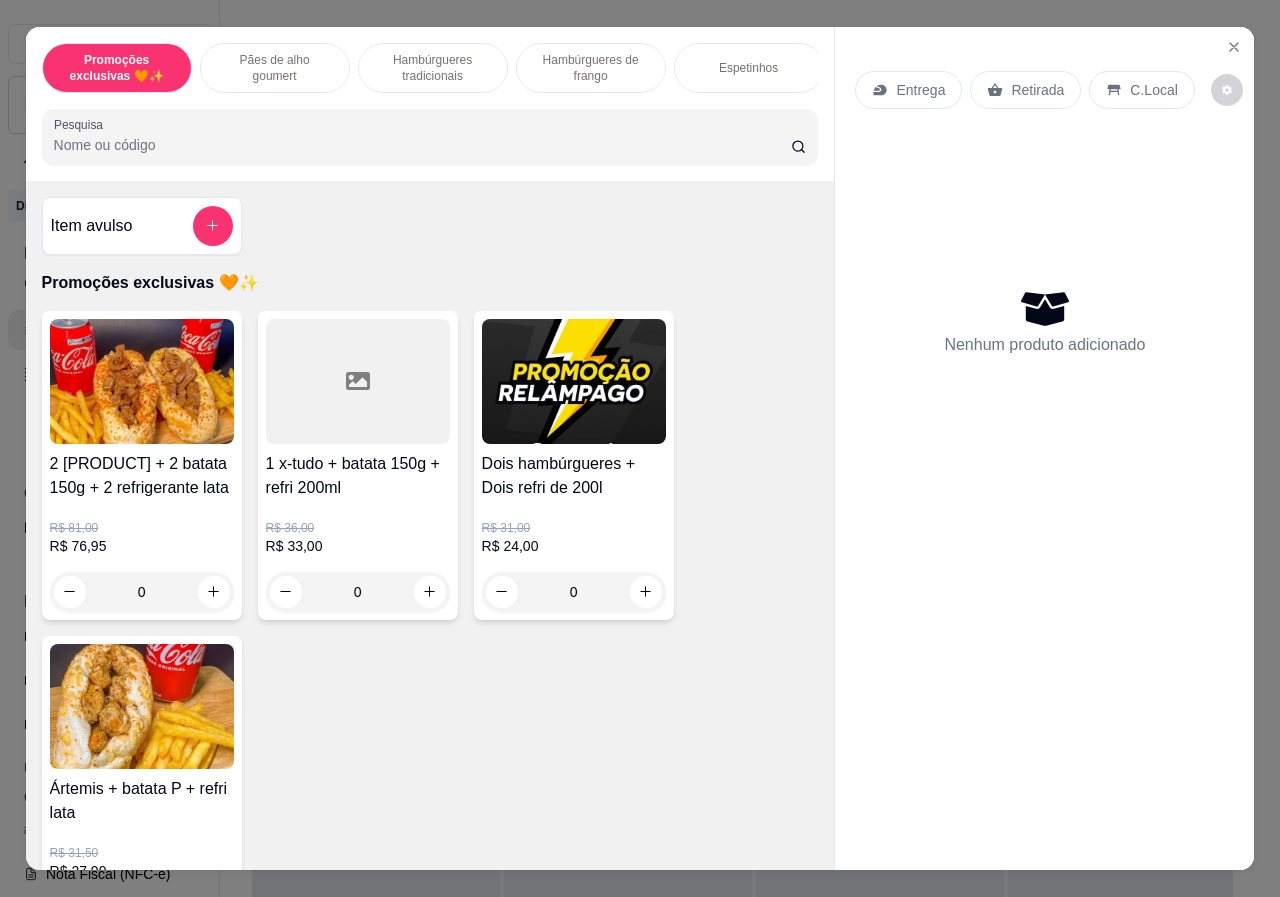 click on "Hambúrgueres tradicionais" at bounding box center (433, 68) 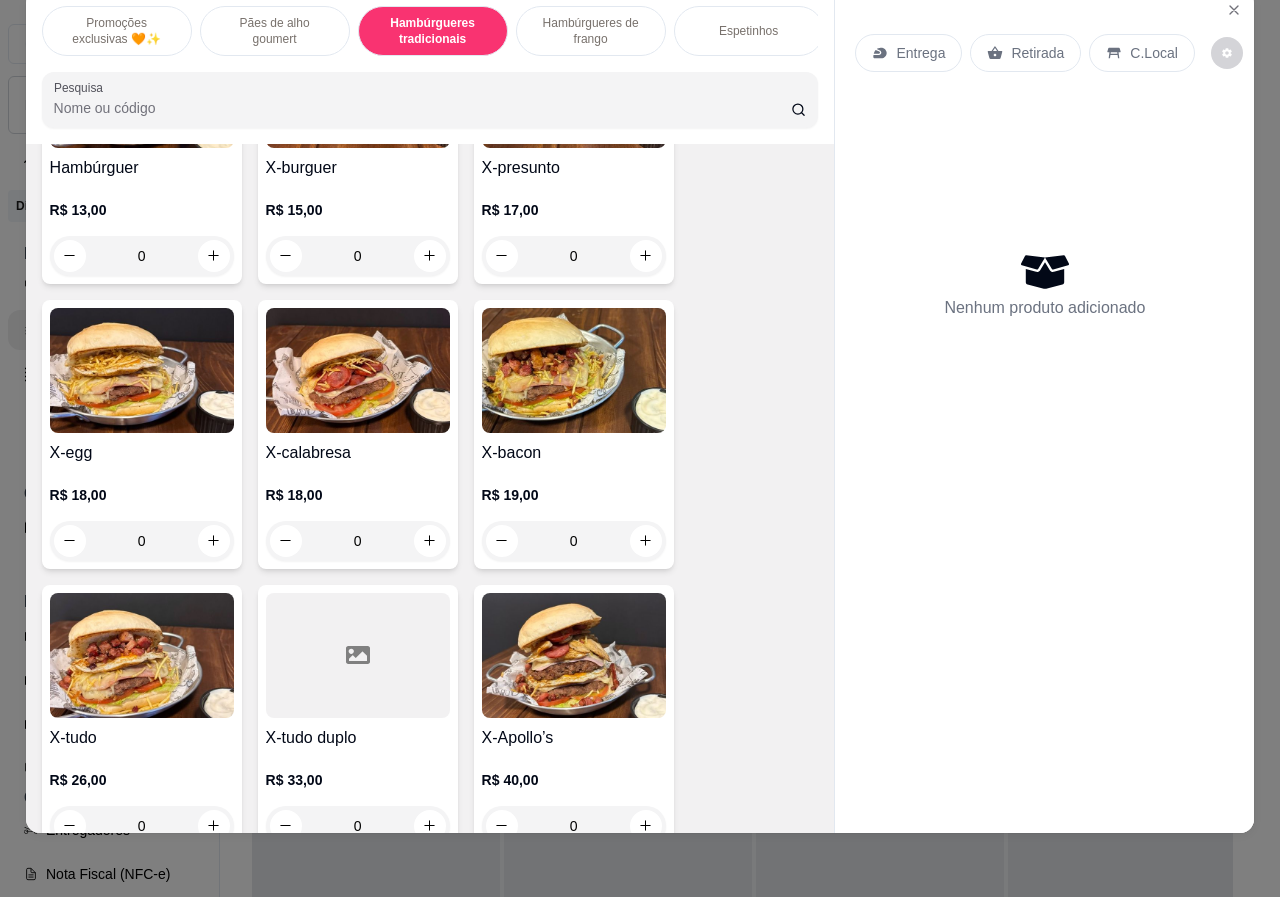 scroll, scrollTop: 1590, scrollLeft: 0, axis: vertical 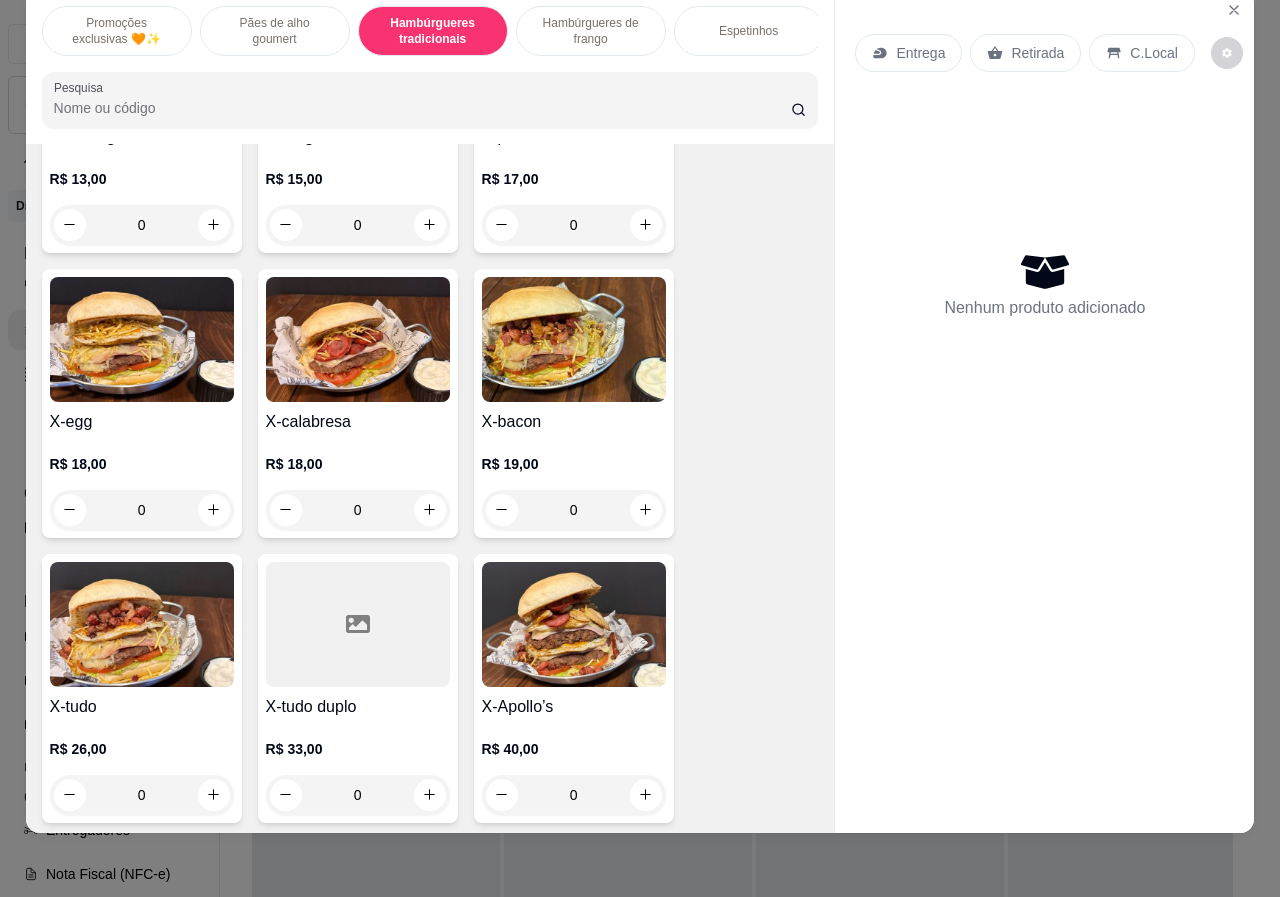 click on "0" at bounding box center [358, 510] 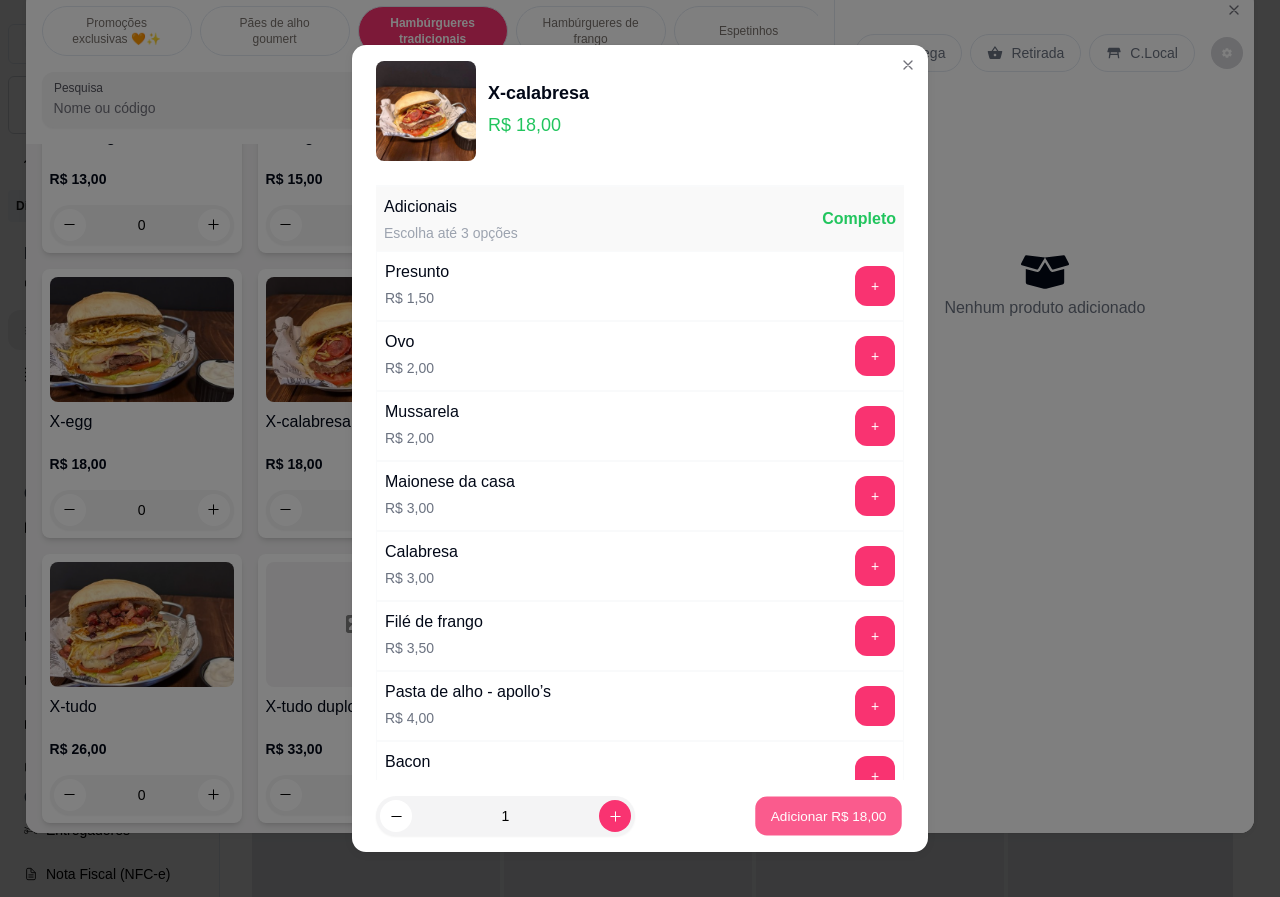 click on "Adicionar   R$ 18,00" at bounding box center (829, 815) 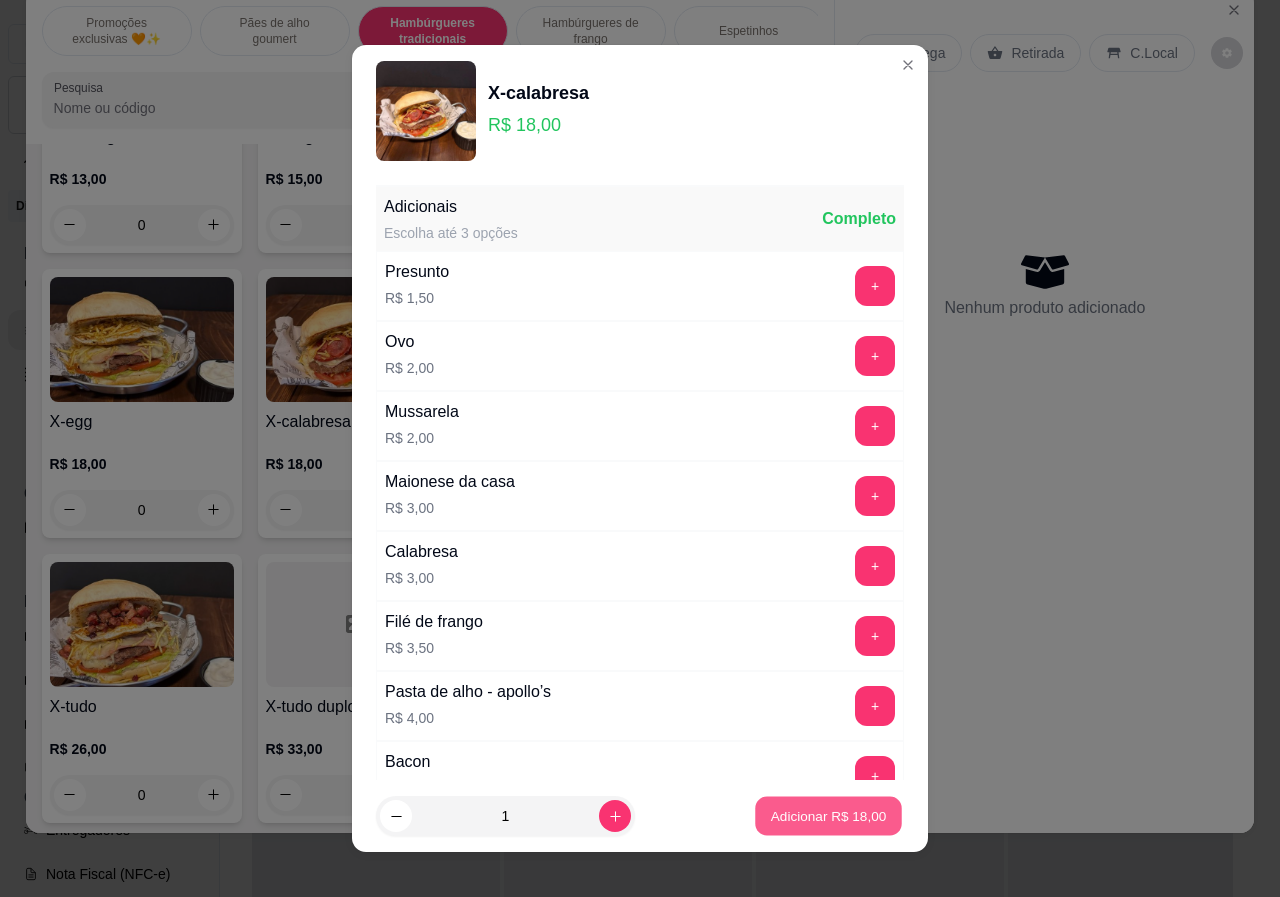 type on "1" 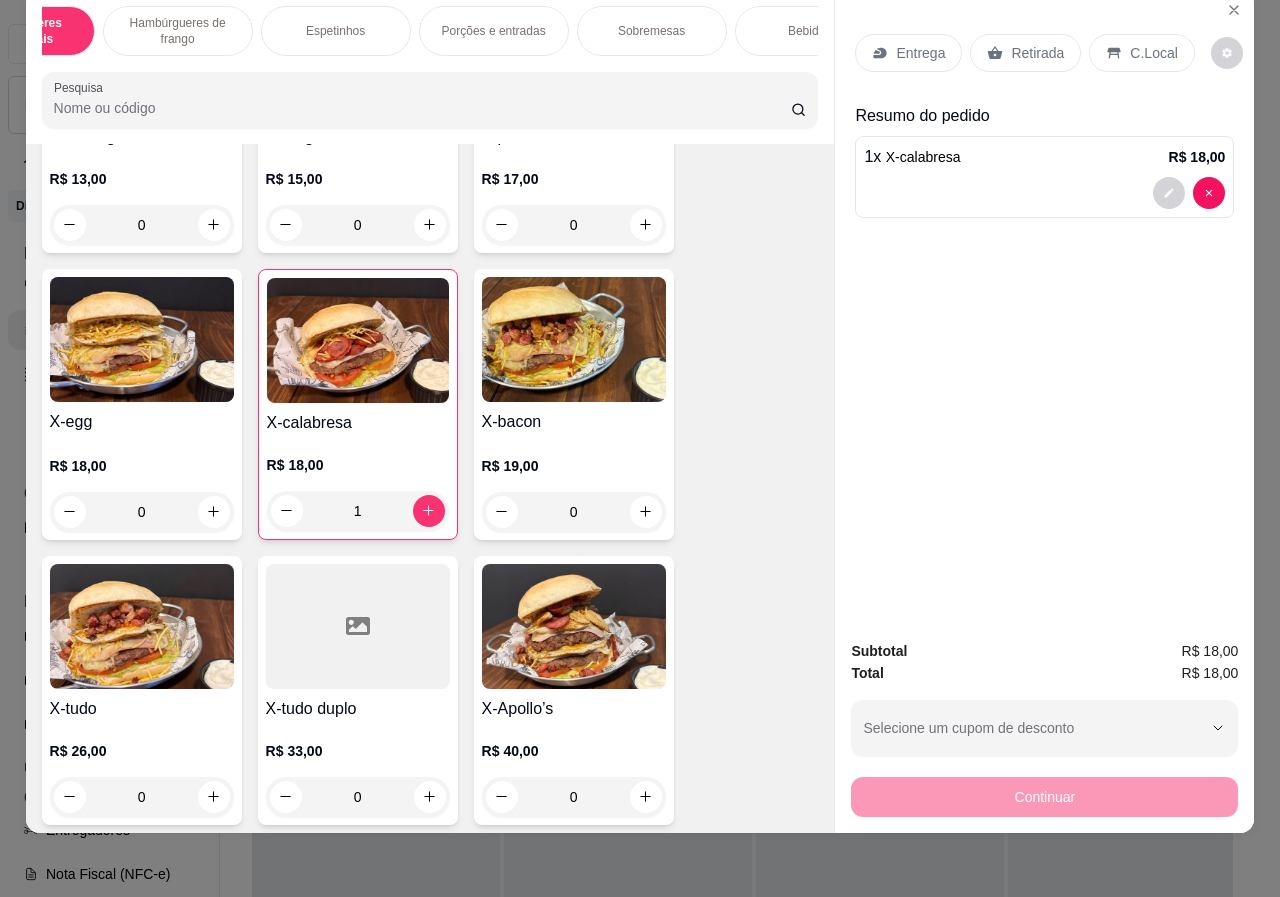 scroll, scrollTop: 0, scrollLeft: 445, axis: horizontal 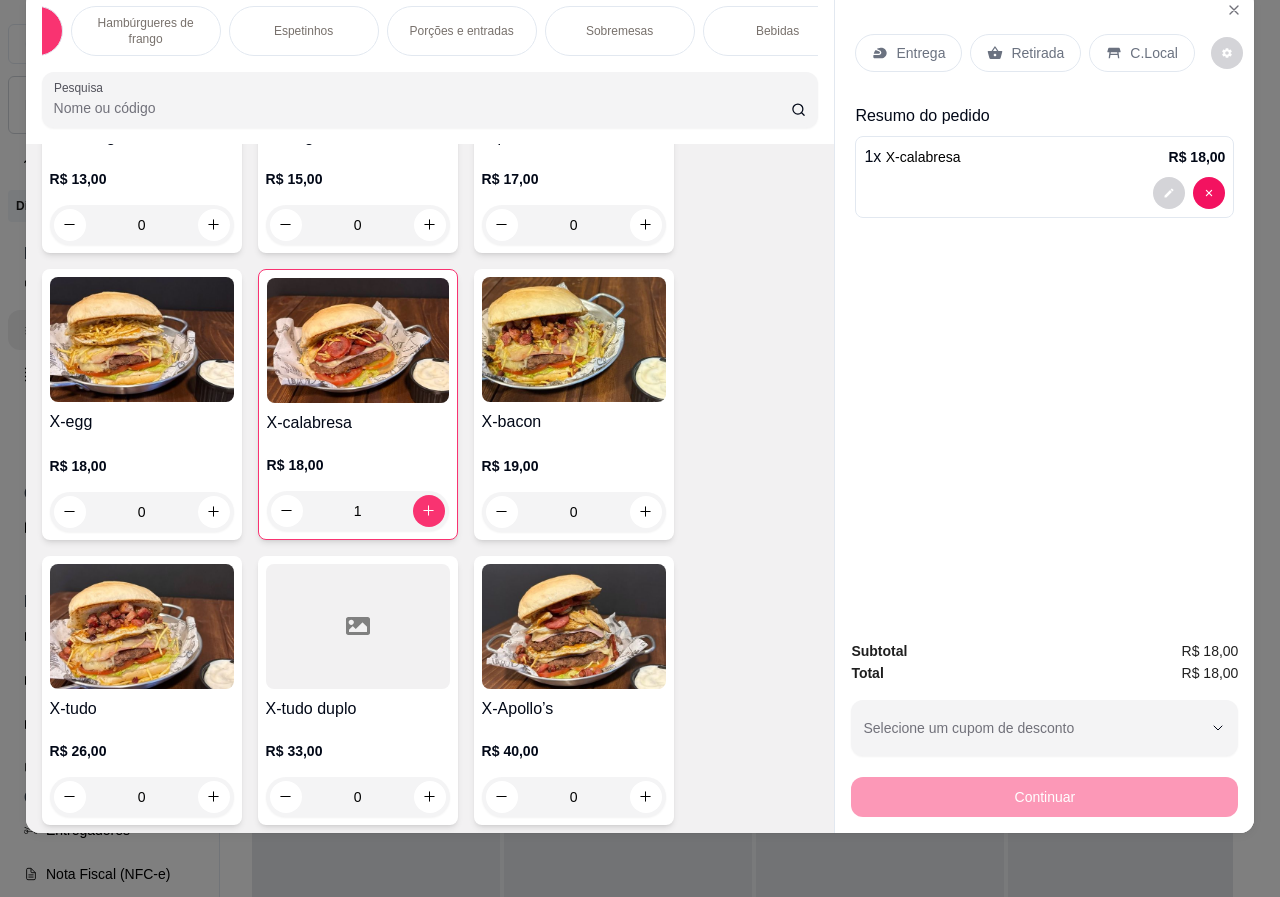 click on "Bebidas" at bounding box center (778, 31) 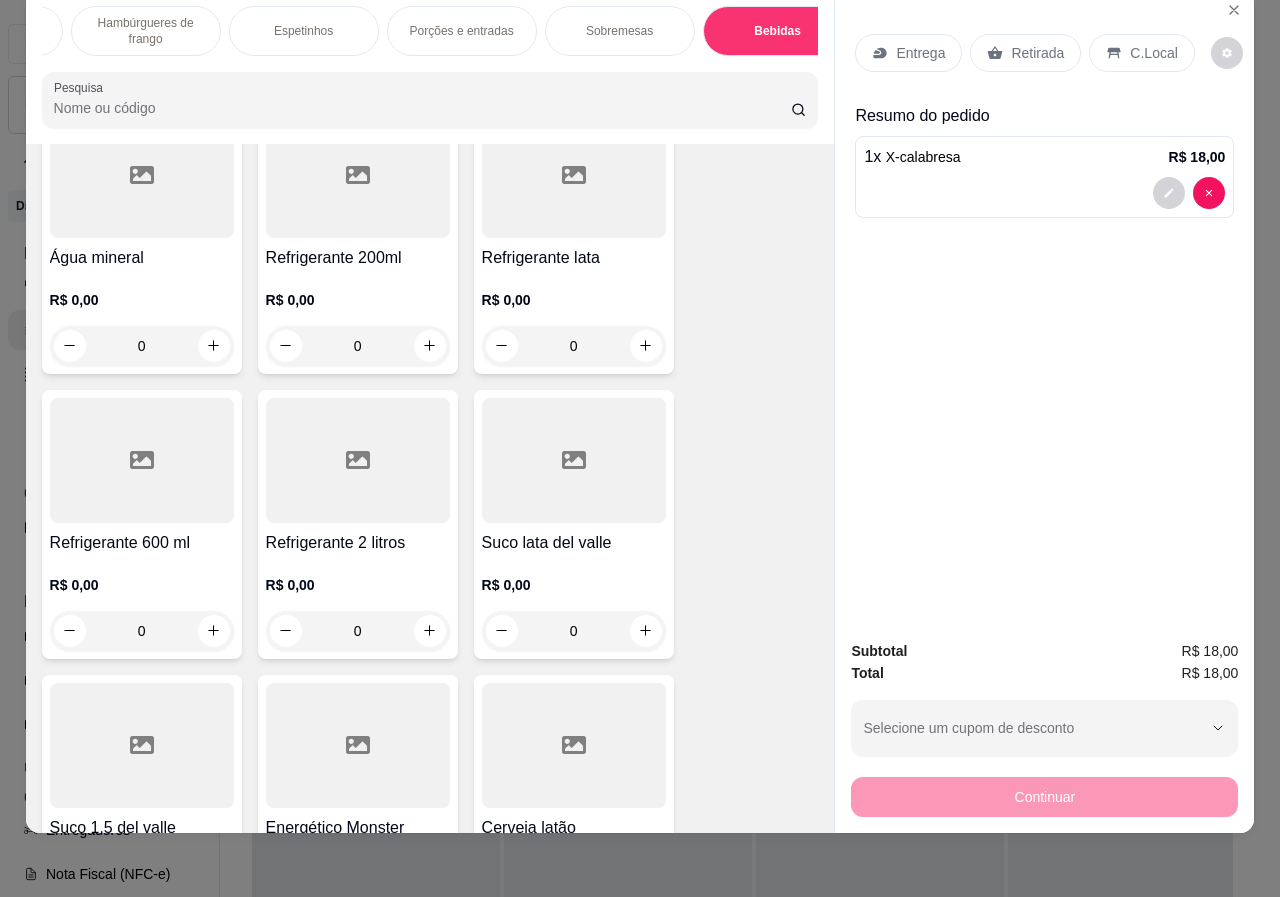scroll, scrollTop: 4321, scrollLeft: 0, axis: vertical 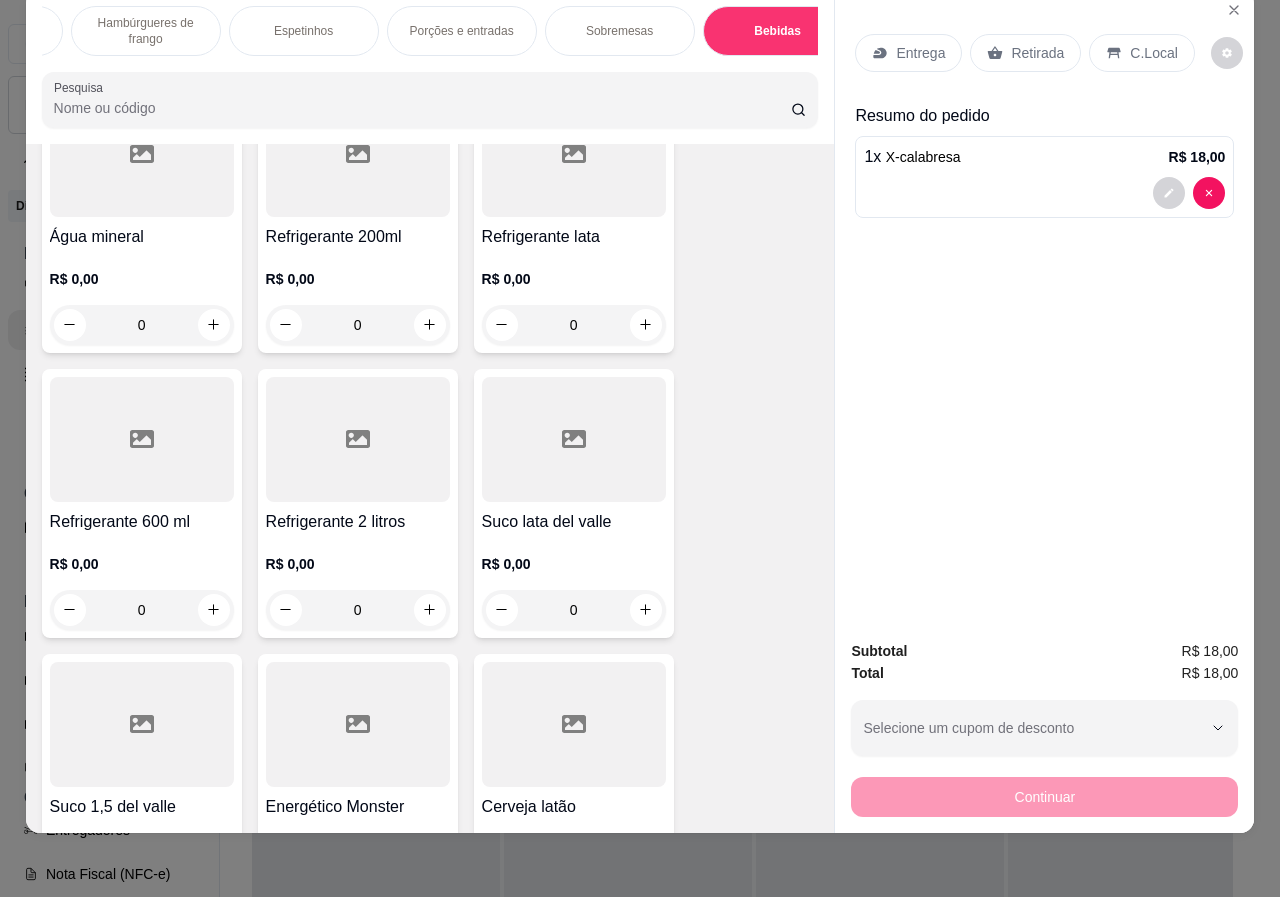 click on "R$ 0,00" at bounding box center (358, 564) 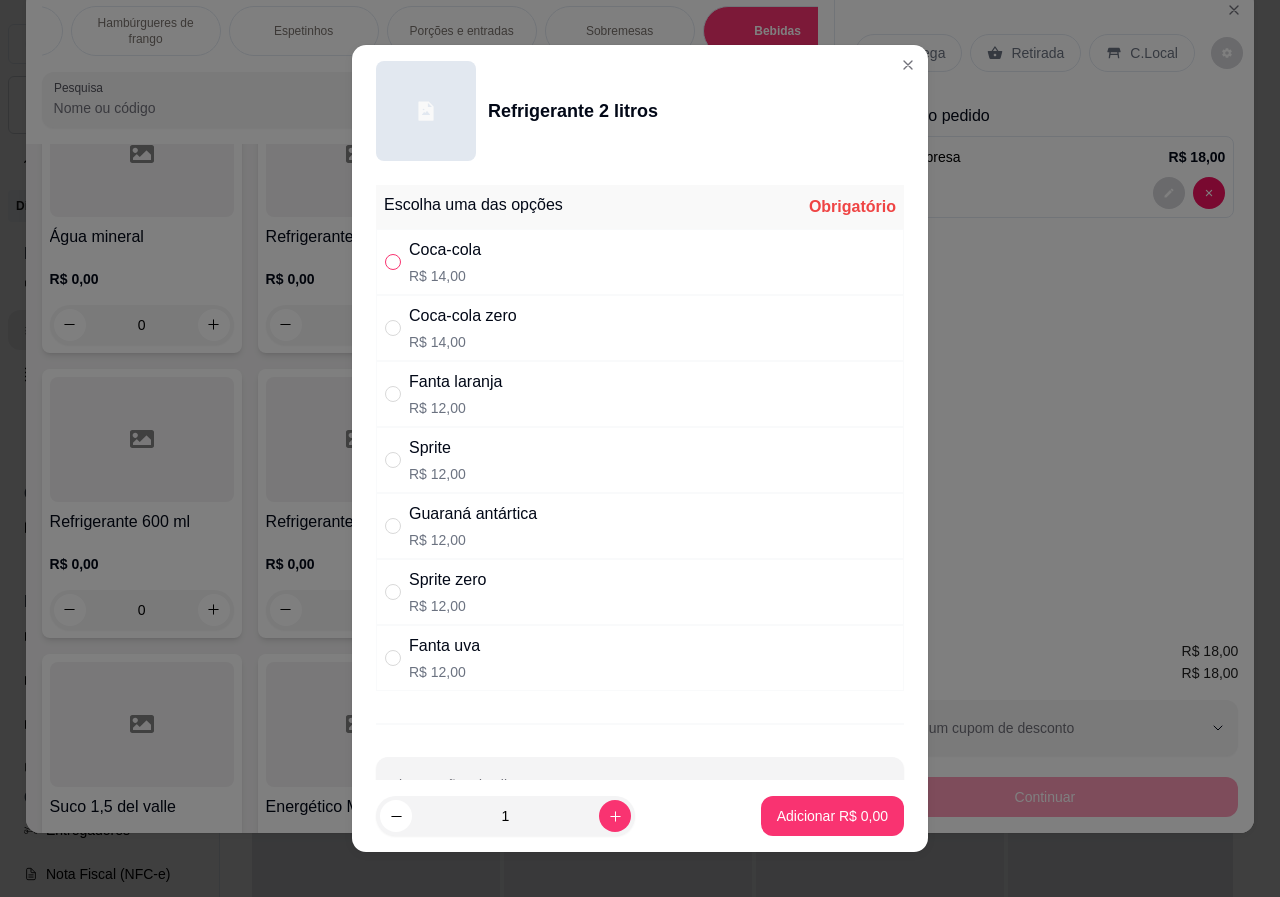 click at bounding box center (393, 262) 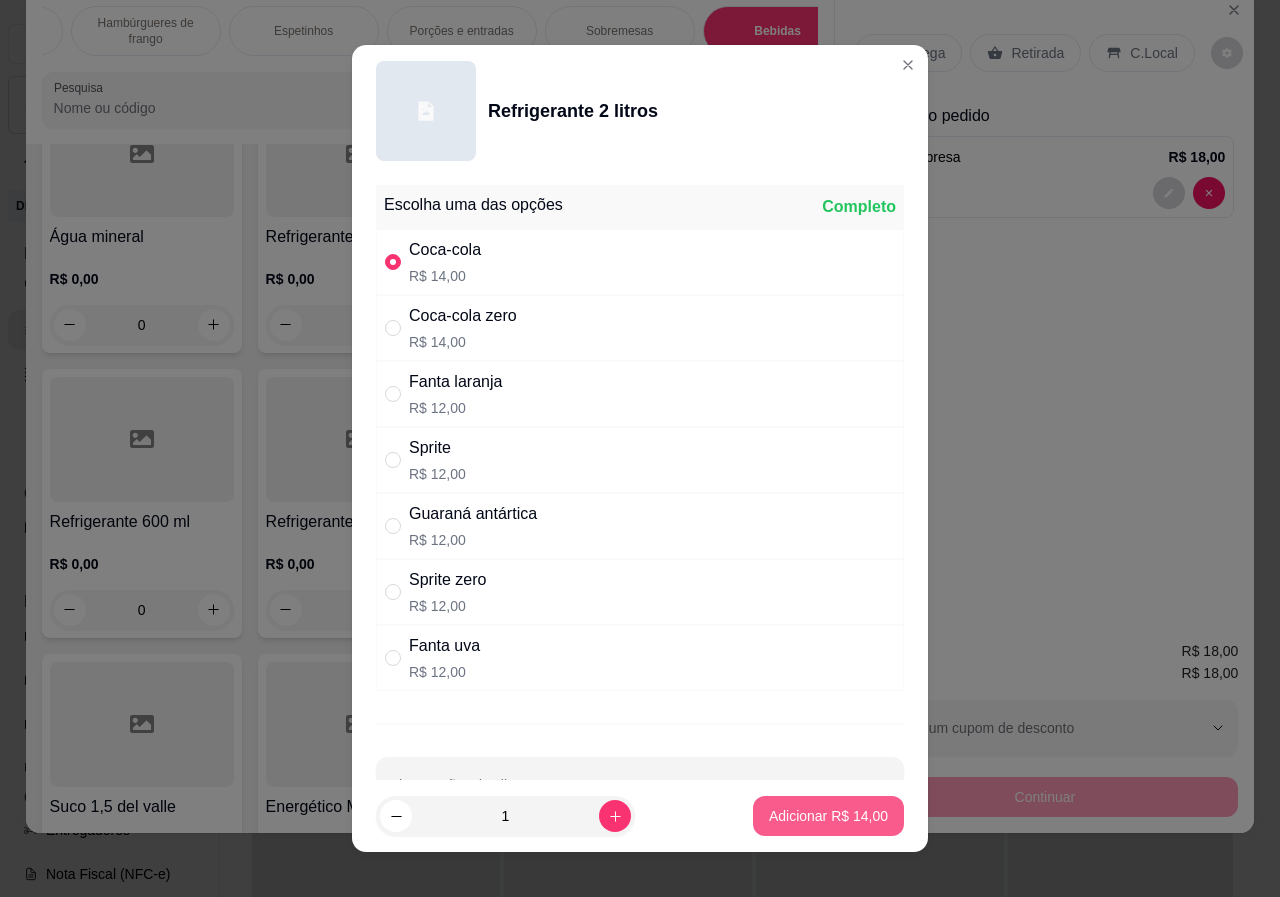 click on "Adicionar   R$ 14,00" at bounding box center [828, 816] 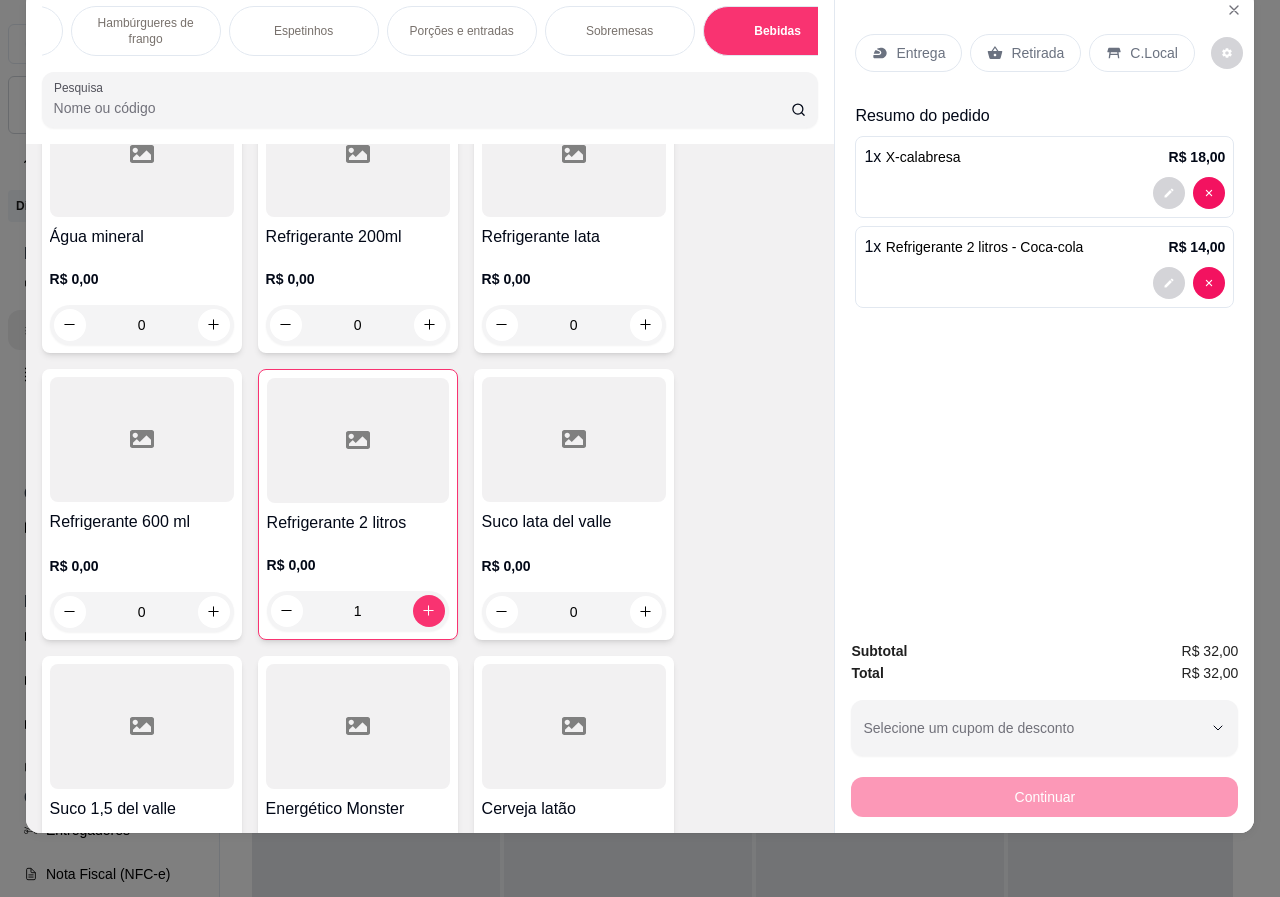 click on "Entrega" at bounding box center (920, 53) 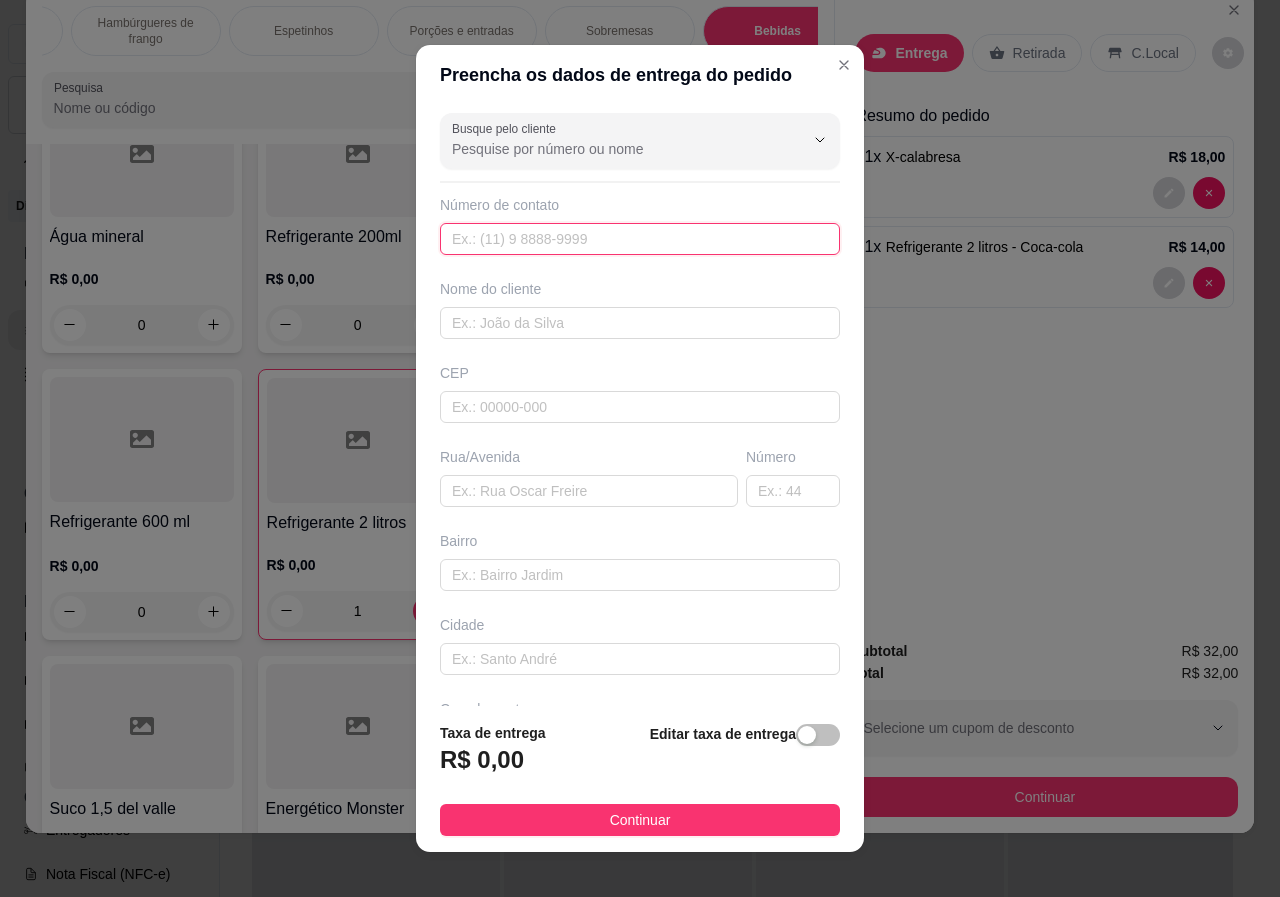 click at bounding box center [640, 239] 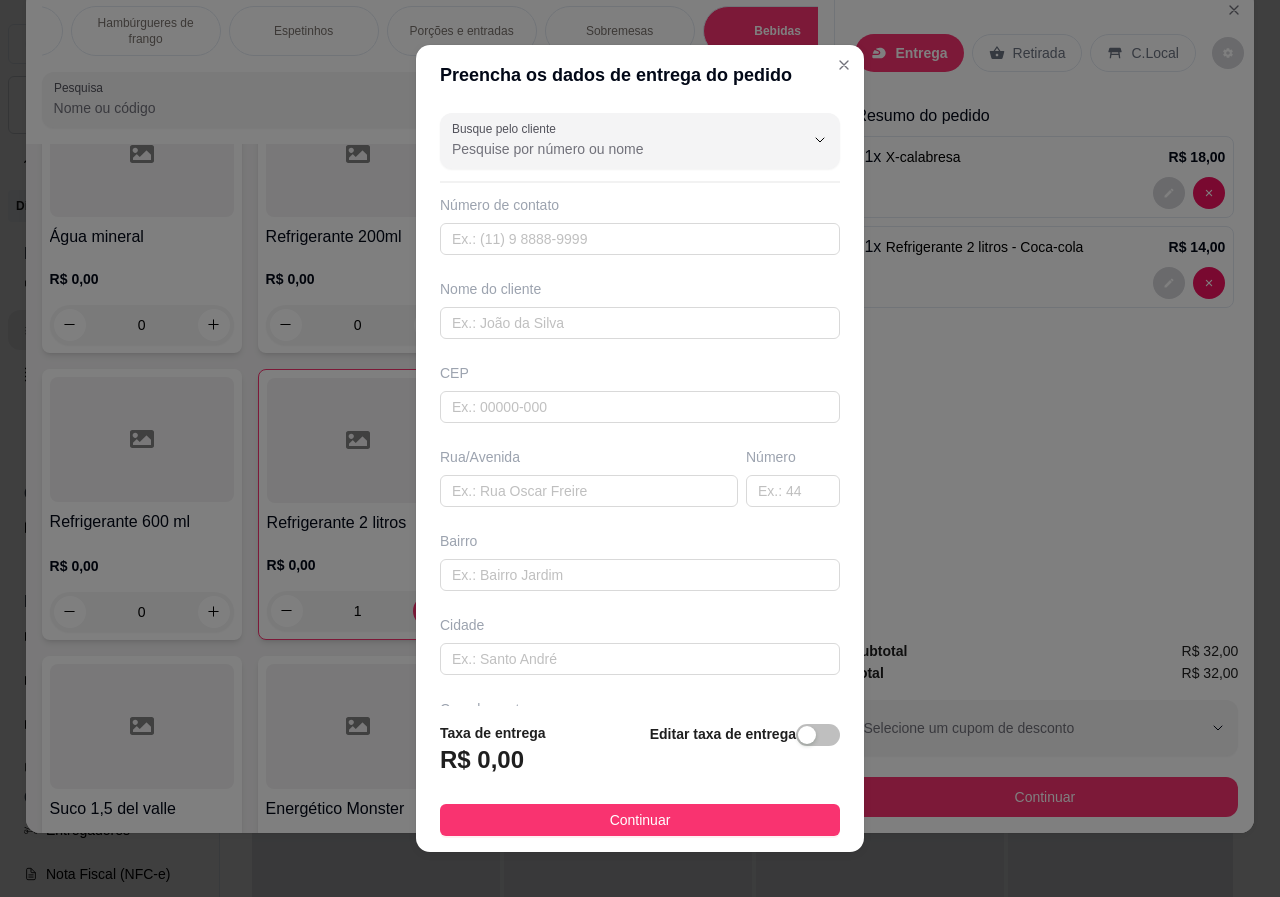 drag, startPoint x: 612, startPoint y: 266, endPoint x: 626, endPoint y: 217, distance: 50.96077 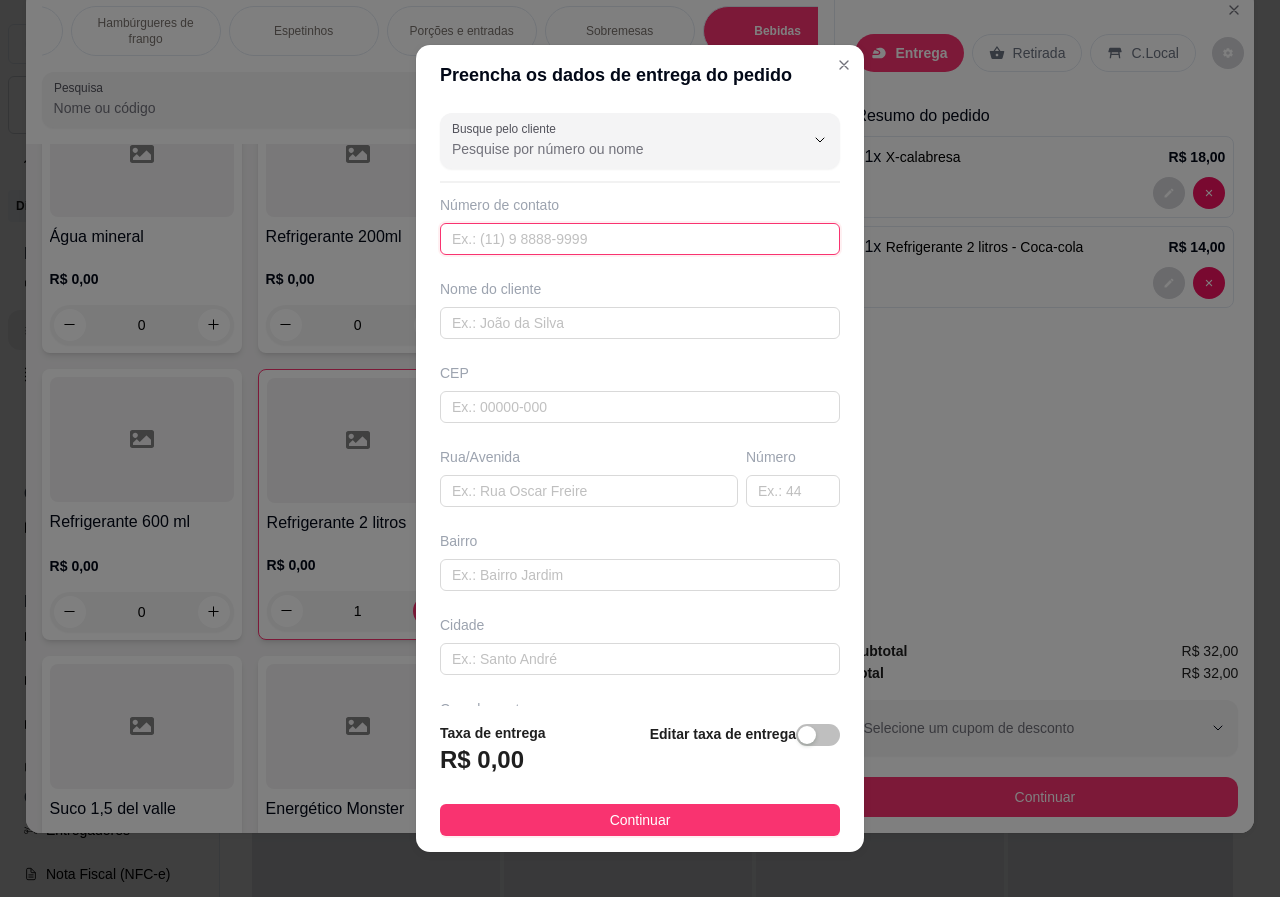 click at bounding box center (640, 239) 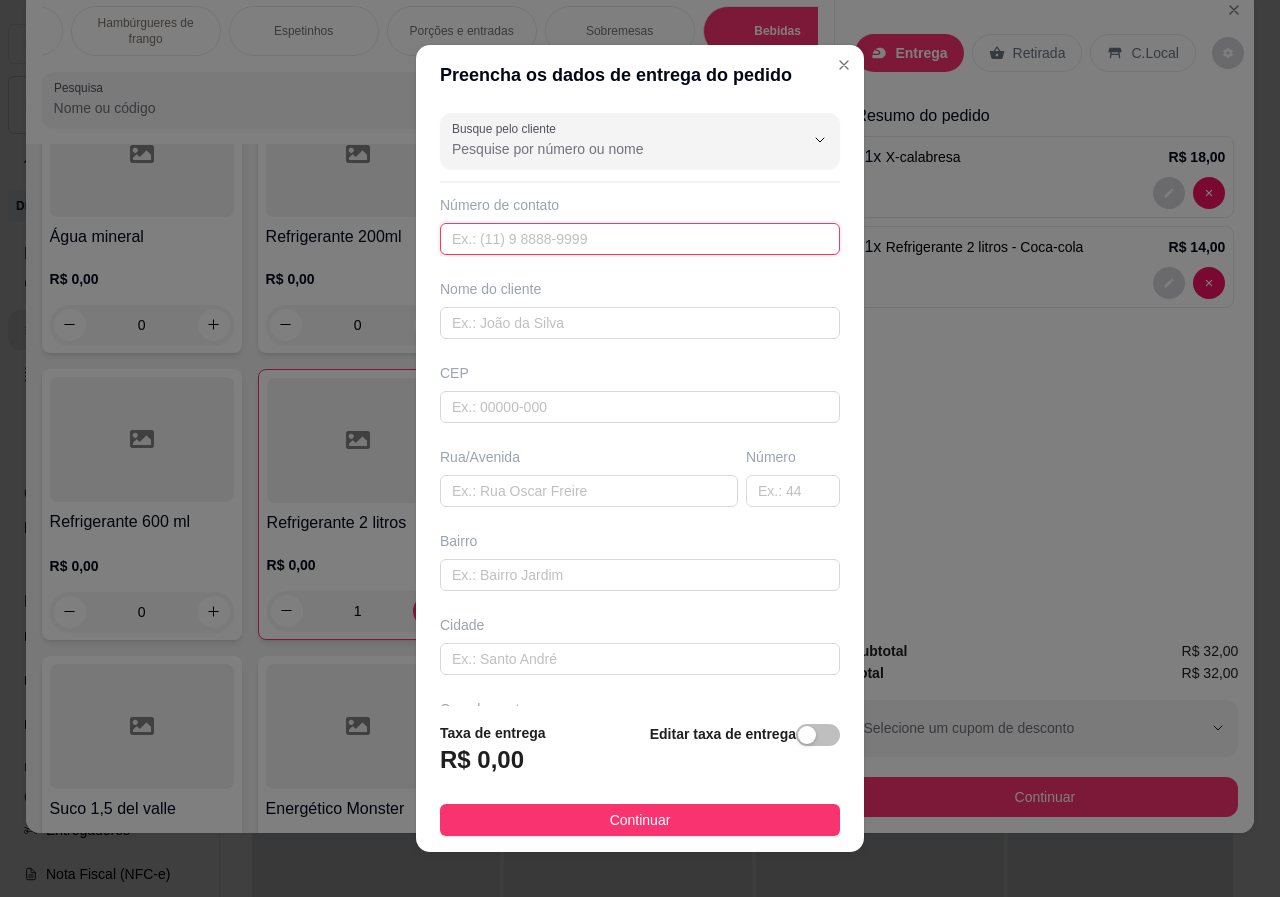 type 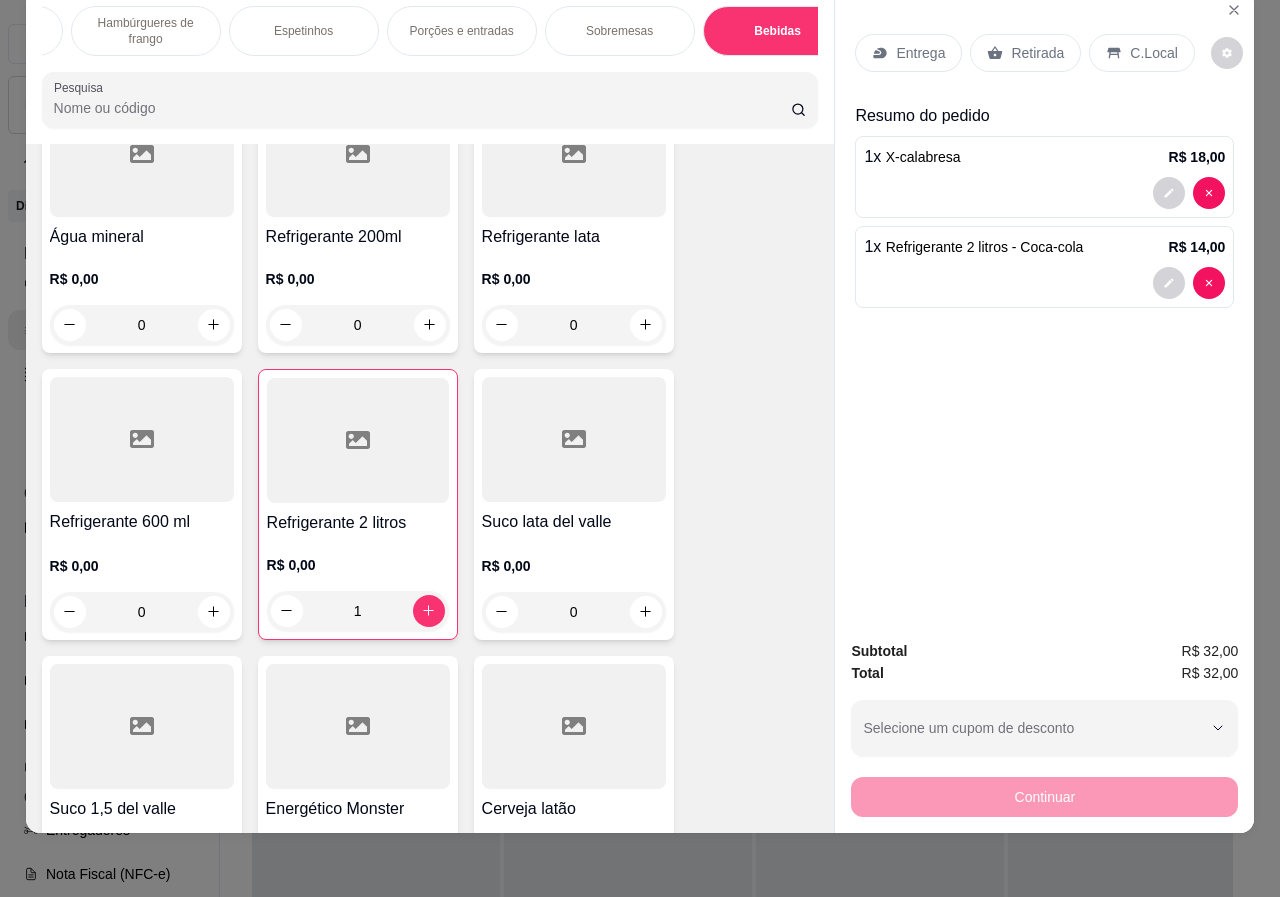 click on "Retirada" at bounding box center [1037, 53] 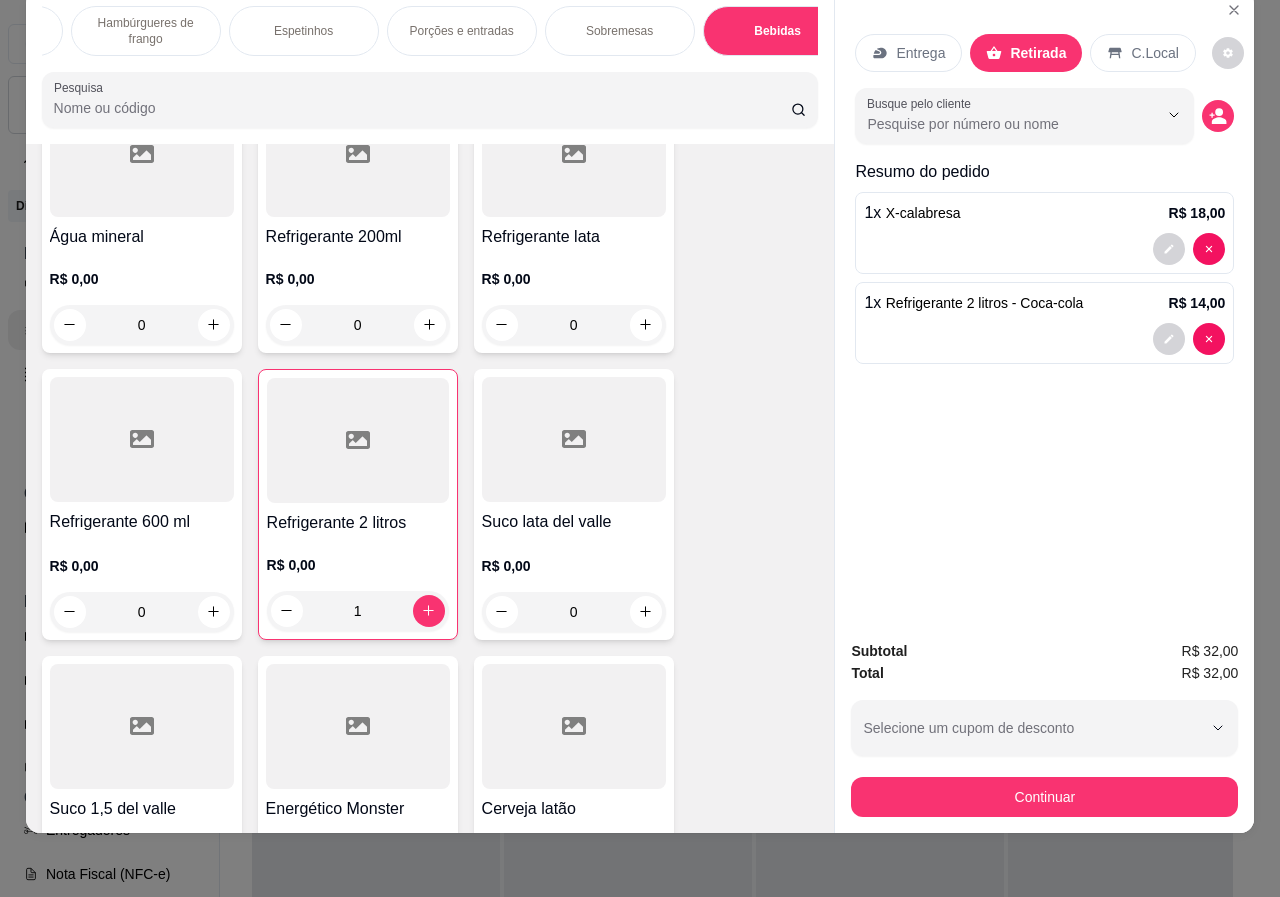 drag, startPoint x: 1108, startPoint y: 37, endPoint x: 1102, endPoint y: 99, distance: 62.289646 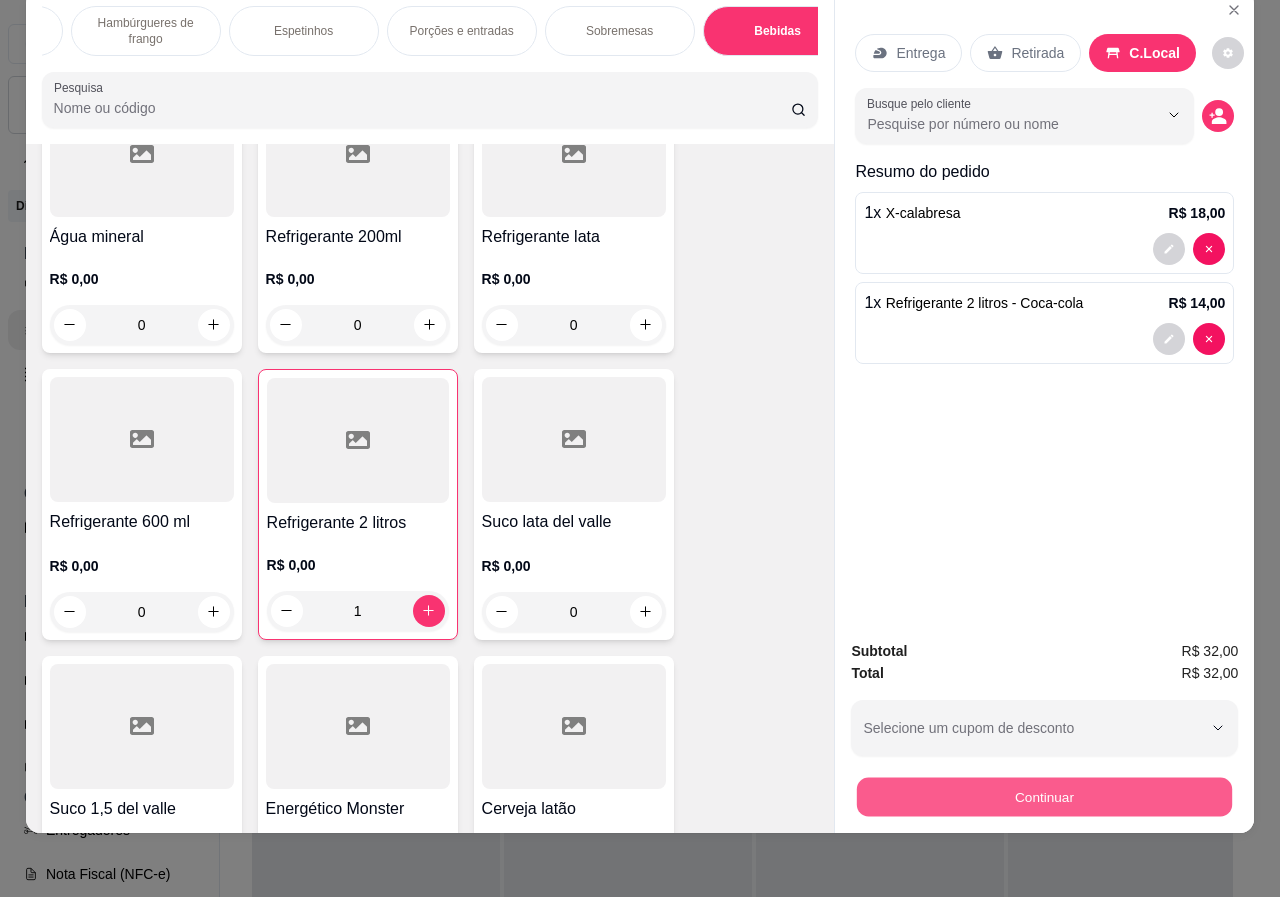 click on "Continuar" at bounding box center [1044, 797] 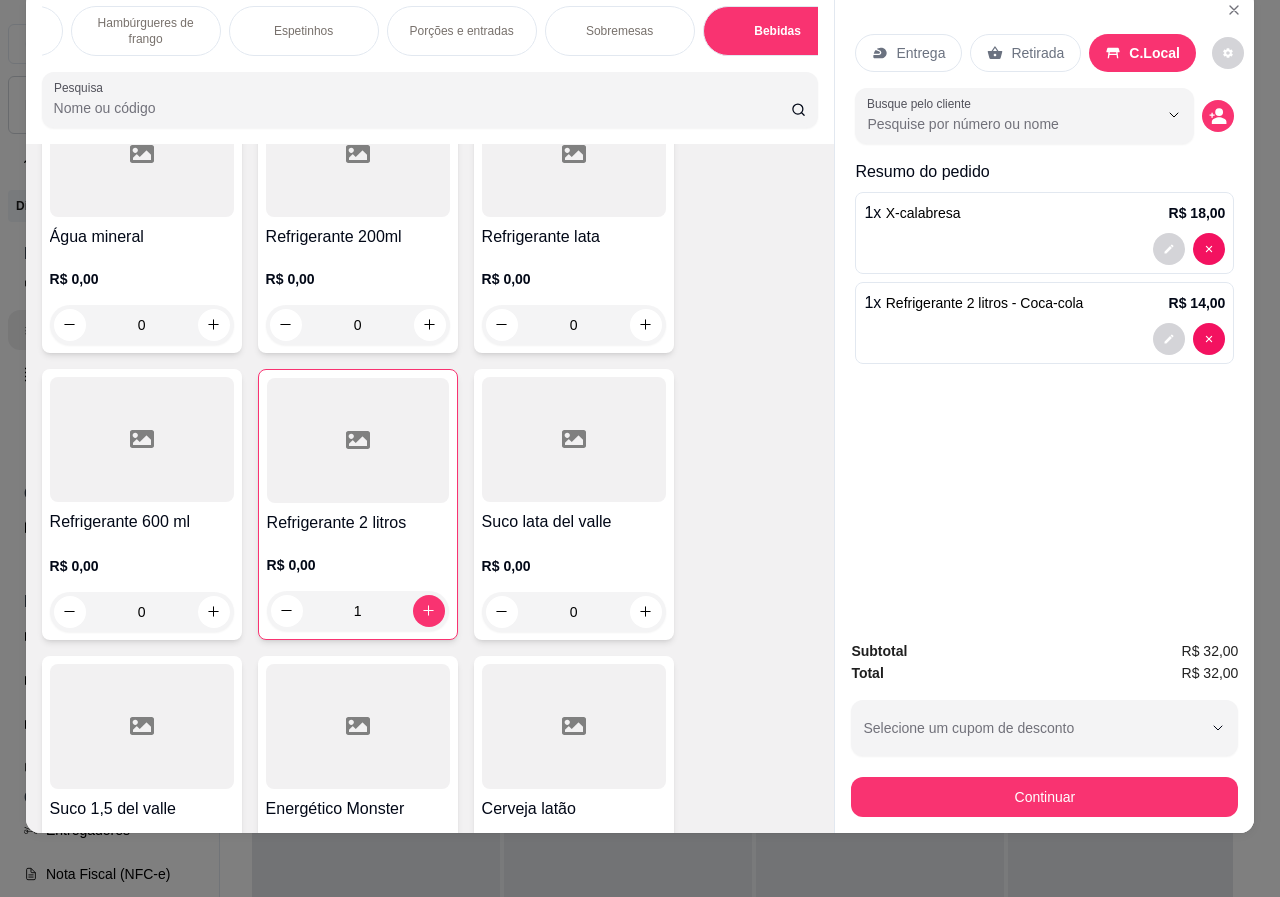 click on "Retirada" at bounding box center [1025, 53] 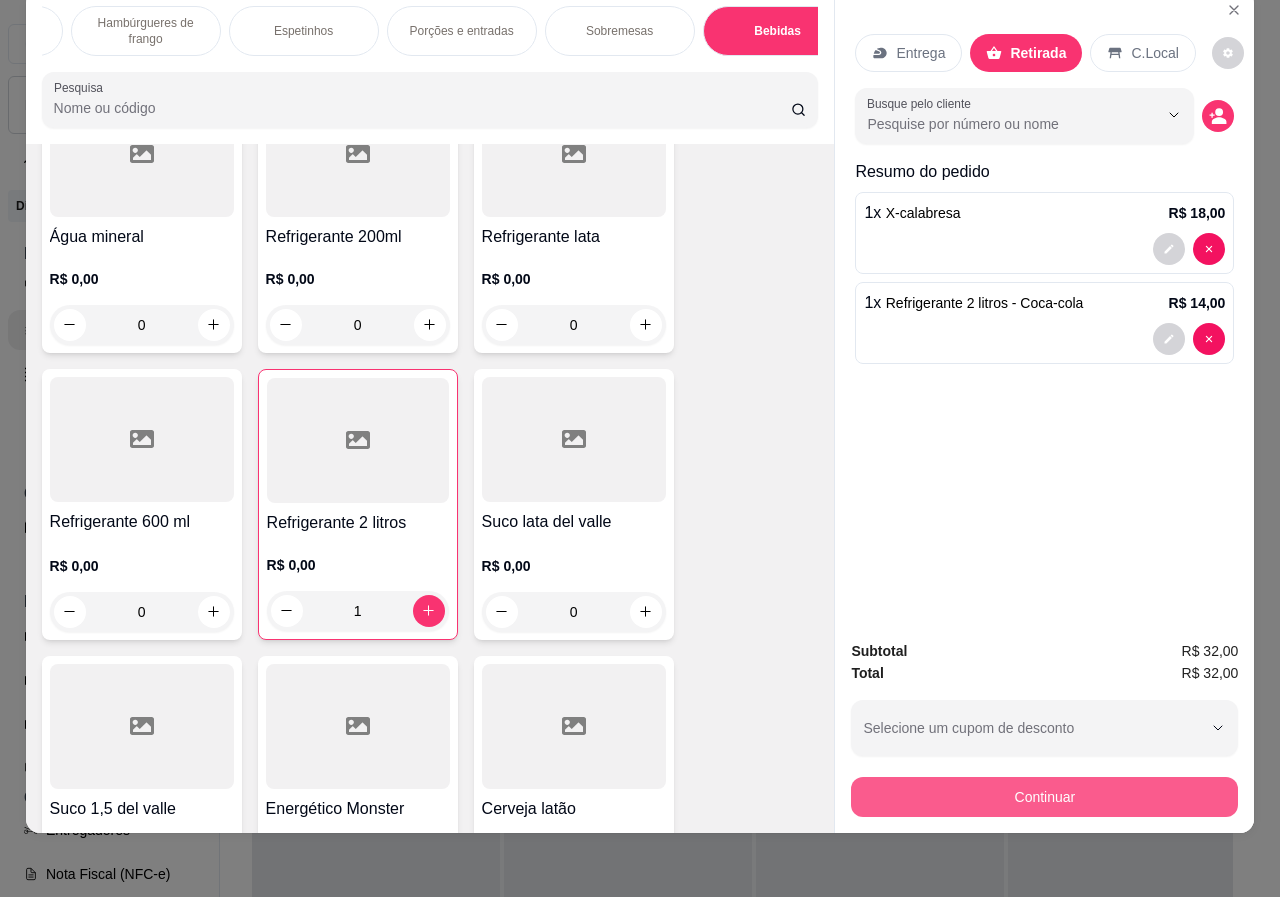 click on "Continuar" at bounding box center [1044, 794] 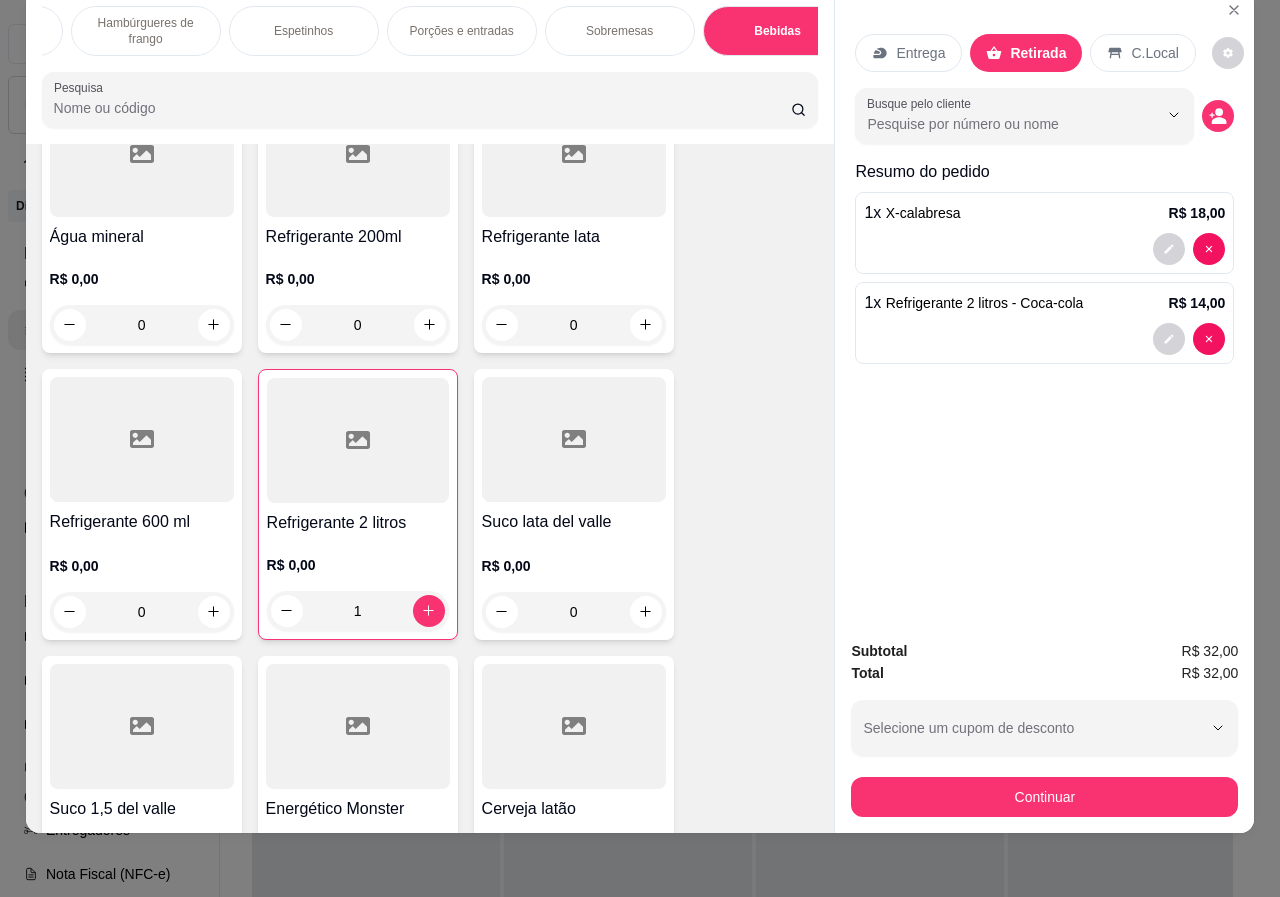 click on "Entrega" at bounding box center (920, 53) 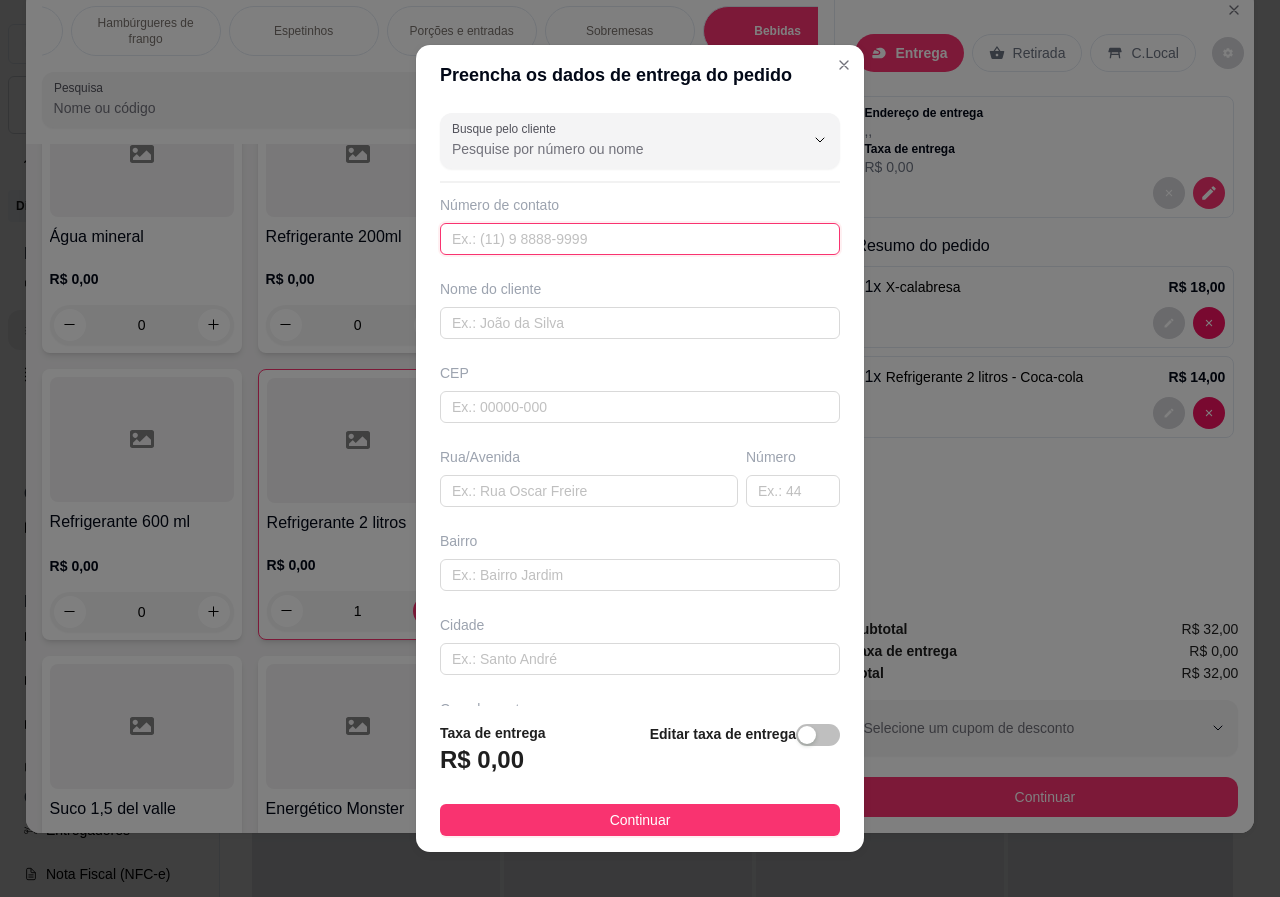 click at bounding box center (640, 239) 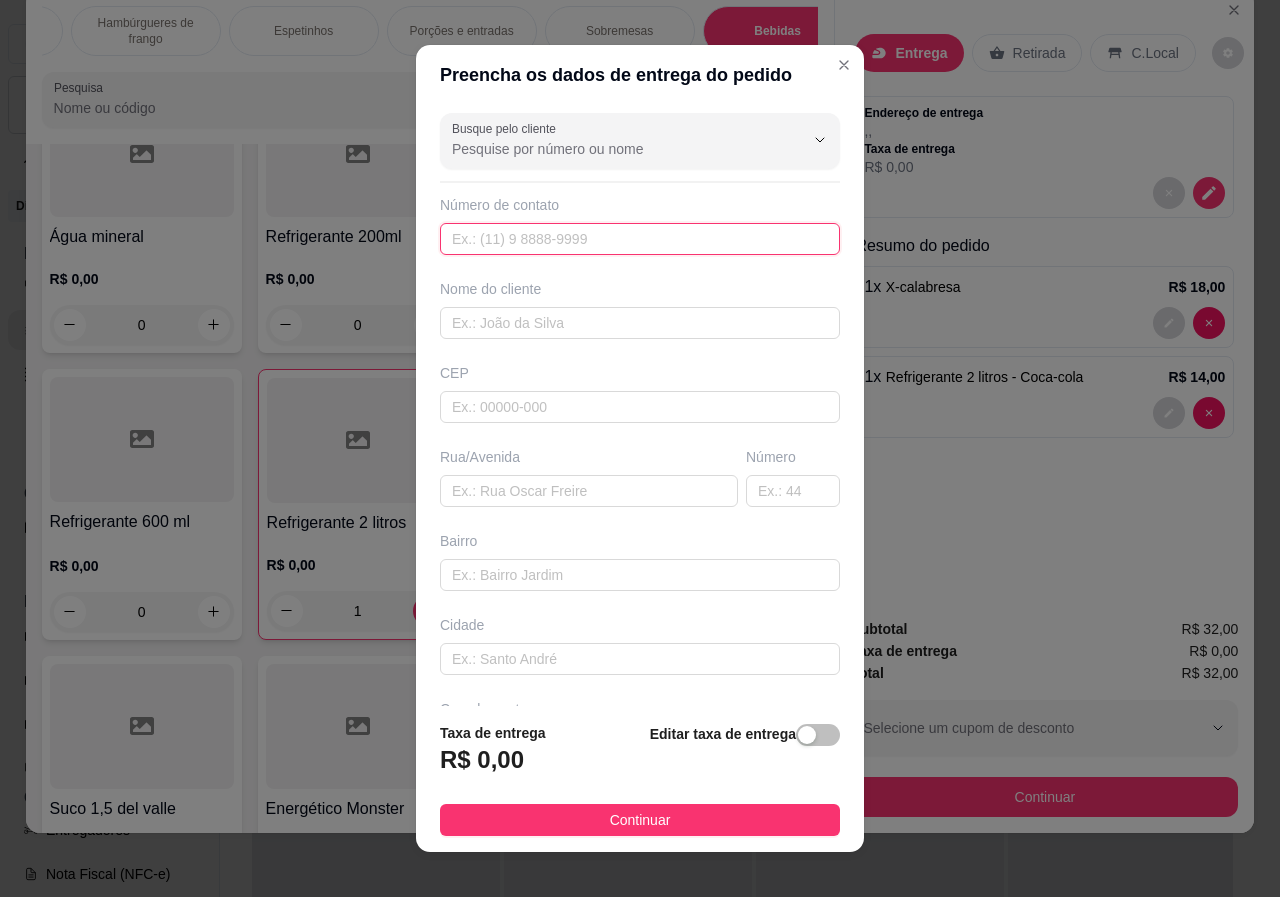 type 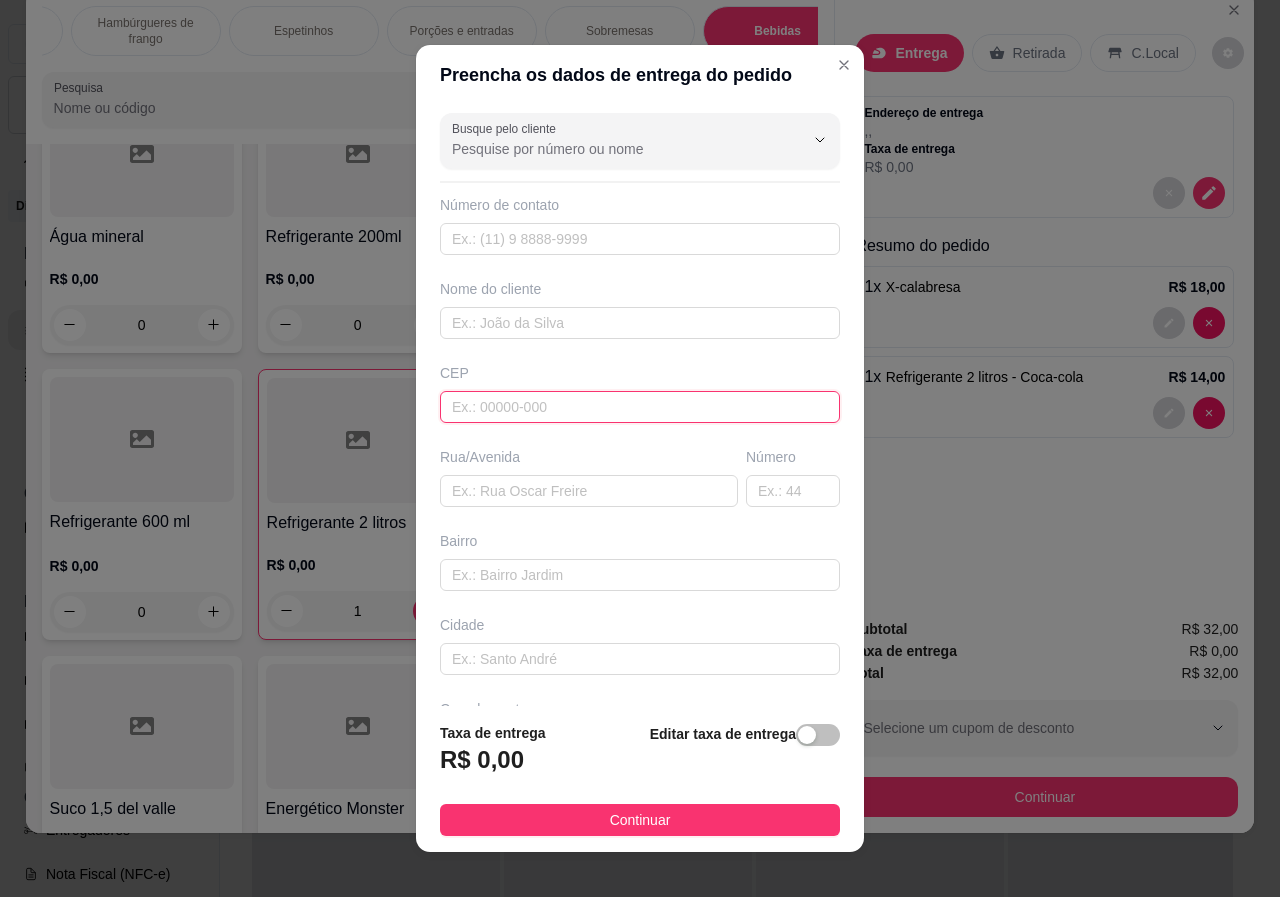 click at bounding box center (640, 407) 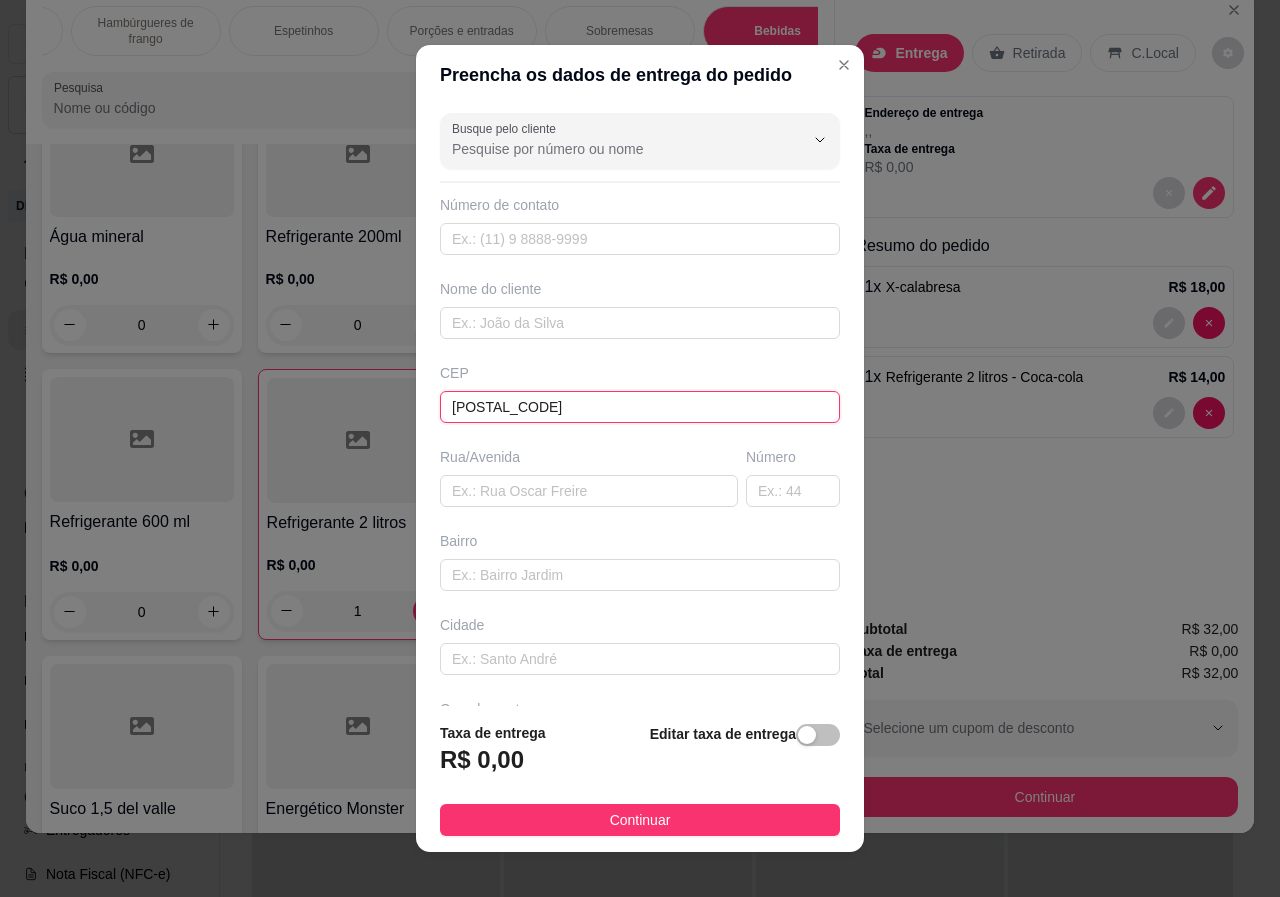 click on "[POSTAL_CODE]" at bounding box center [640, 407] 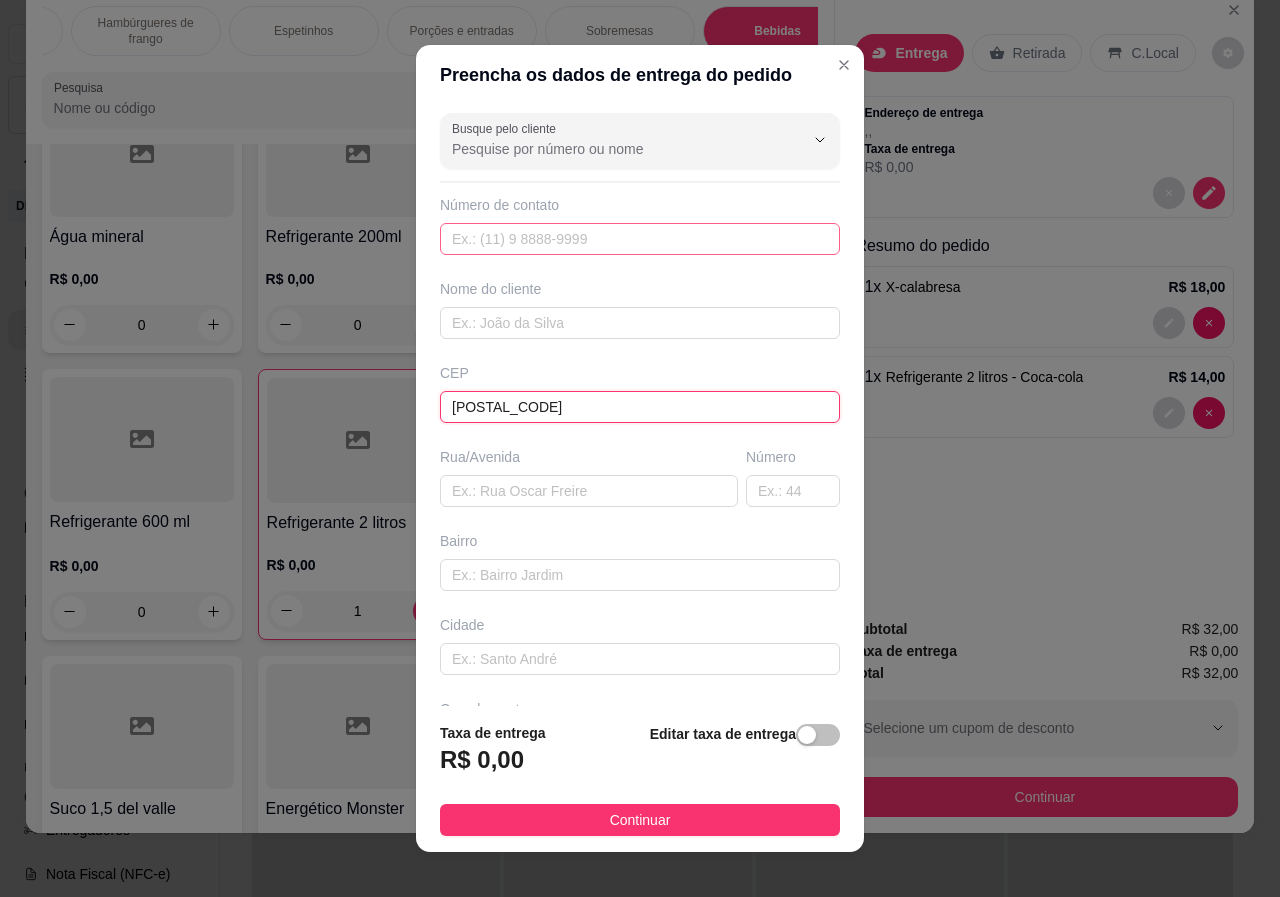 type on "[POSTAL_CODE]" 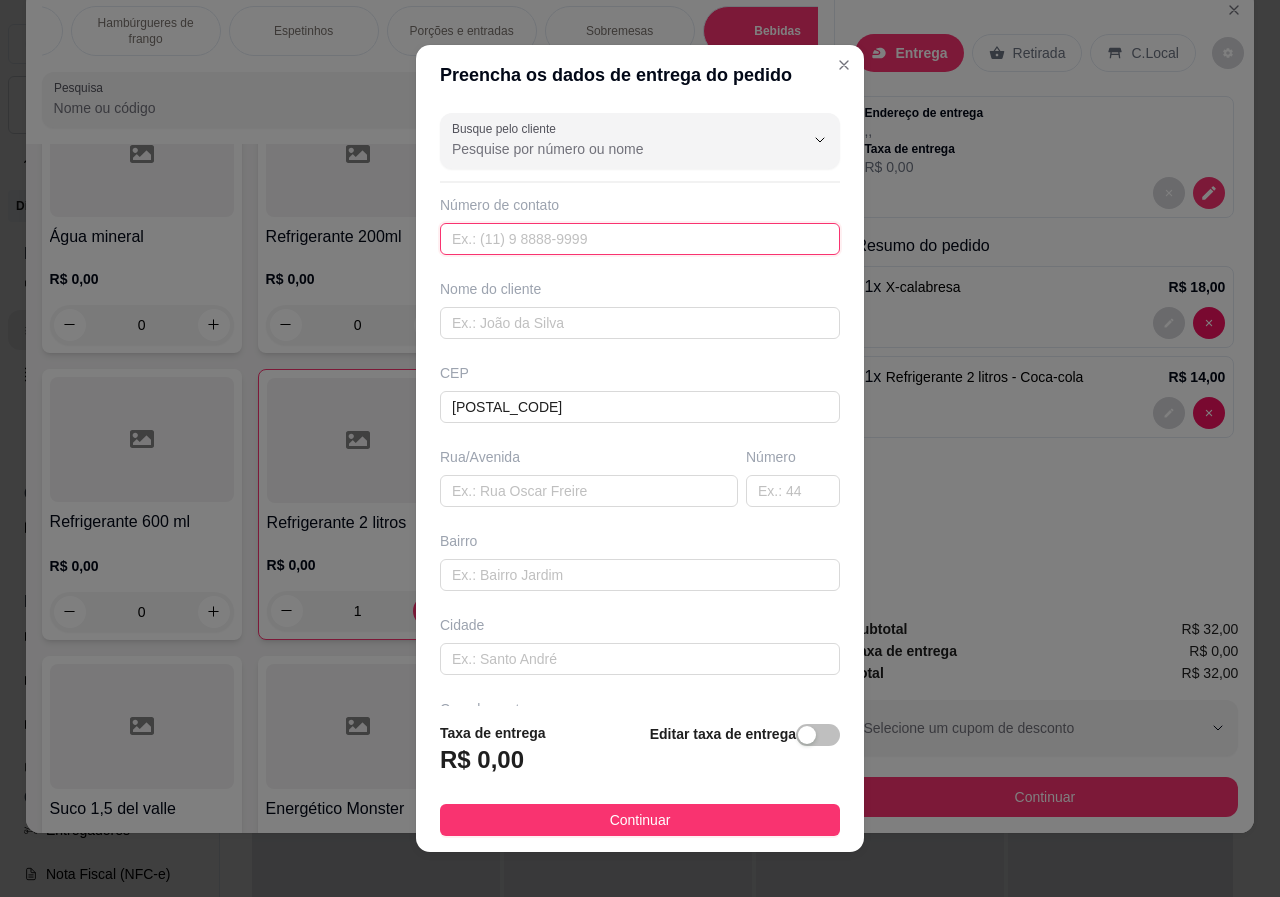 click at bounding box center (640, 239) 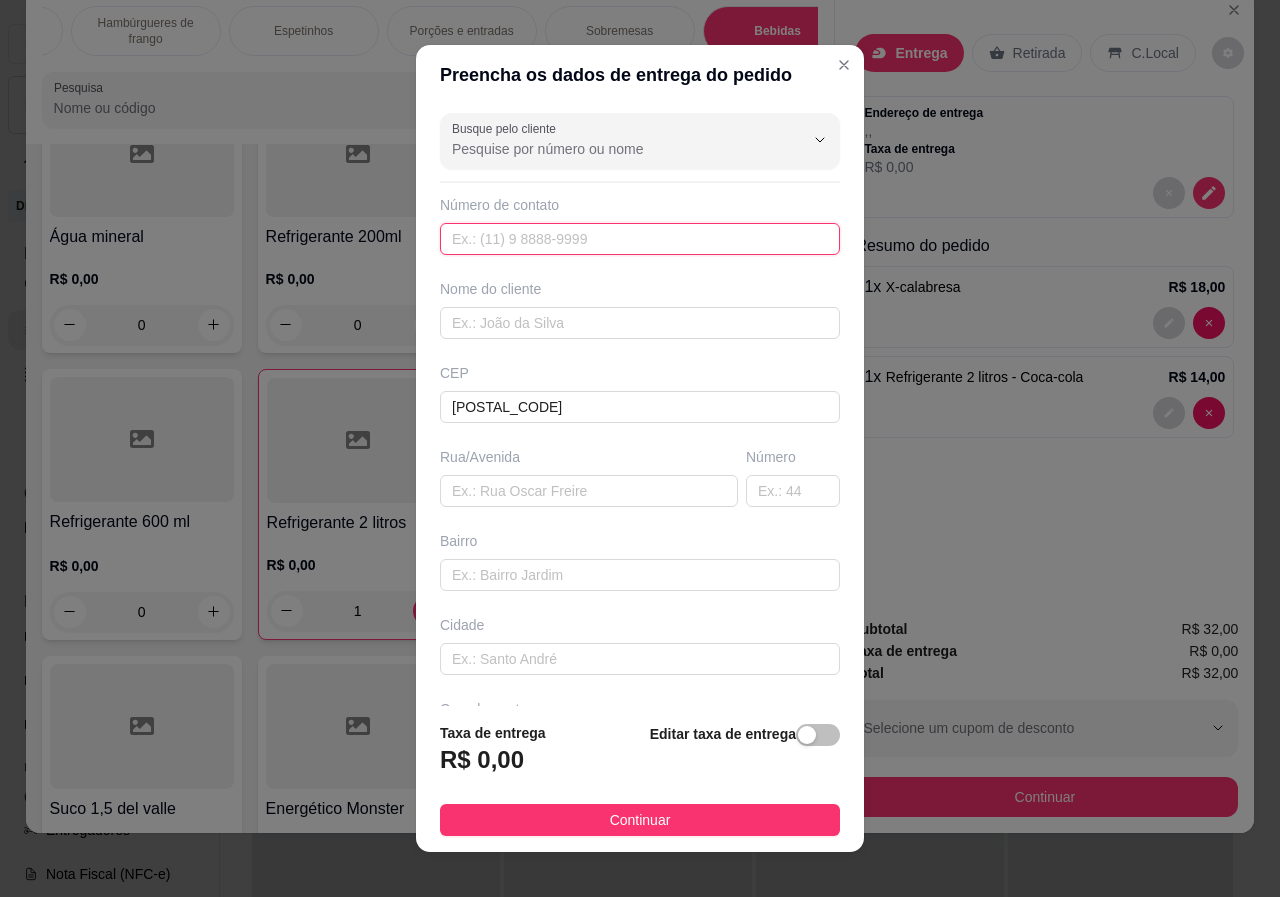 drag, startPoint x: 508, startPoint y: 242, endPoint x: 215, endPoint y: 507, distance: 395.062 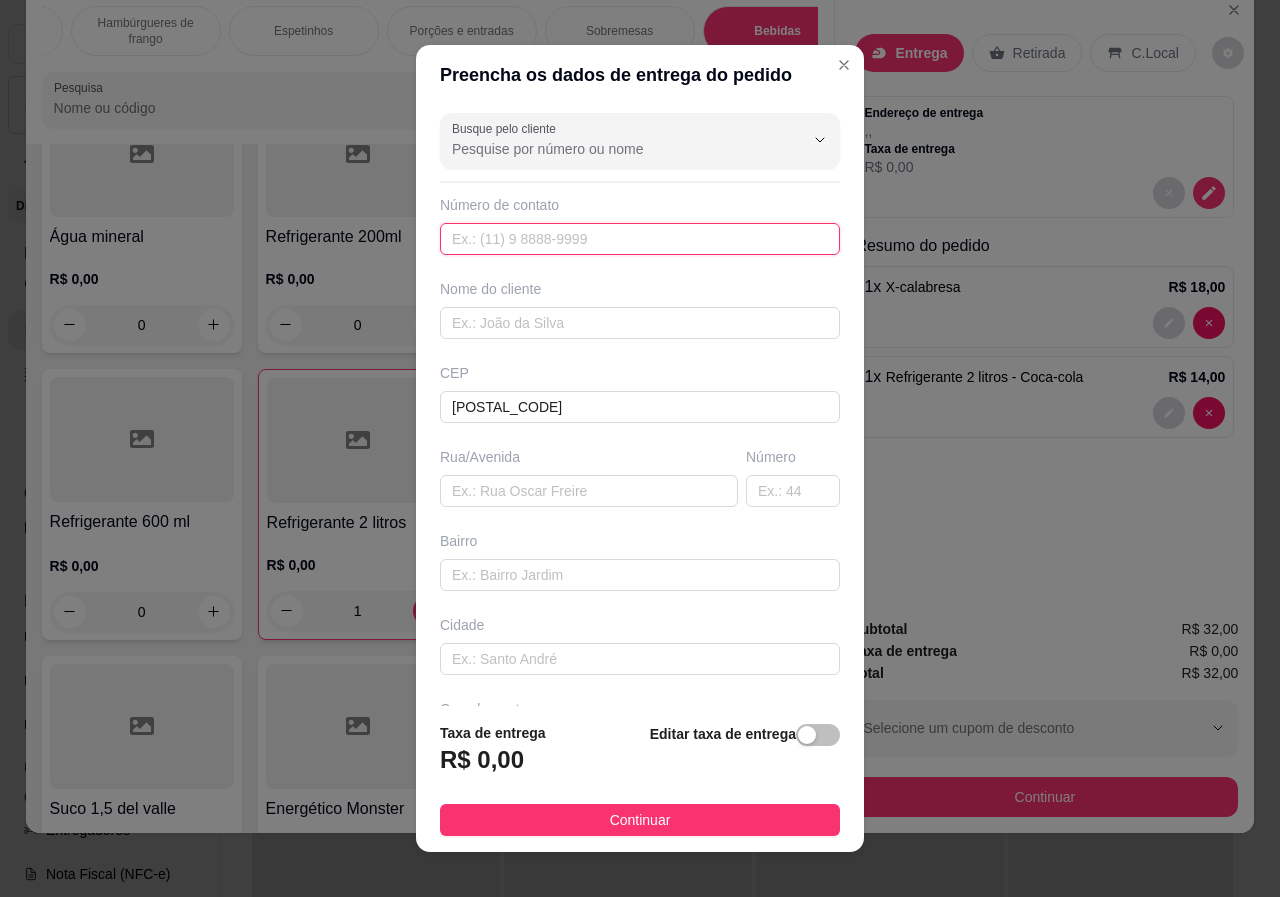 click on "Preencha os dados de entrega do pedido Busque pelo cliente Número de contato Nome do cliente [POSTAL_CODE] Rua/Avenida Número Bairro Cidade Complemento Taxa de entrega R$ 0,00 Editar taxa de entrega  Continuar" at bounding box center (640, 448) 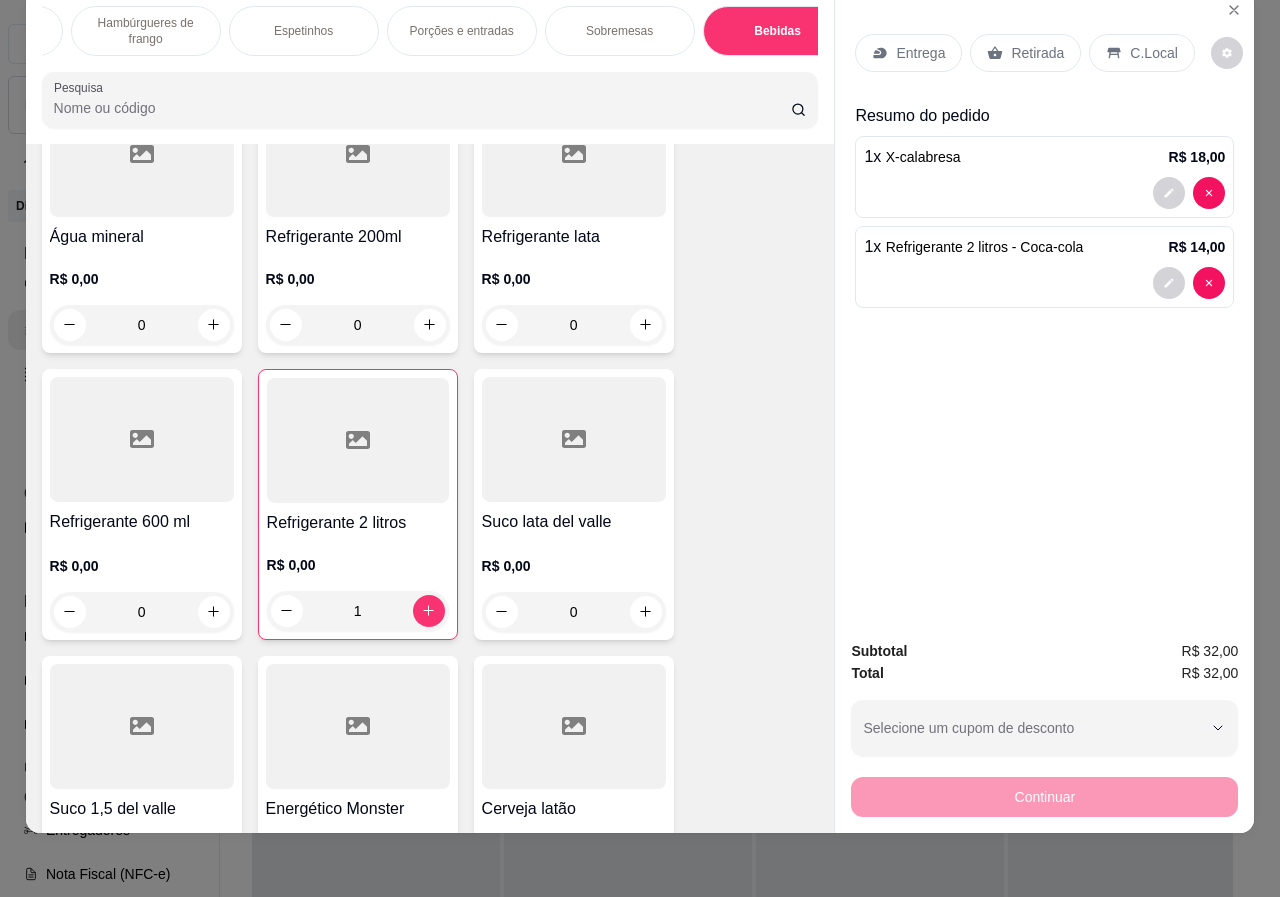 click on "Continuar" at bounding box center [1044, 794] 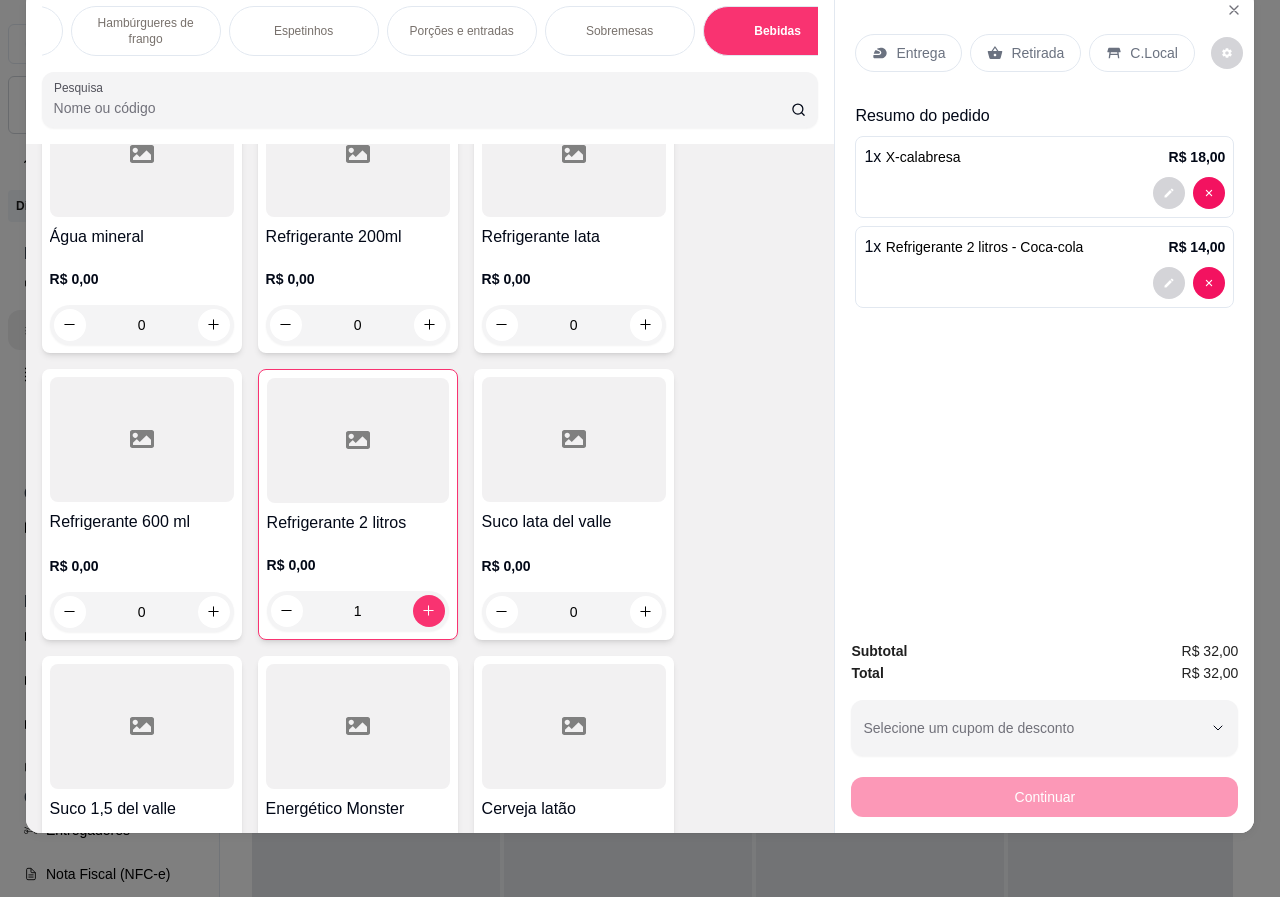 click on "Entrega" at bounding box center (908, 53) 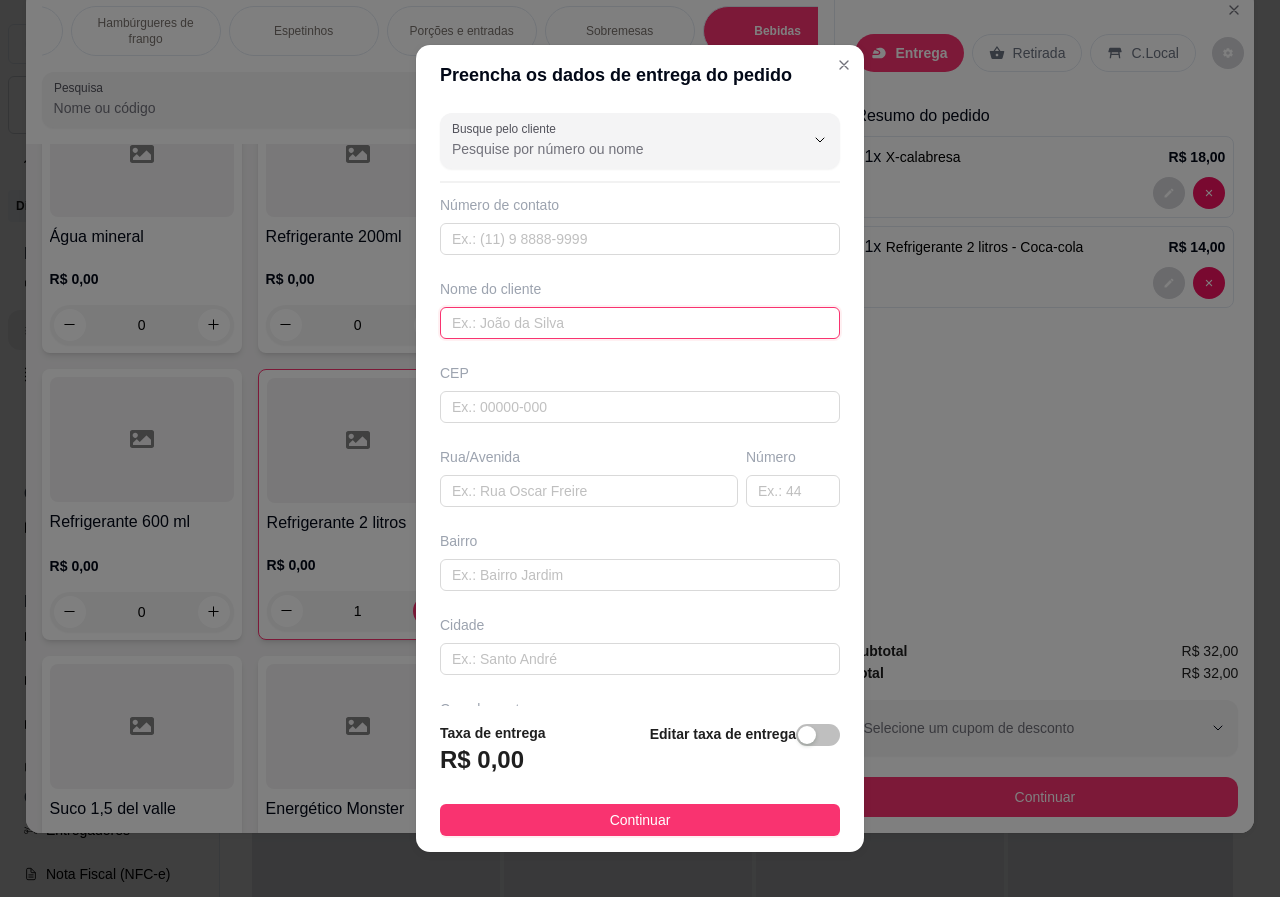 click at bounding box center (640, 323) 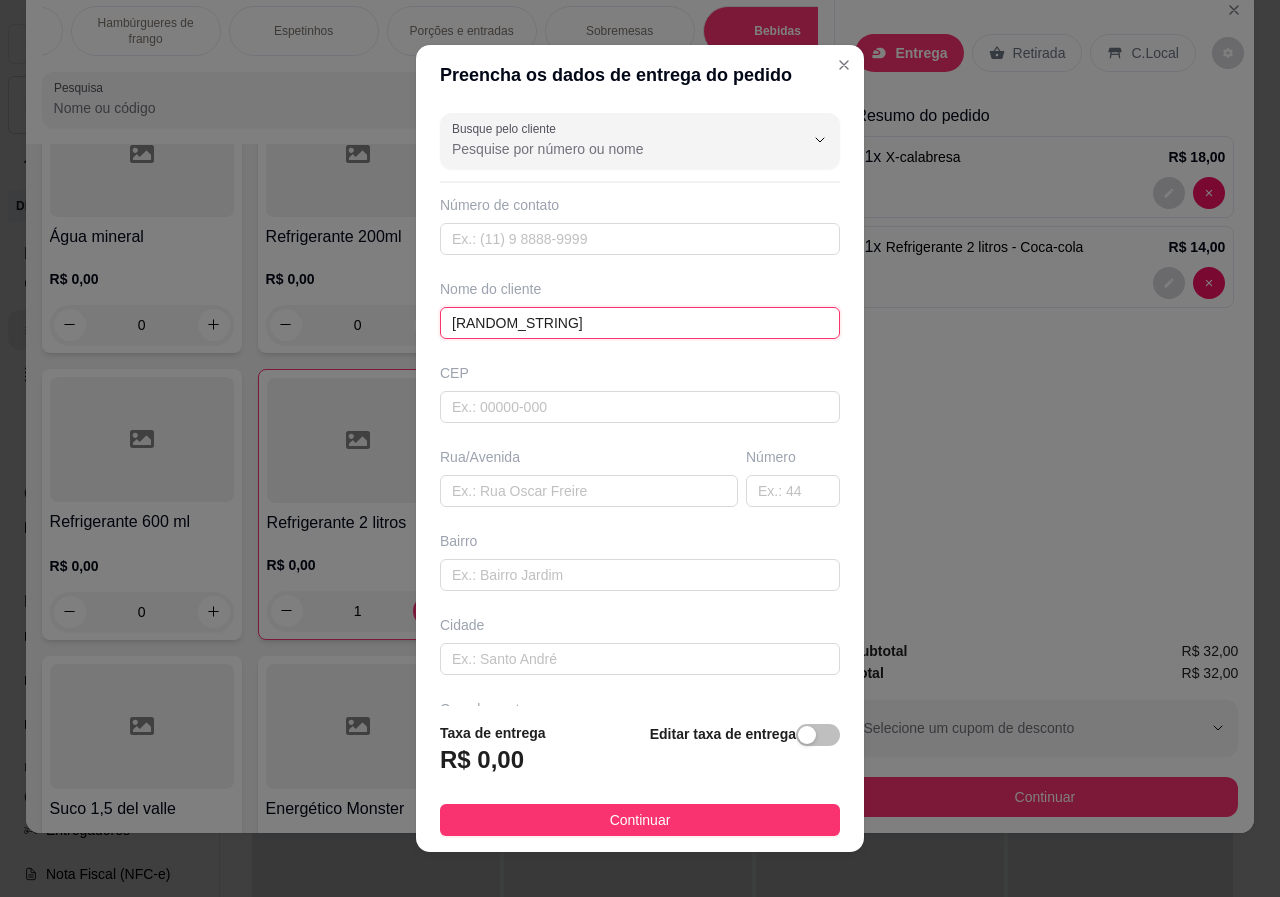 type on "f" 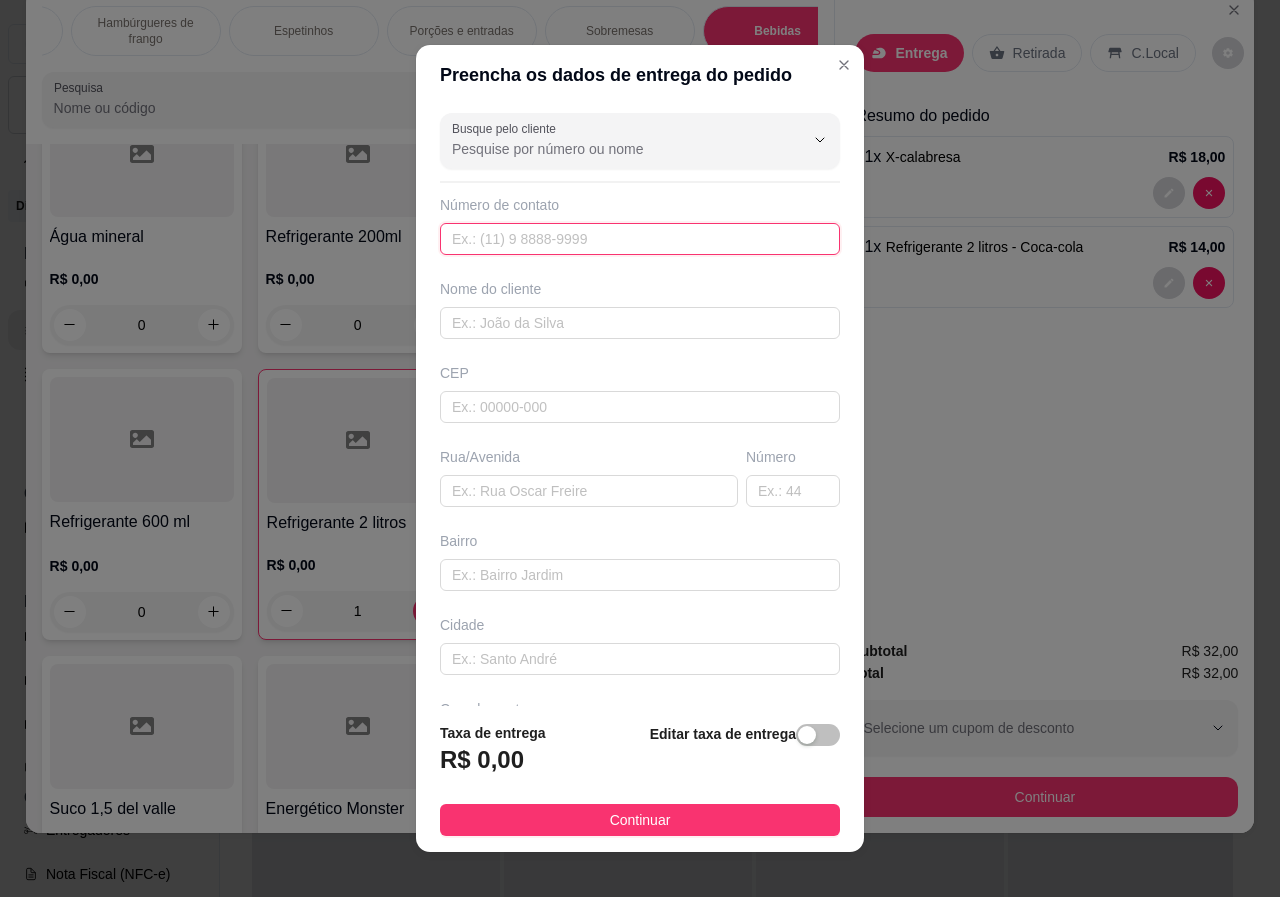 click at bounding box center (640, 239) 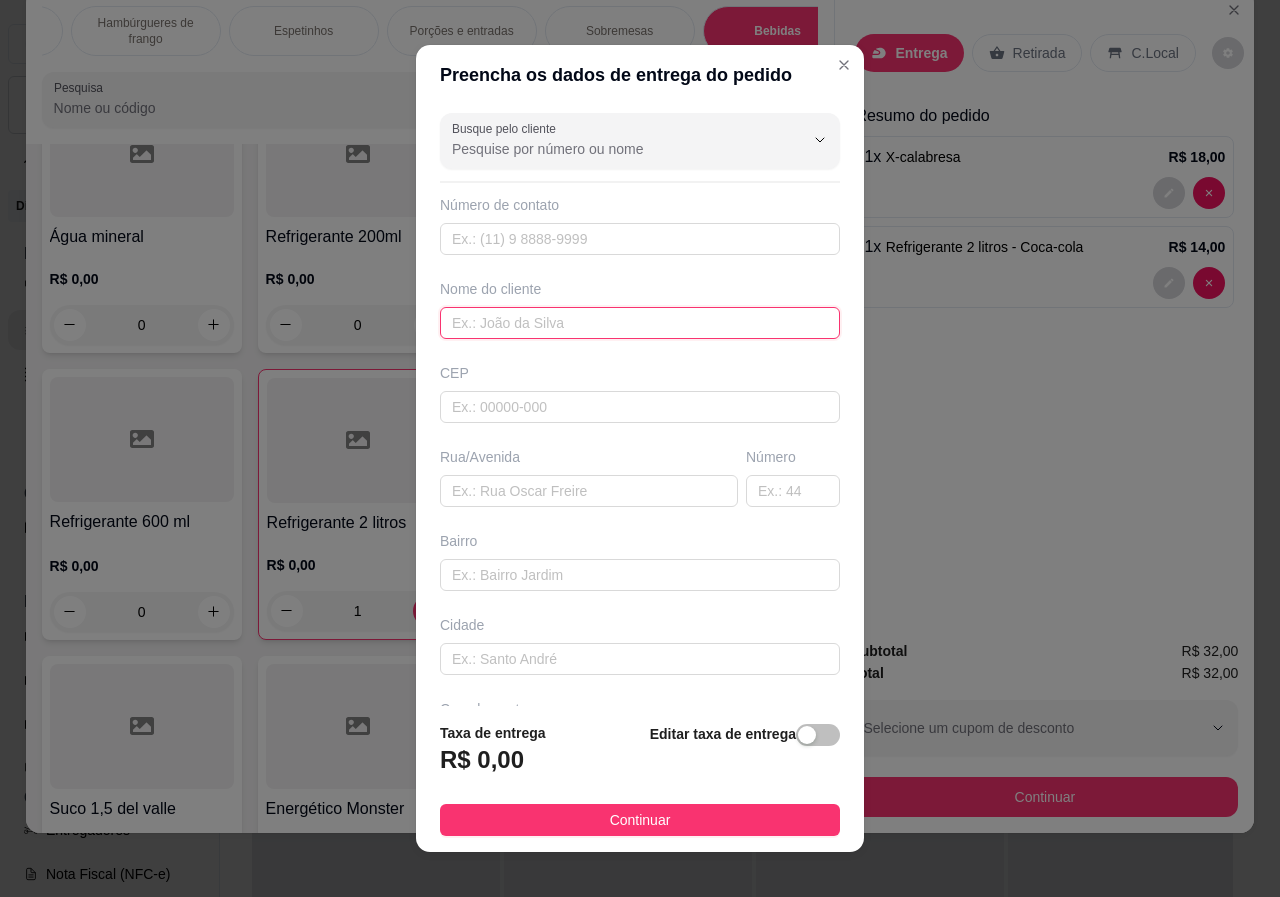 click at bounding box center [640, 323] 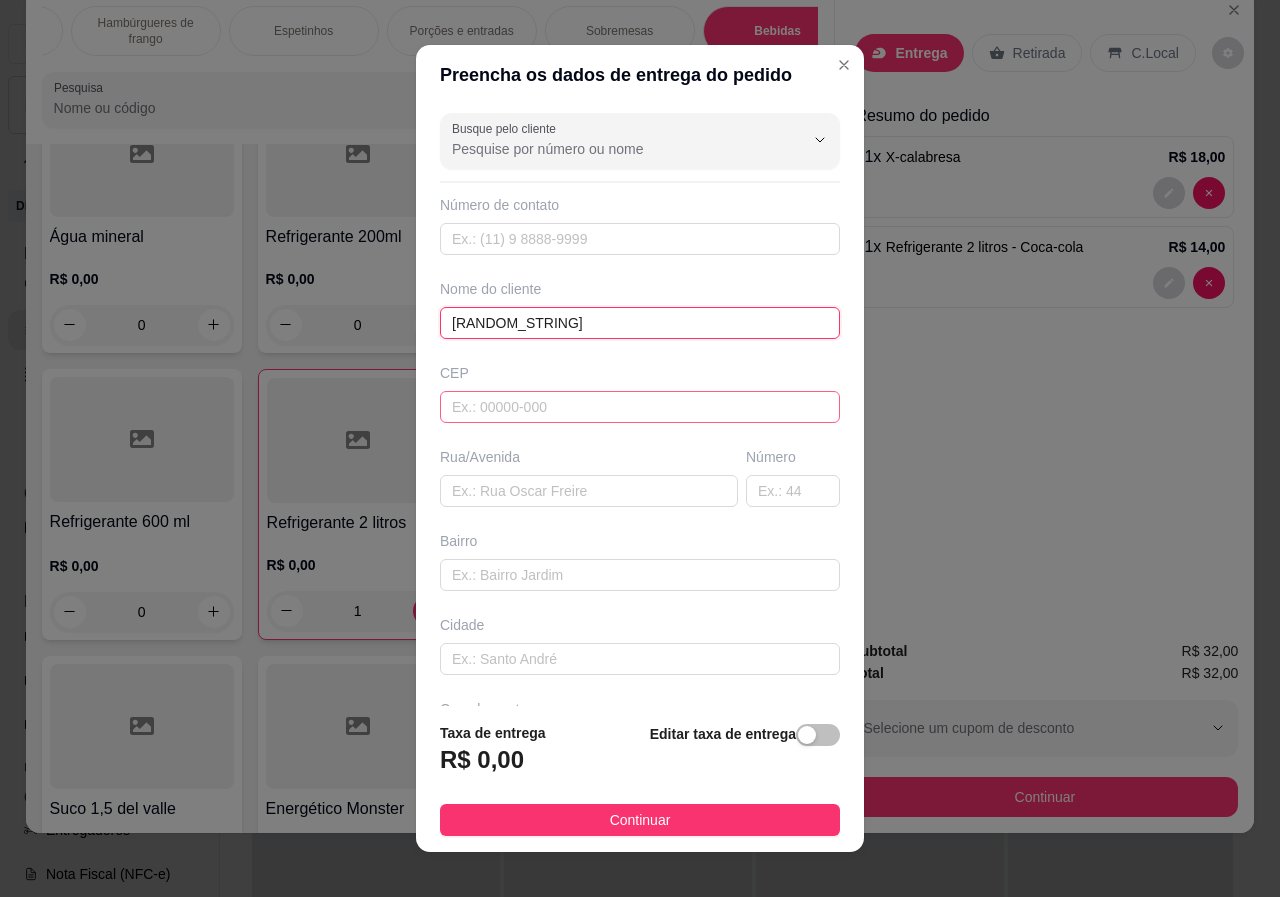 type on "[RANDOM_STRING]" 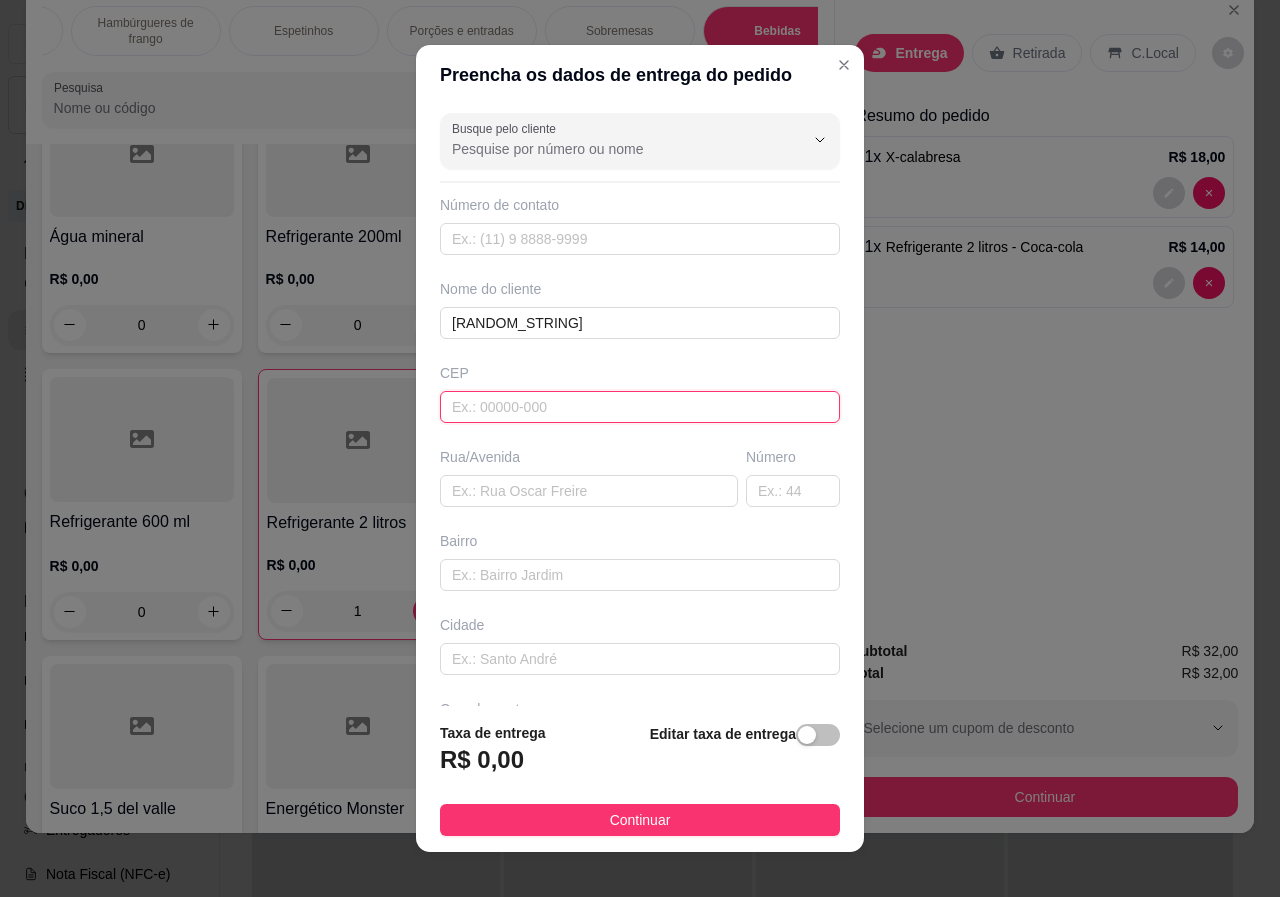 click at bounding box center (640, 407) 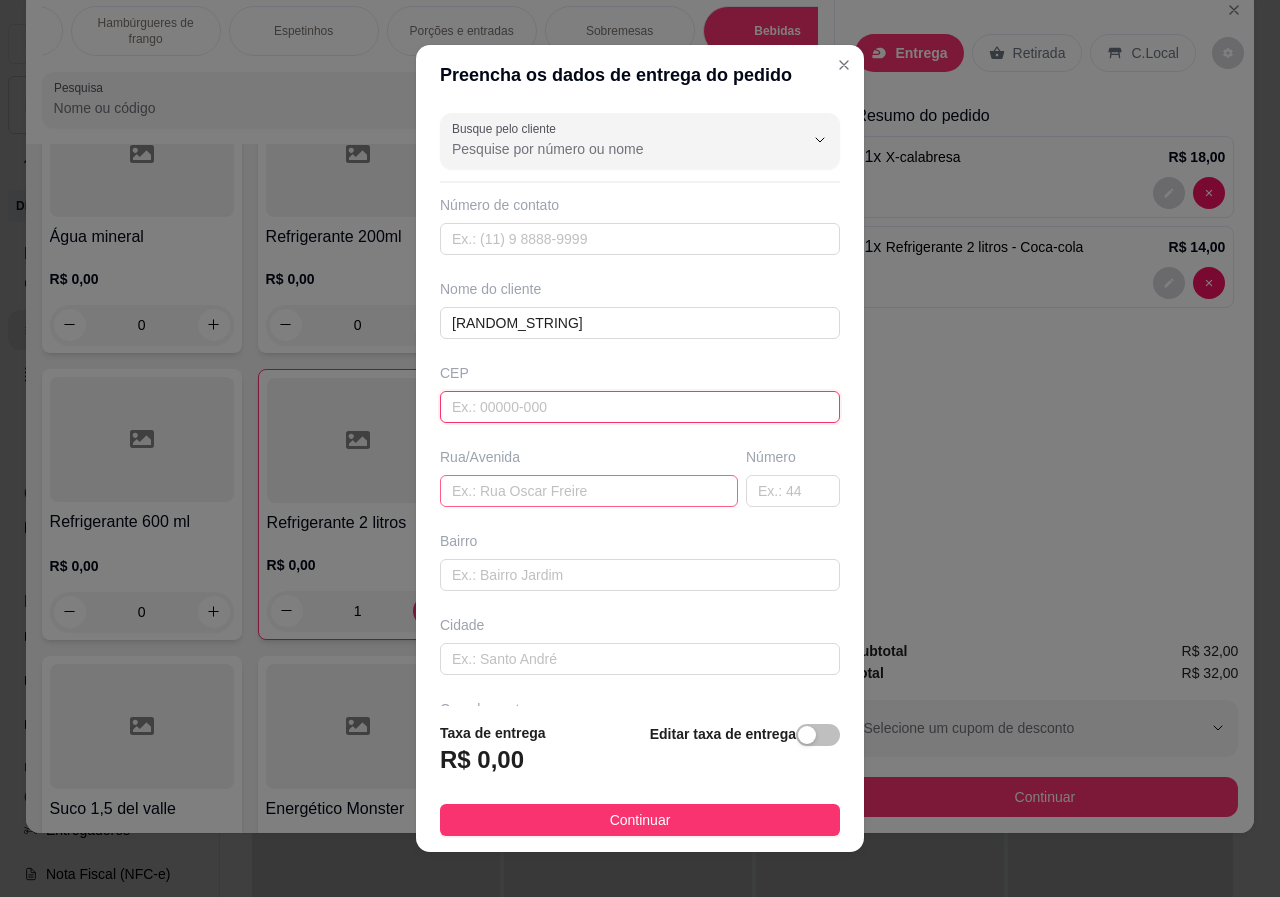 type 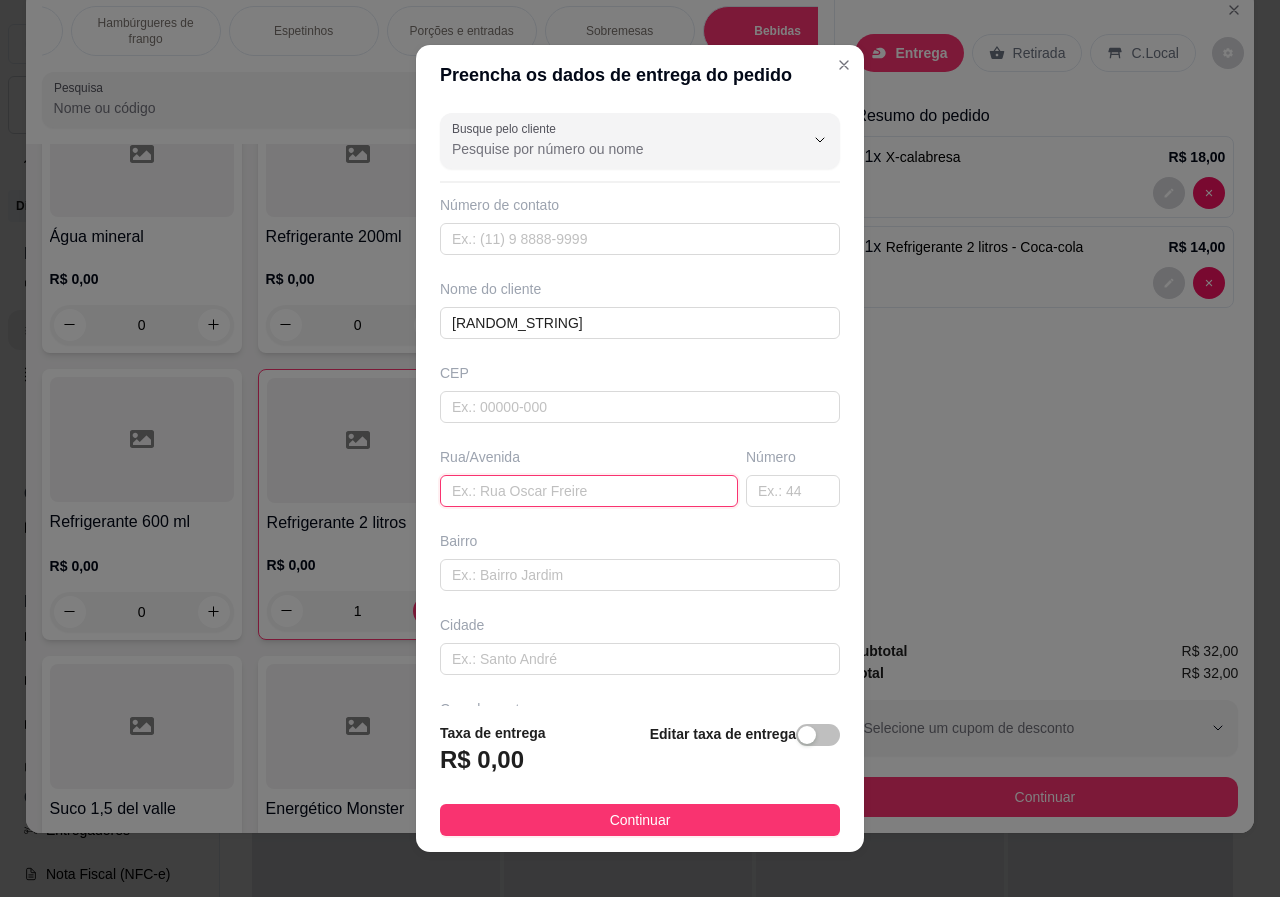 click at bounding box center (589, 491) 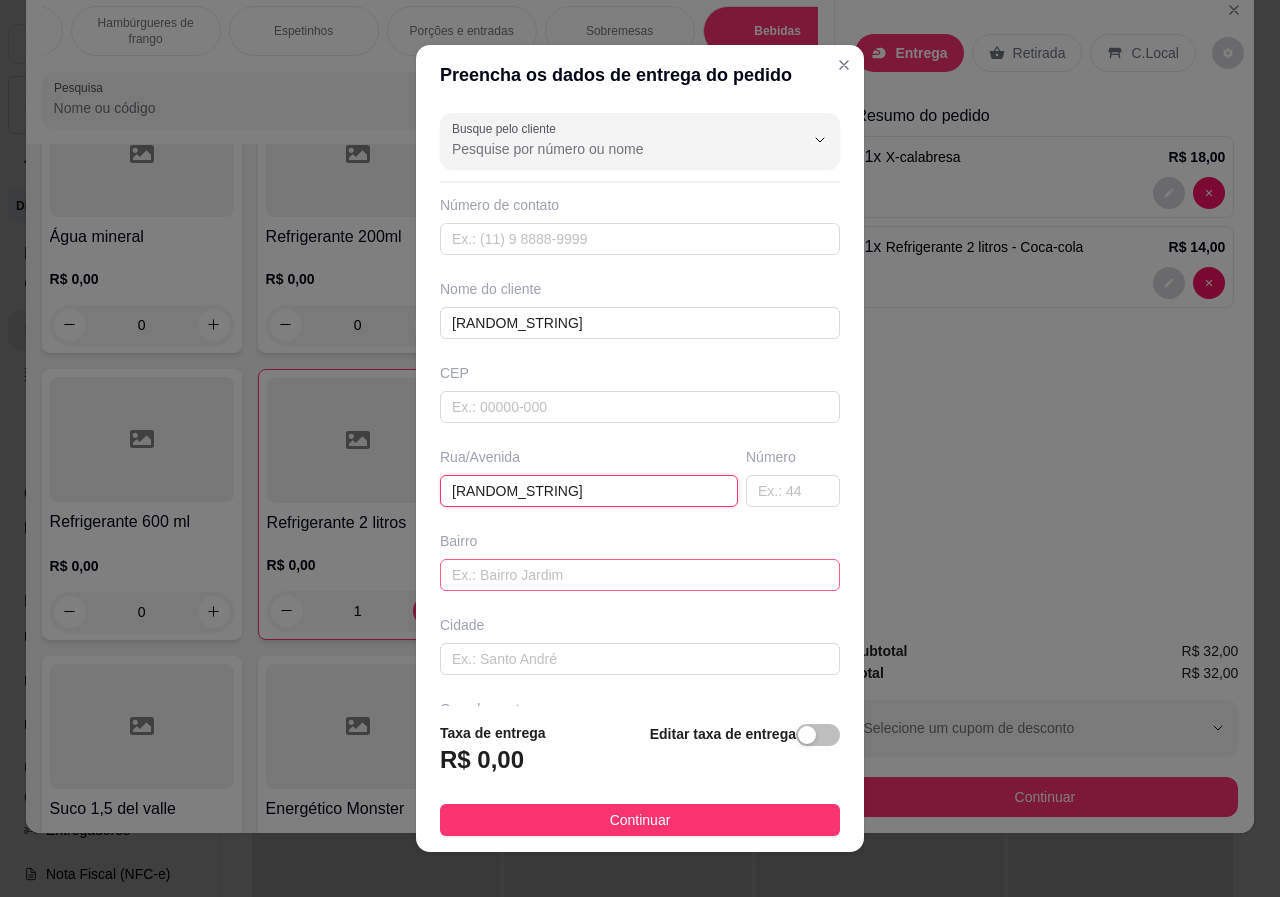type on "[RANDOM_STRING]" 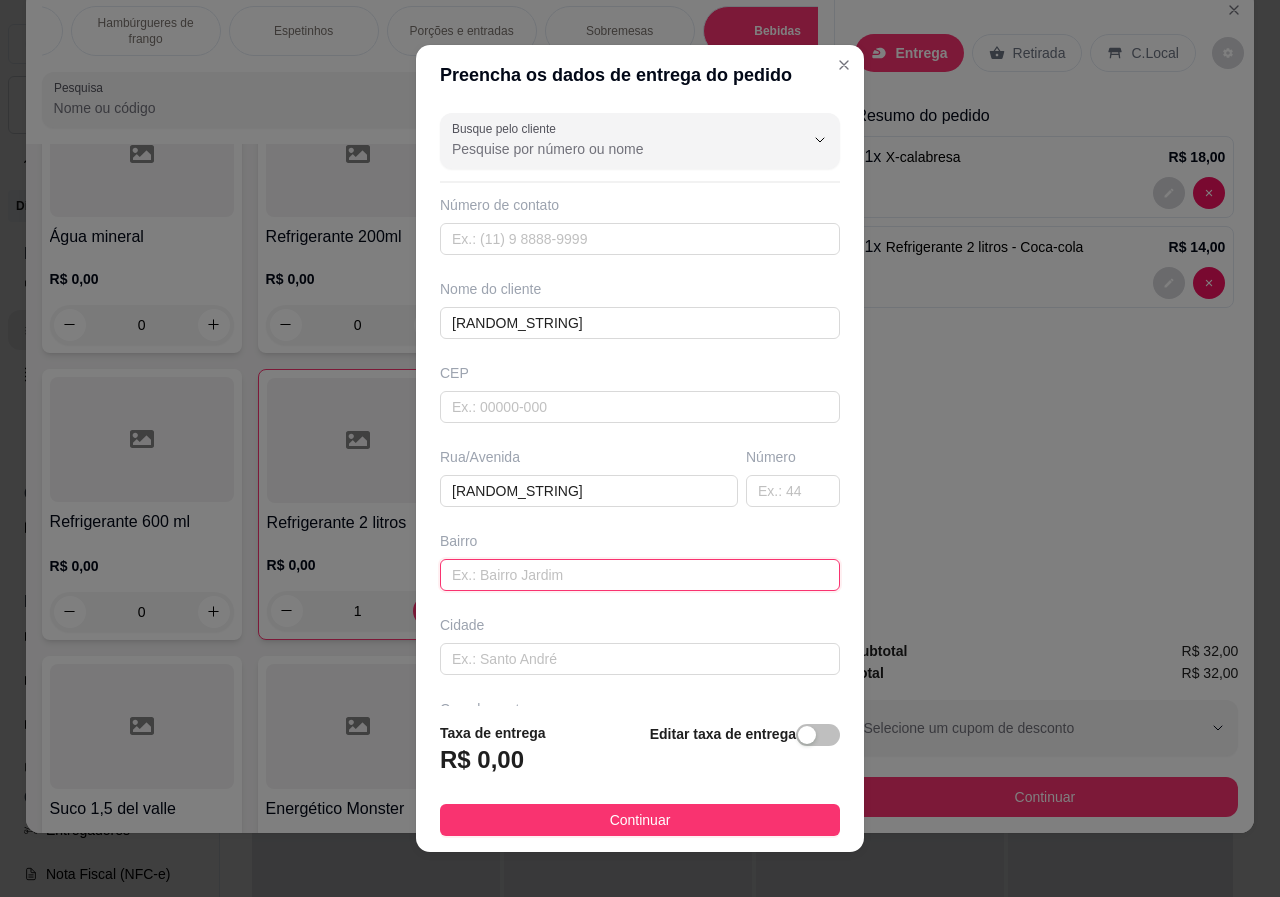 click at bounding box center (640, 575) 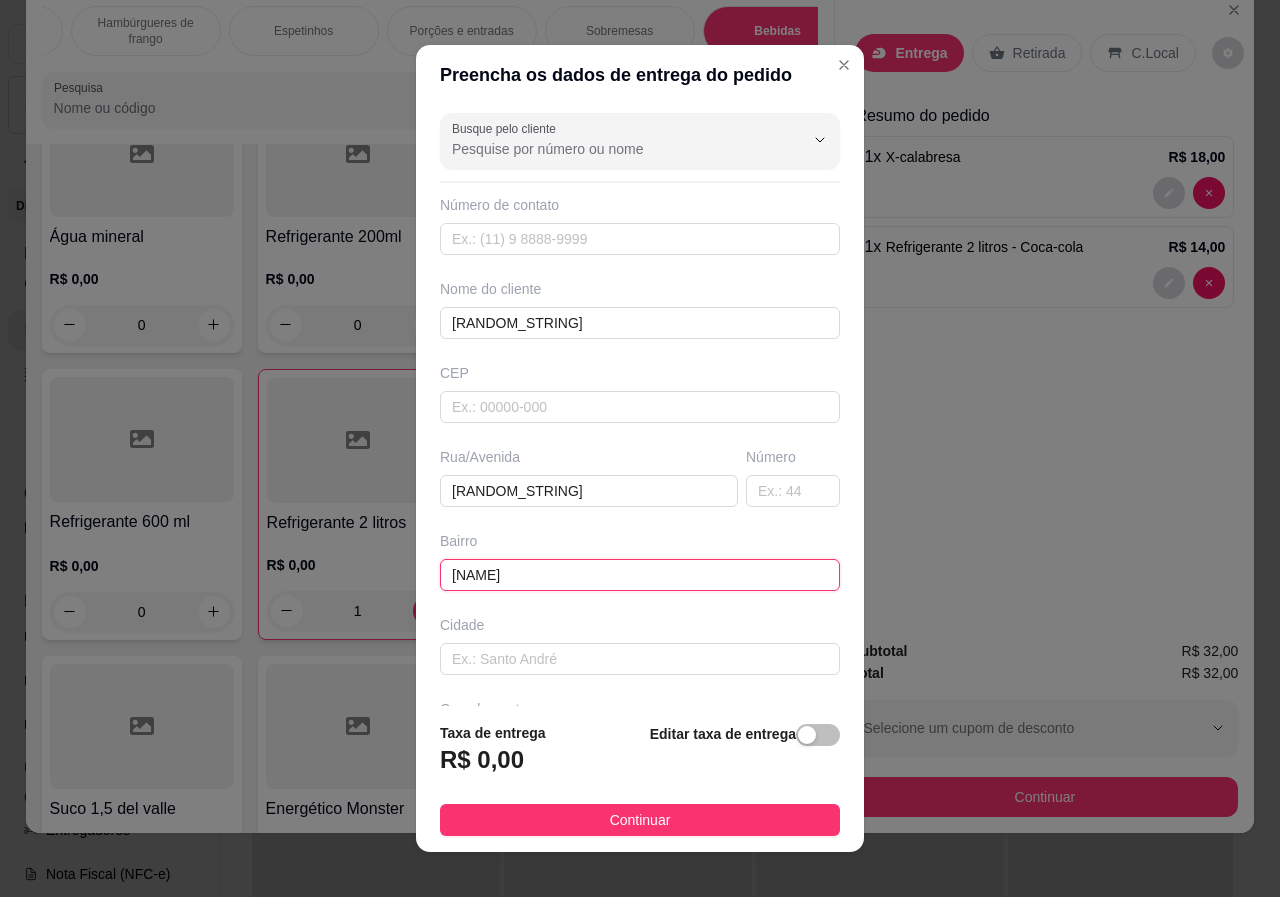 type on "[NAME]" 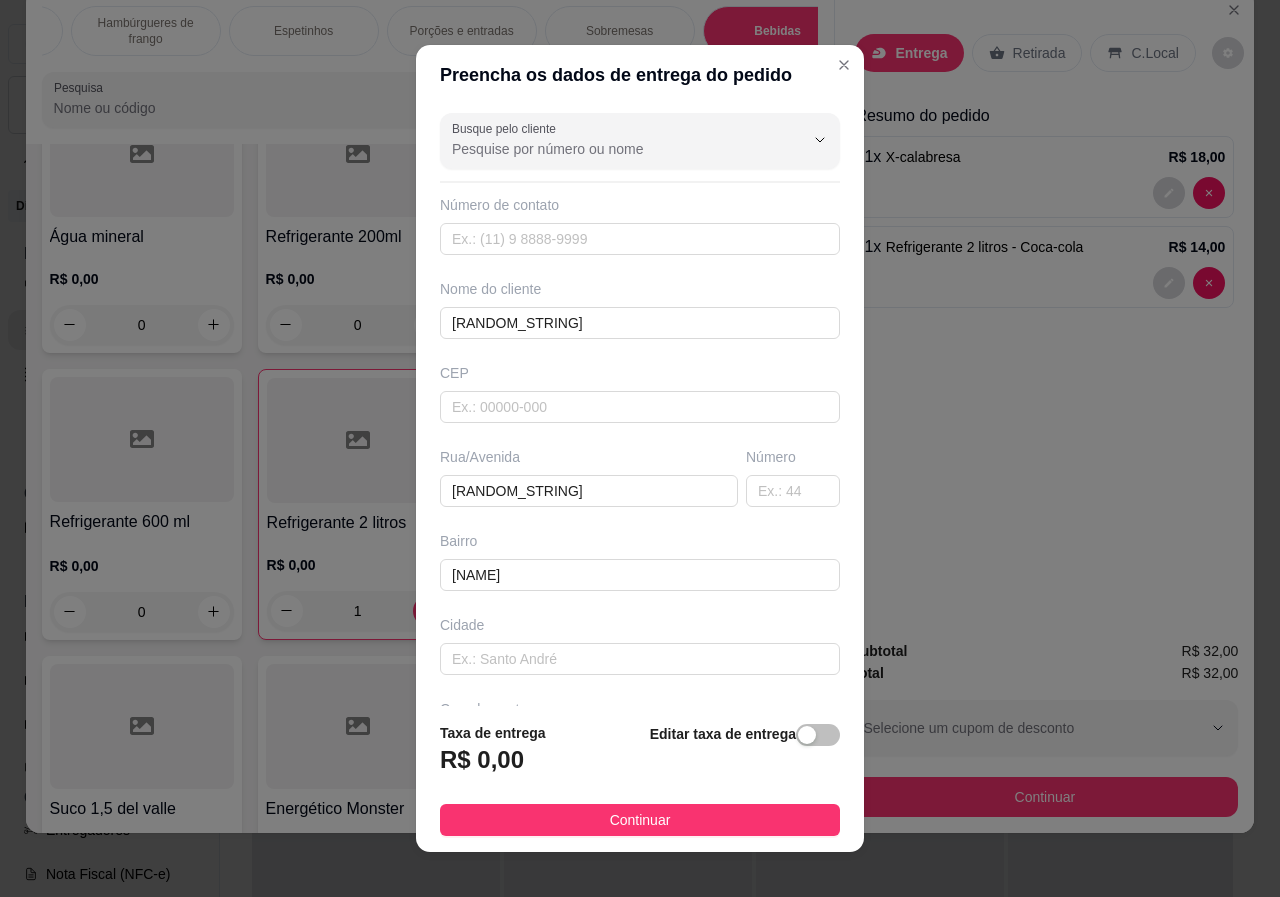 click on "Cidade" at bounding box center [640, 645] 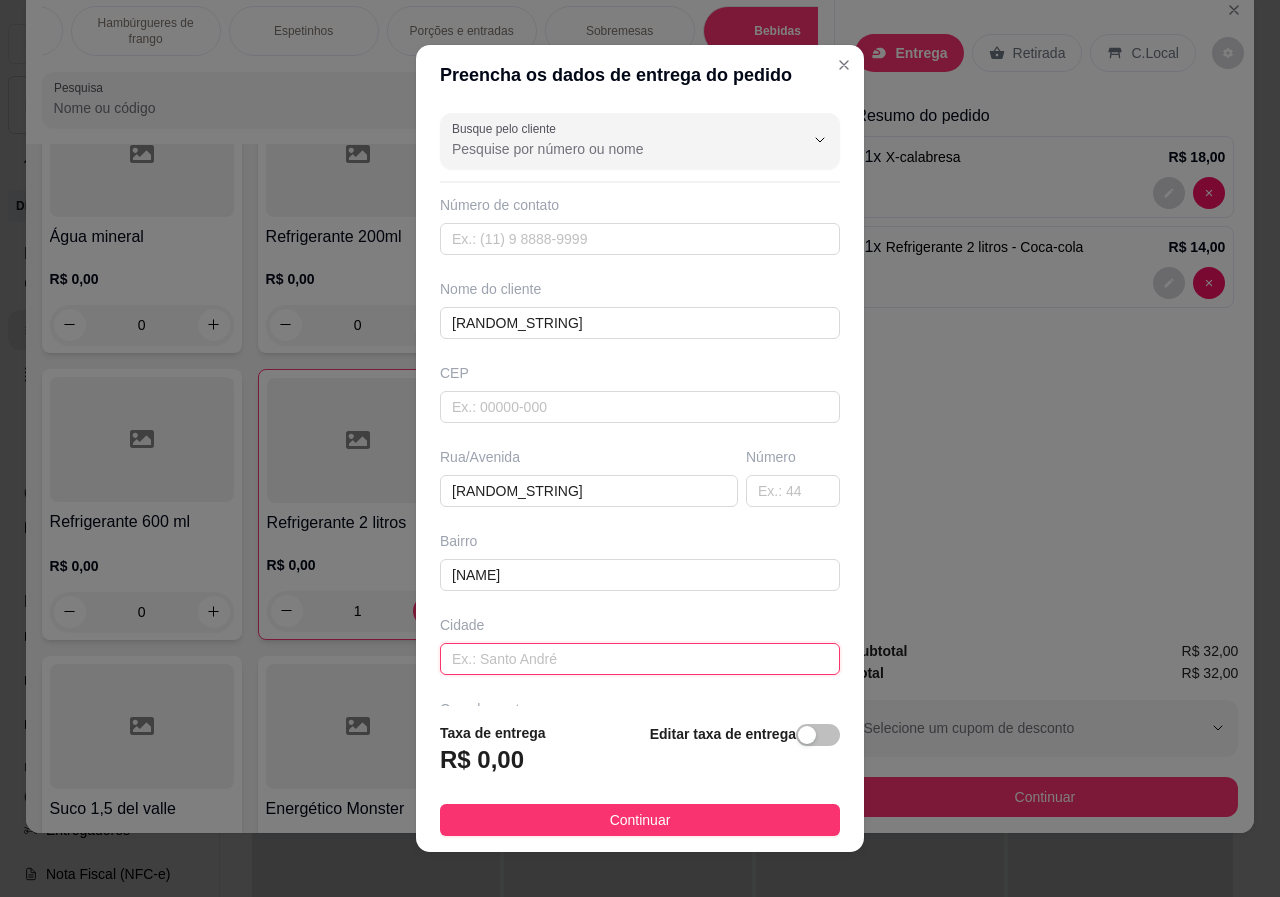 click at bounding box center [640, 659] 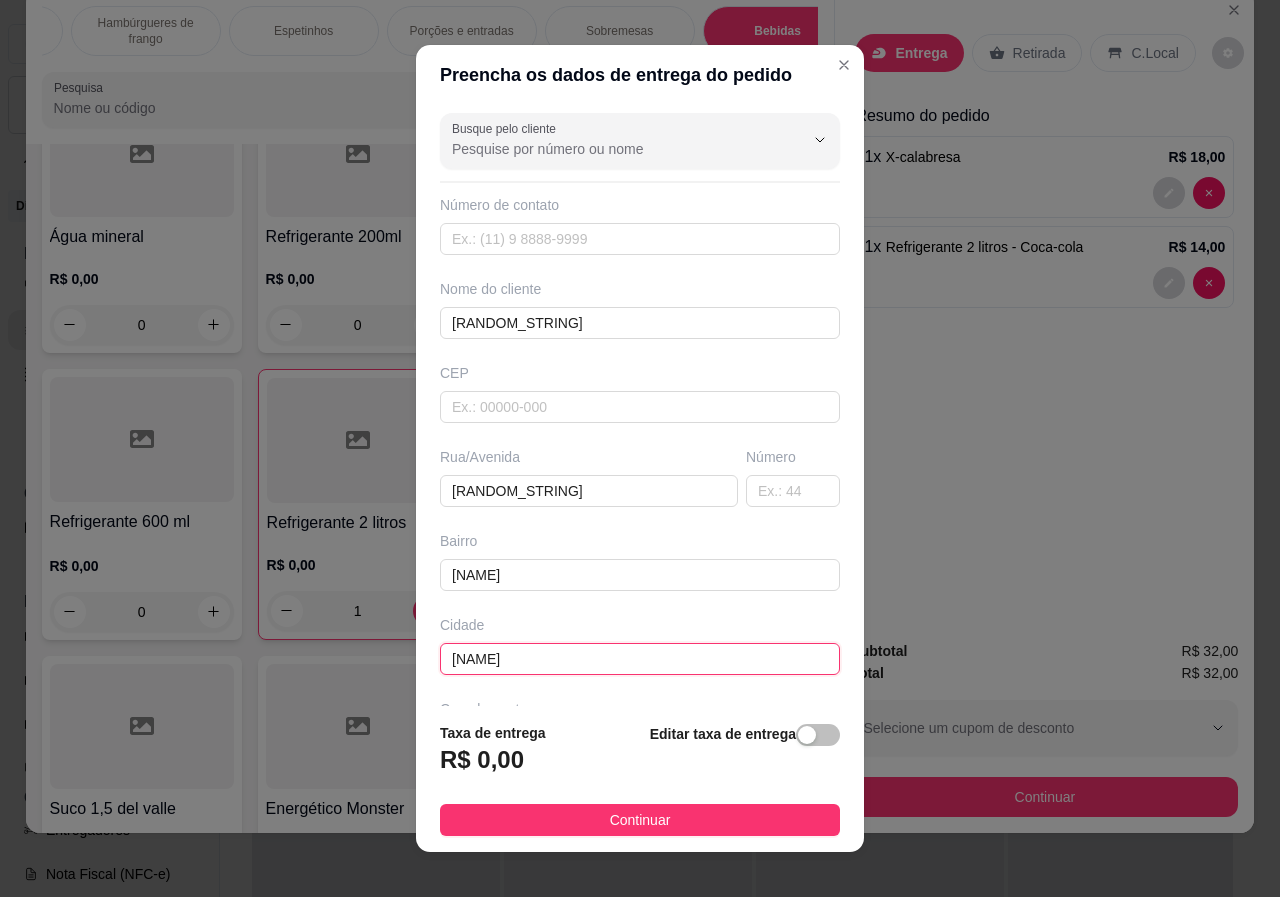 type on "r" 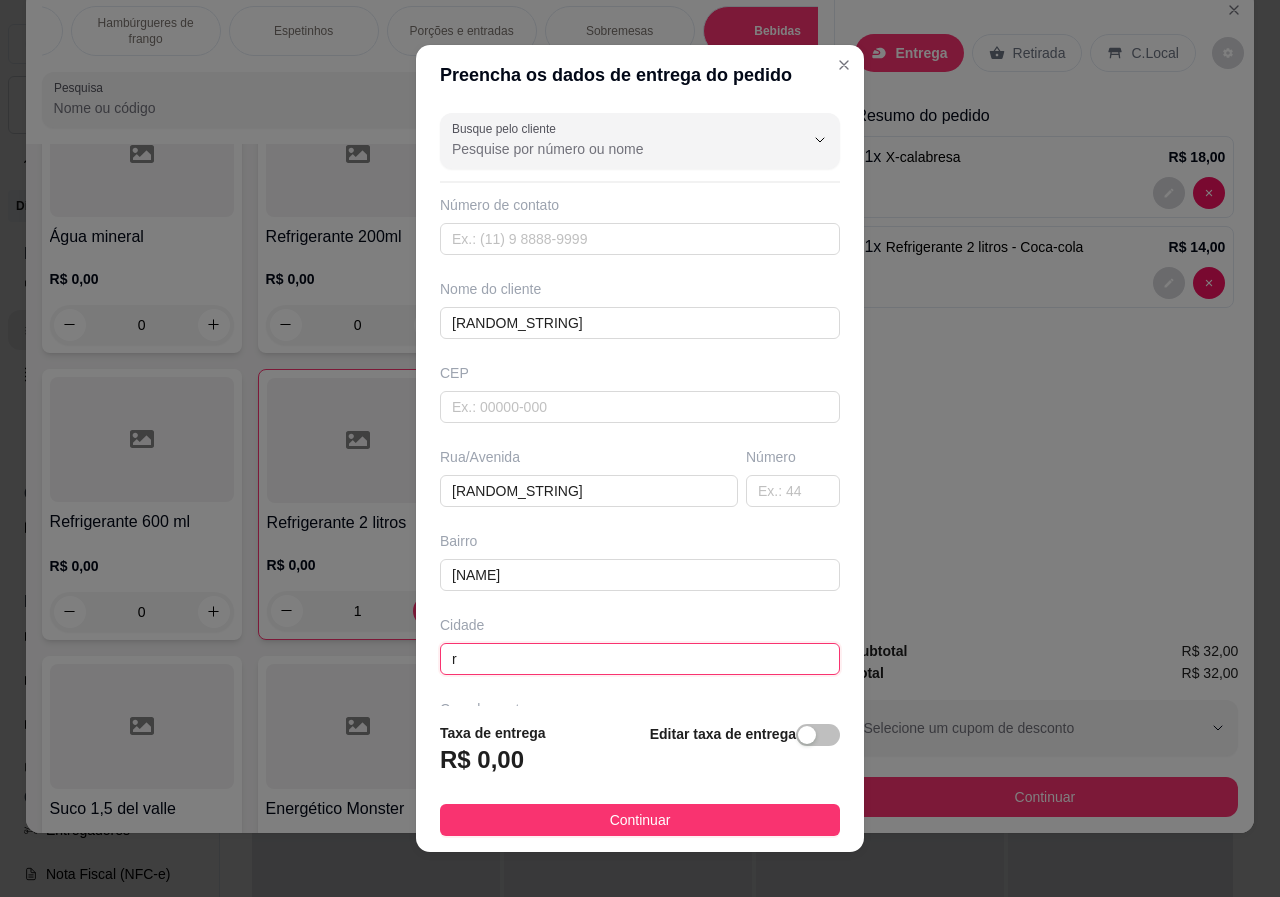 type 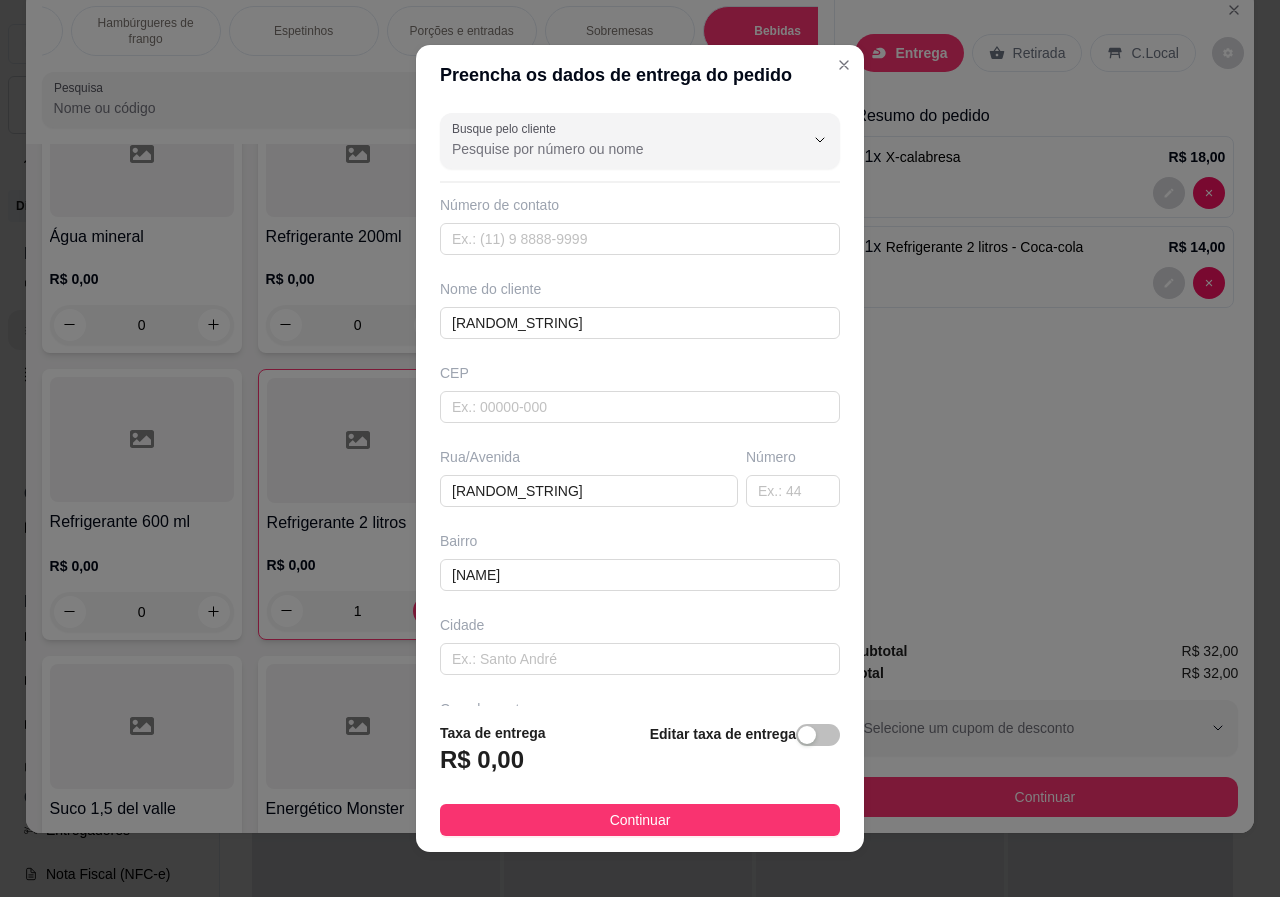 click on "Bairro [RANDOM_STRING]" at bounding box center (640, 561) 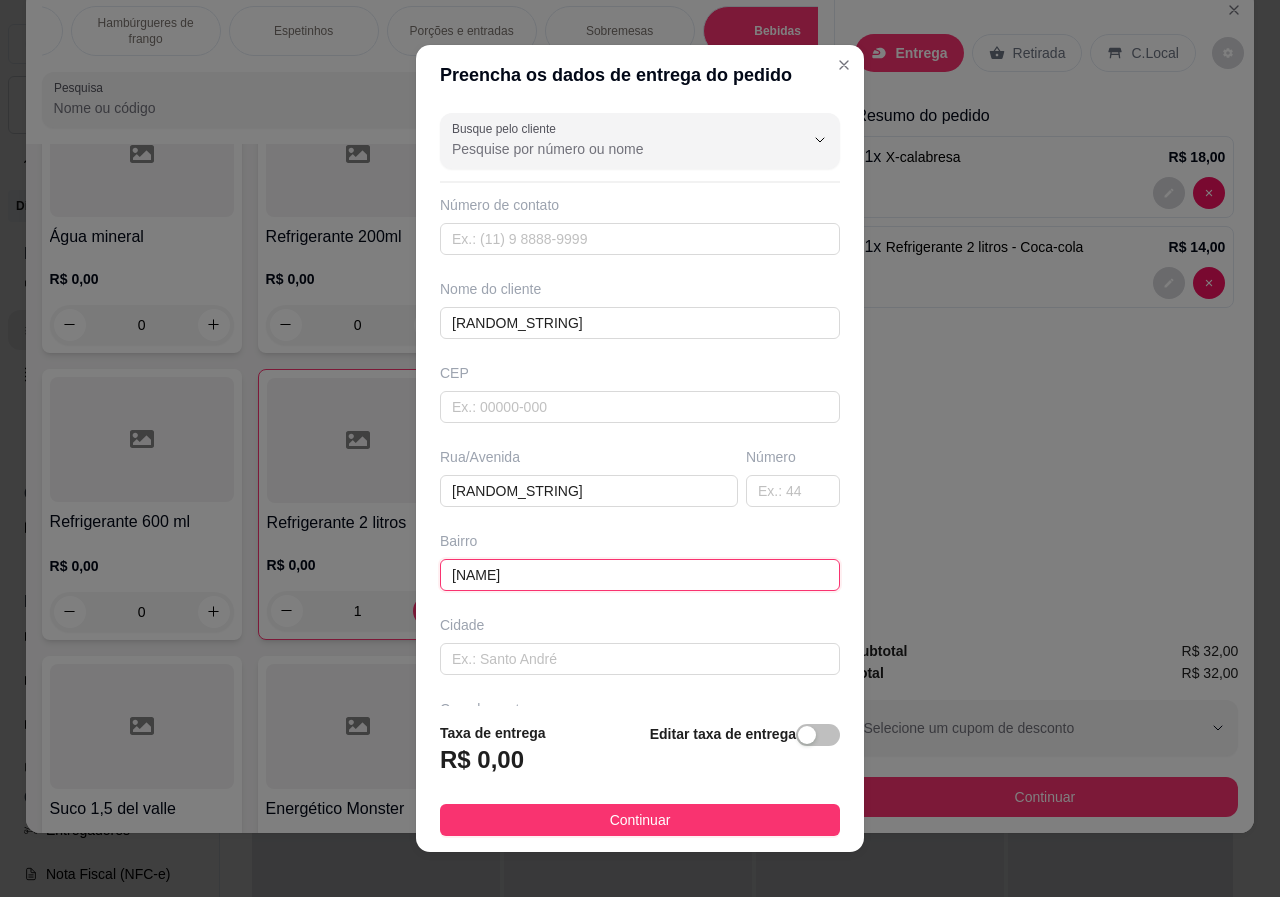 drag, startPoint x: 507, startPoint y: 572, endPoint x: 358, endPoint y: 579, distance: 149.16434 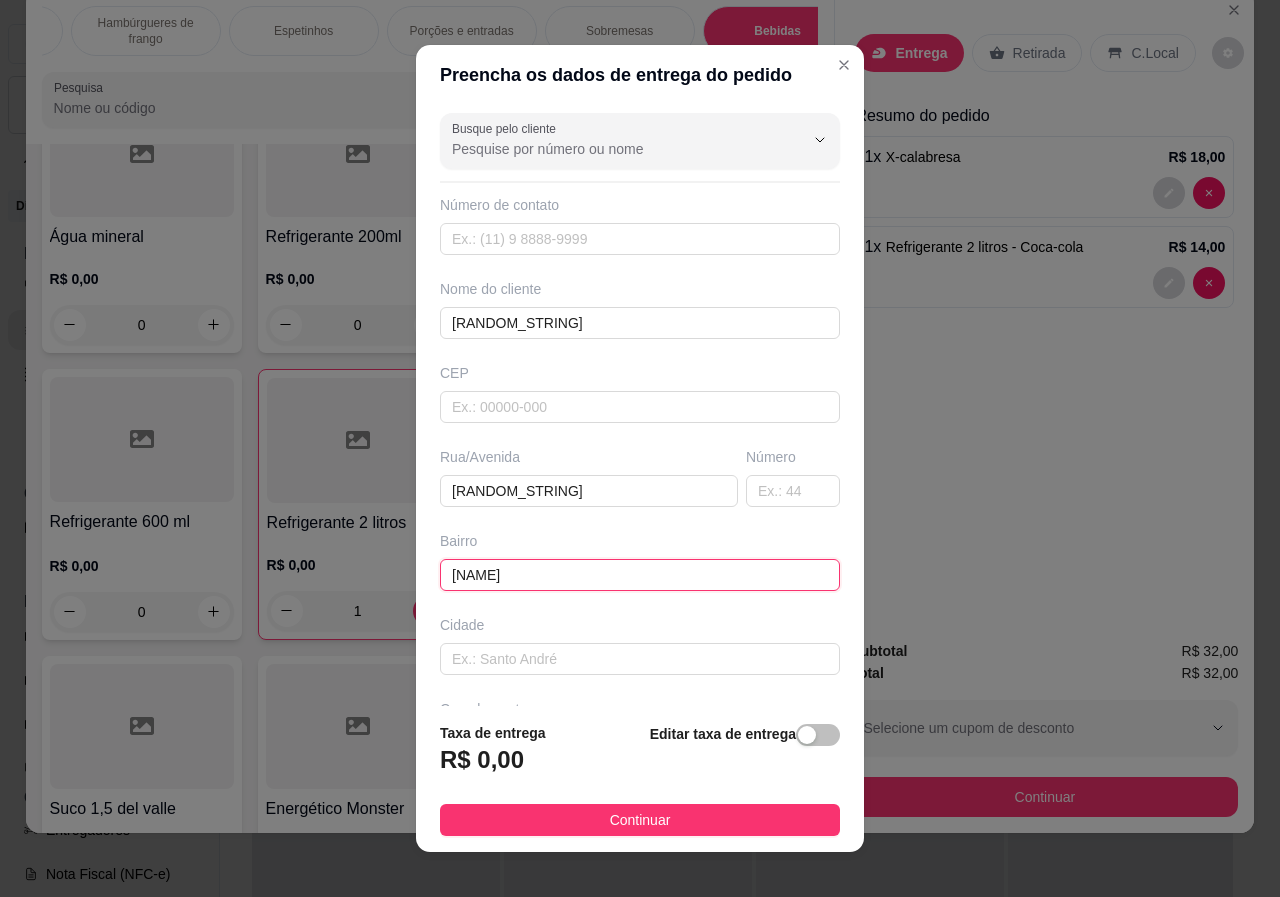 click on "Preencha os dados de entrega do pedido Busque pelo cliente Número de contato Nome do cliente [NAME] CEP Rua/Avenida [STREET] Número Bairro [NAME] Cidade [CITY] Complemento Taxa de entrega R$ 0,00 Editar taxa de entrega  Continuar" at bounding box center (640, 448) 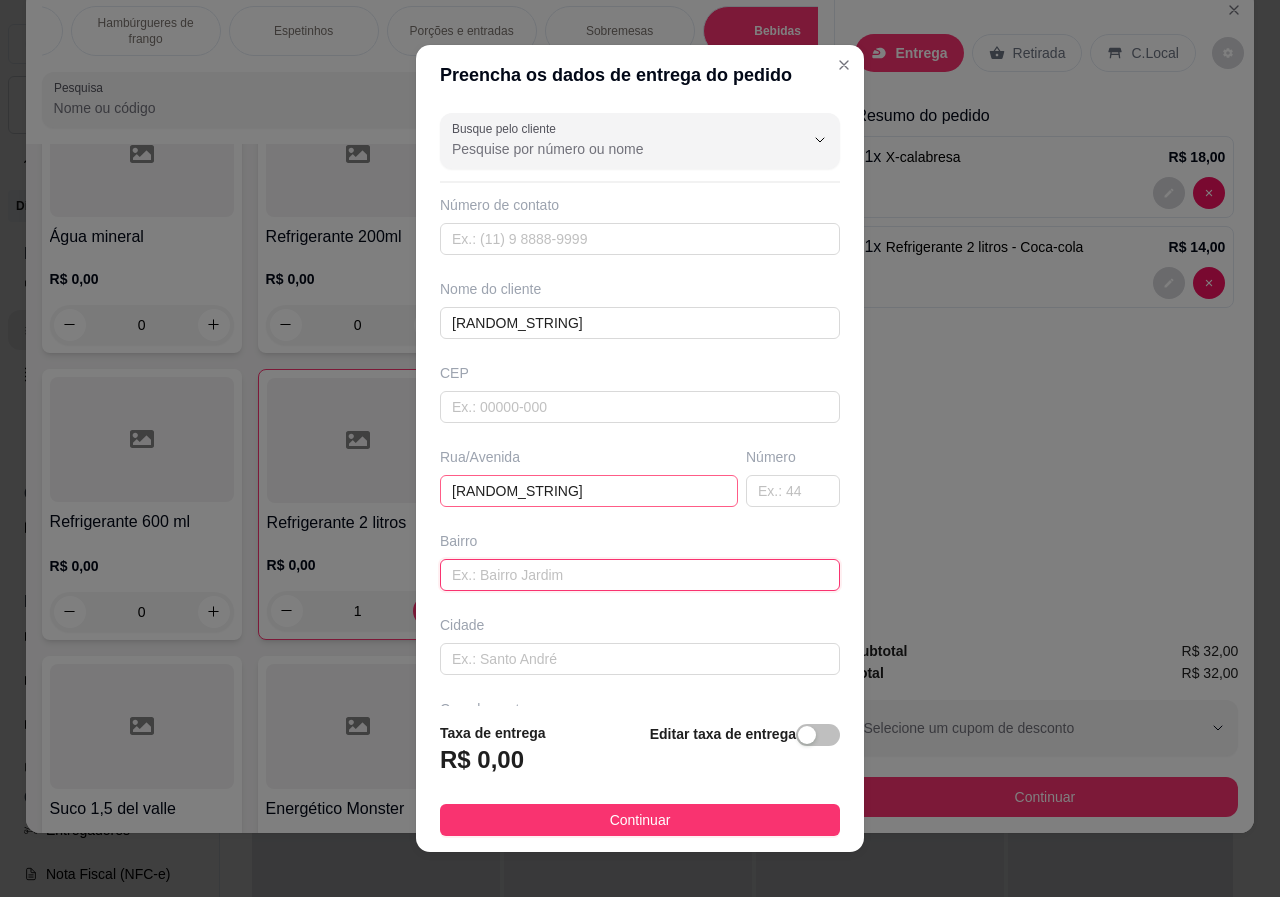 type 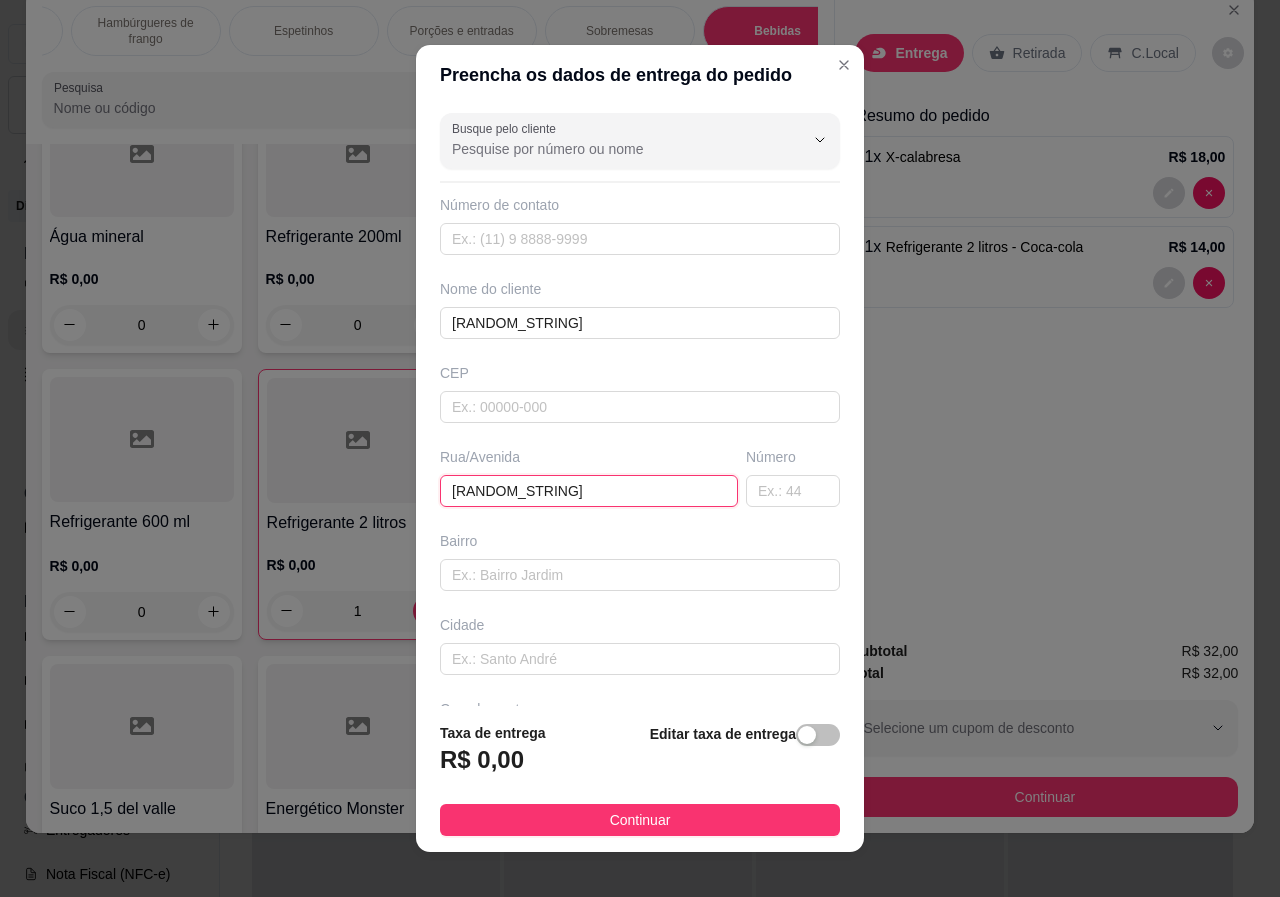 drag, startPoint x: 500, startPoint y: 482, endPoint x: 387, endPoint y: 503, distance: 114.93476 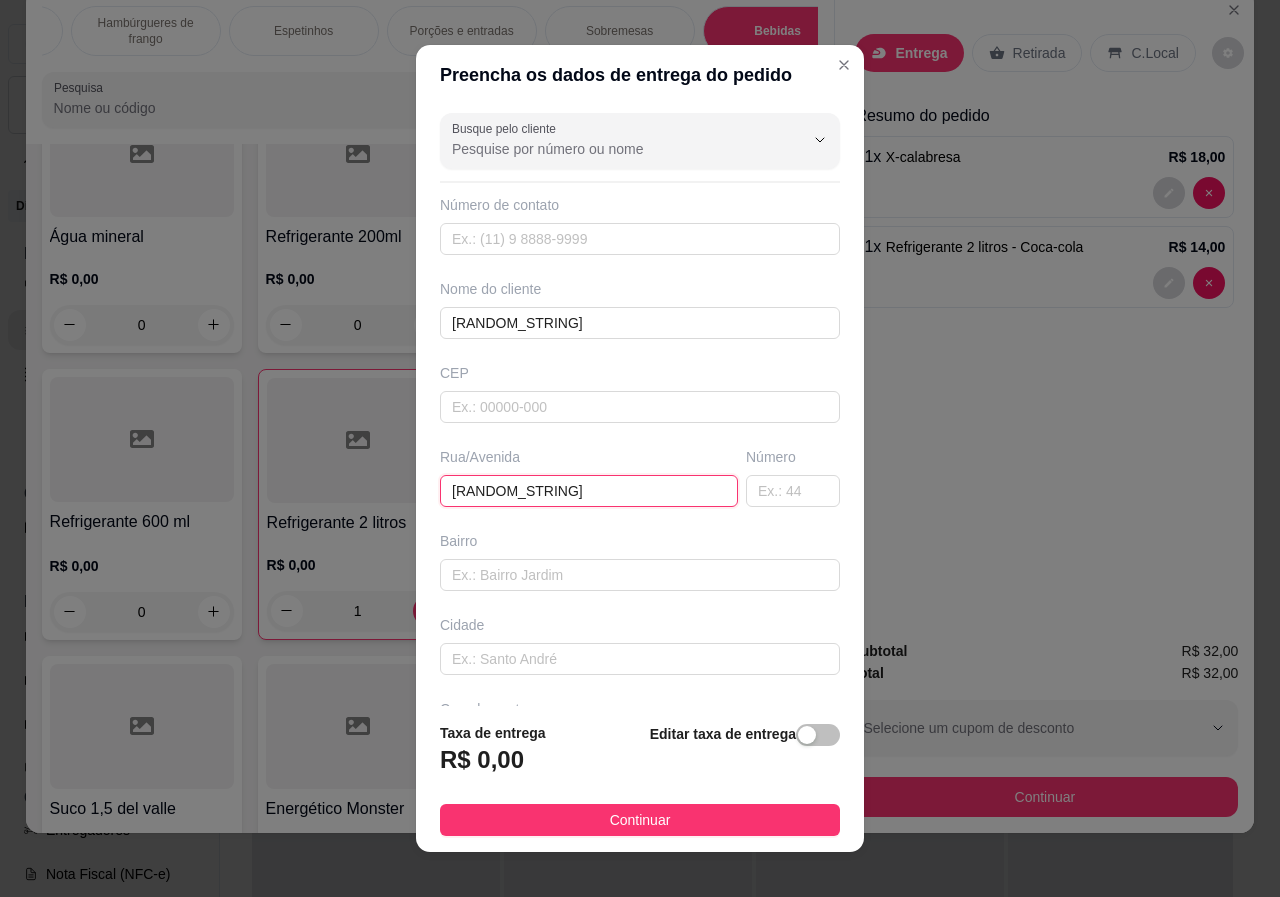 click on "Preencha os dados de entrega do pedido Busque pelo cliente Número de contato Nome do cliente [NAME] CEP Rua/Avenida [STREET] Número Bairro [NEIGHBORHOOD] Cidade [CITY] Complemento Taxa de entrega R$ 0,00 Editar taxa de entrega  Continuar" at bounding box center (640, 448) 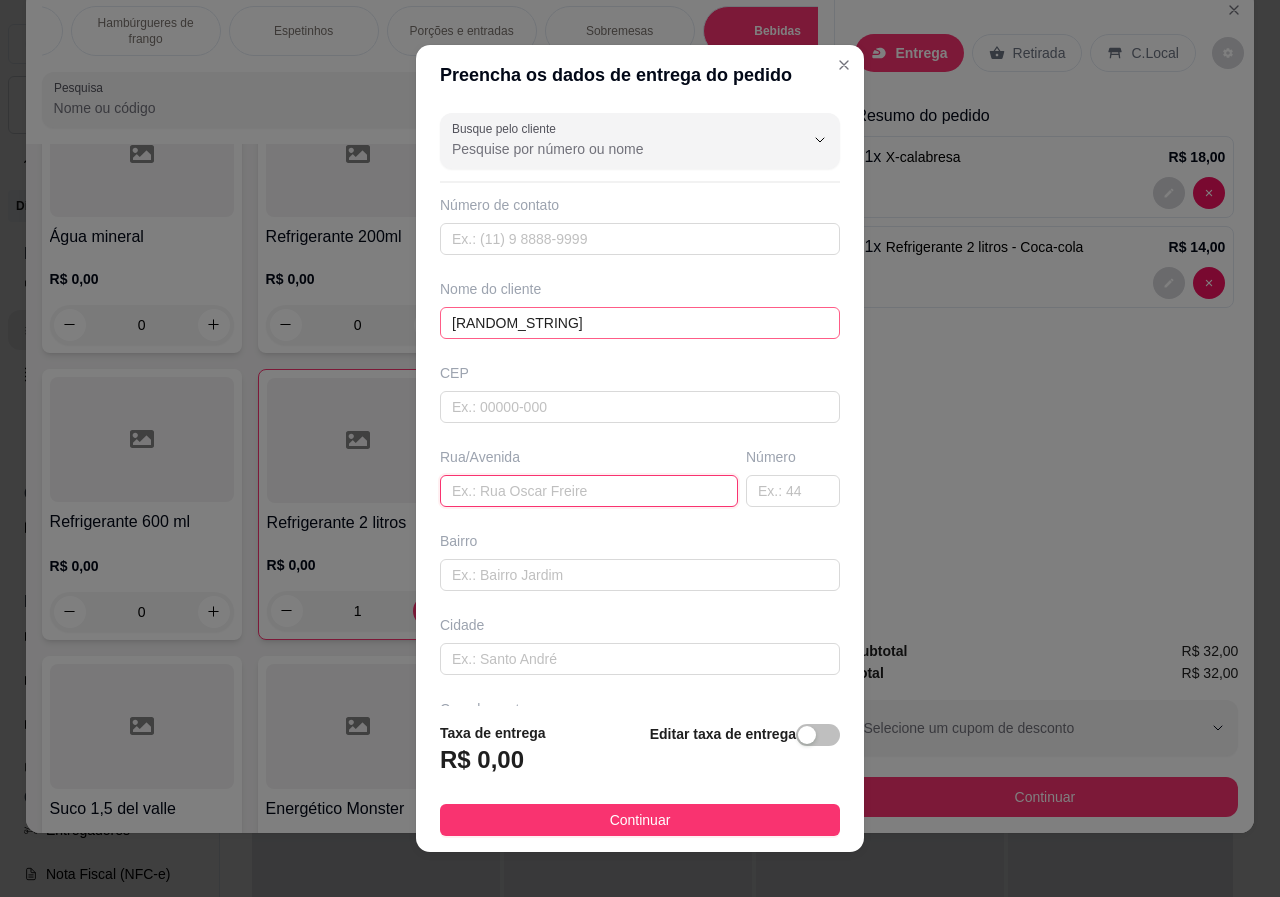 type 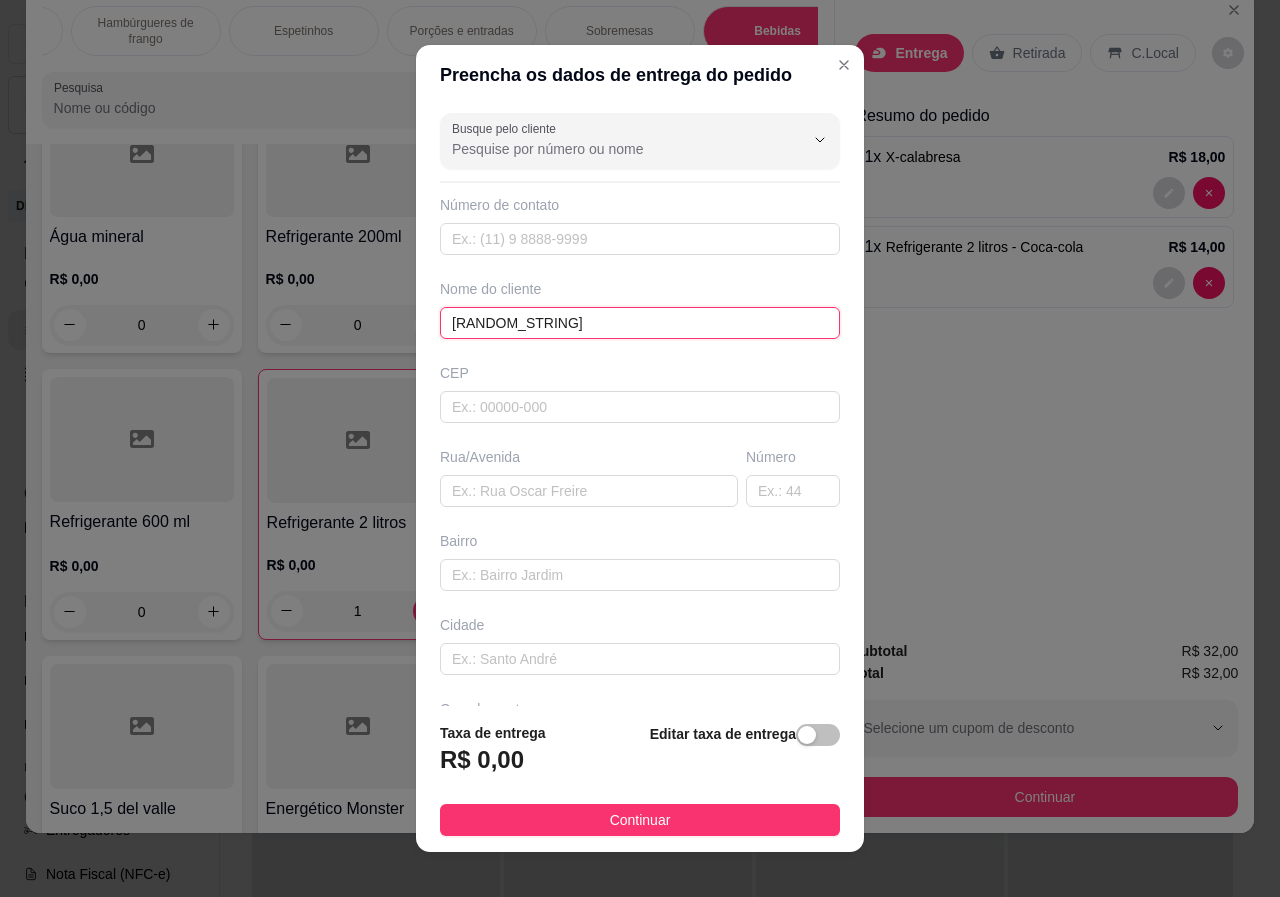 drag, startPoint x: 565, startPoint y: 327, endPoint x: 349, endPoint y: 346, distance: 216.83405 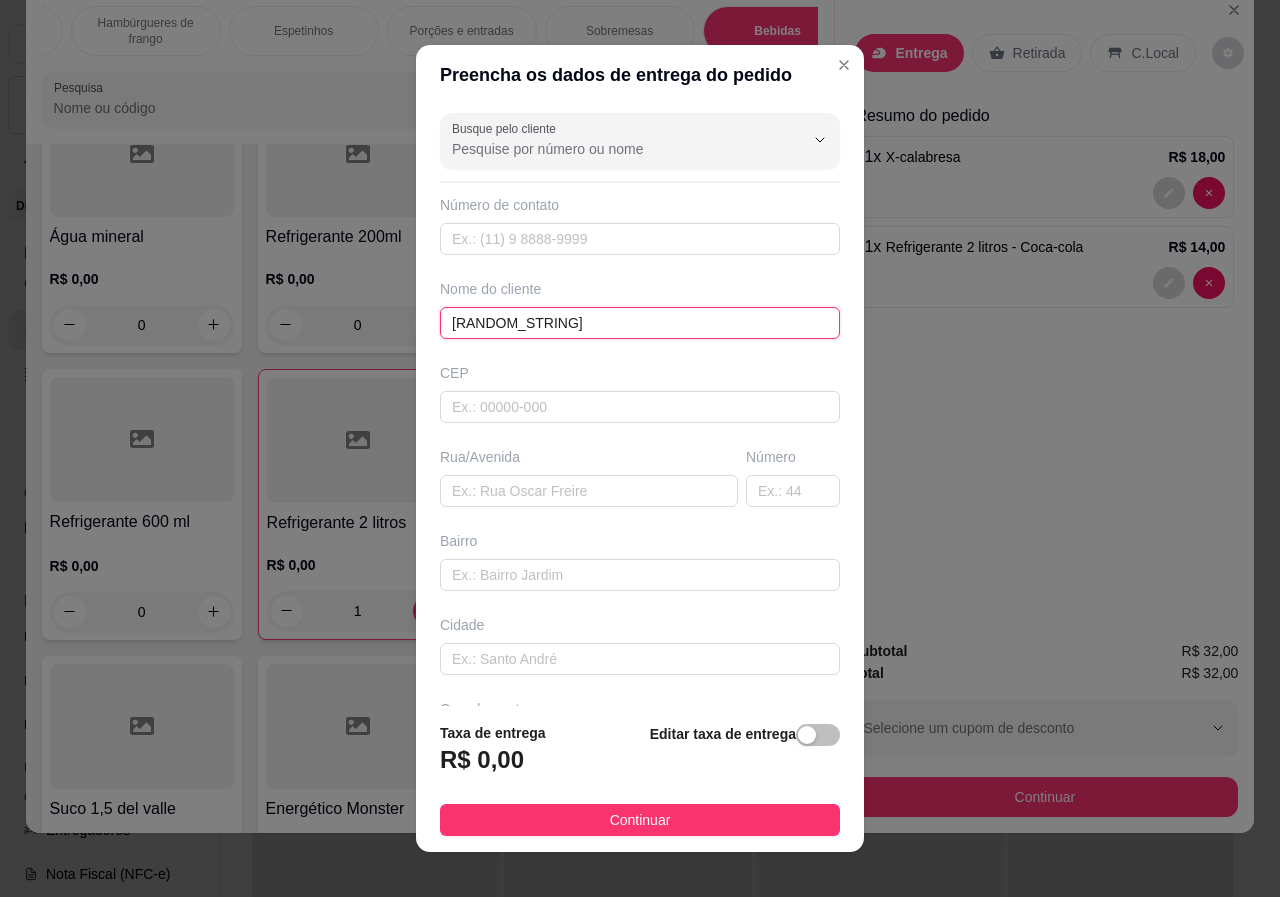 click on "Preencha os dados de entrega do pedido Busque pelo cliente Número de contato Nome do cliente [RANDOM_STRING] CEP Rua/Avenida Número Bairro Cidade Complemento Taxa de entrega R$ 0,00 Editar taxa de entrega  Continuar" at bounding box center [640, 448] 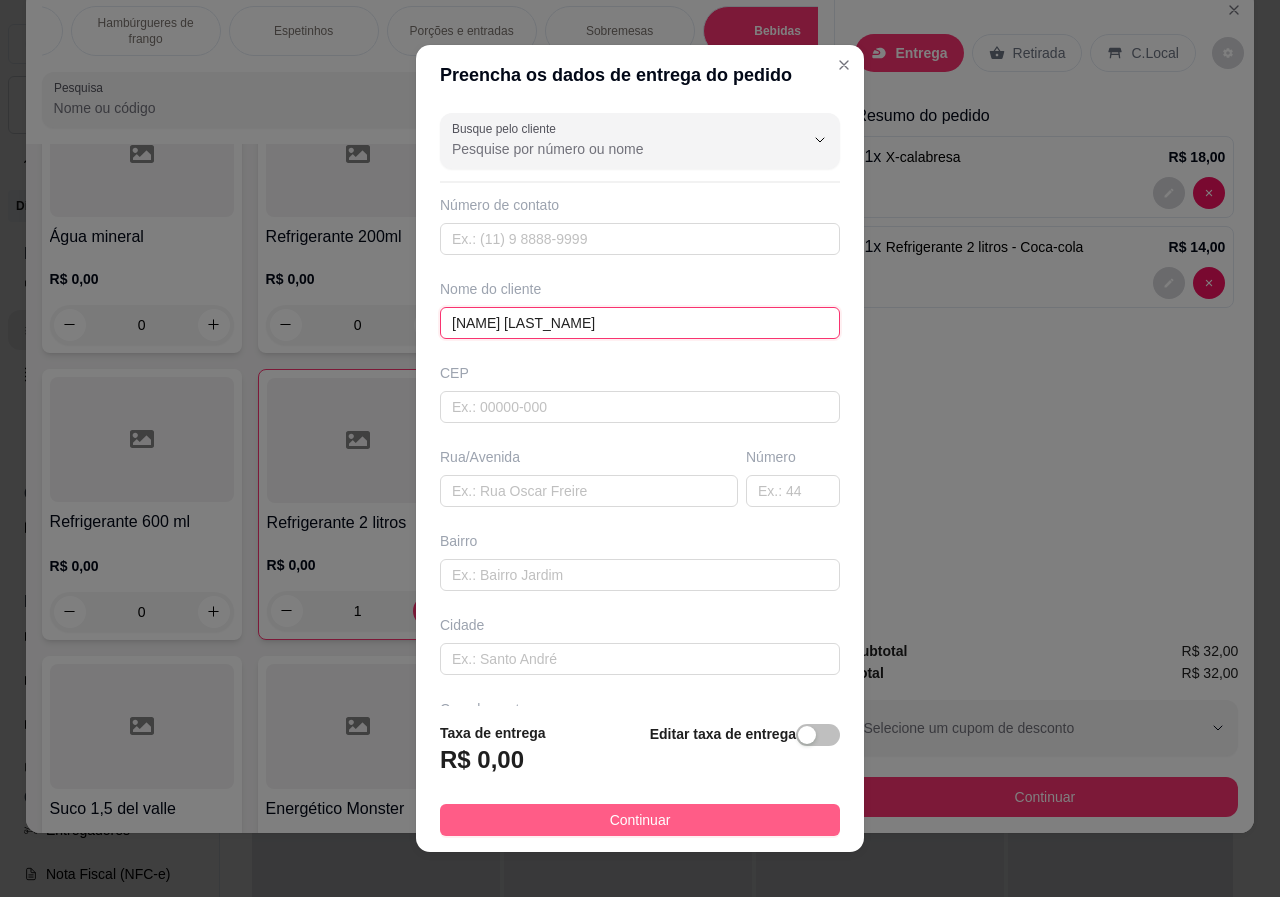 type on "[NAME] [LAST_NAME]" 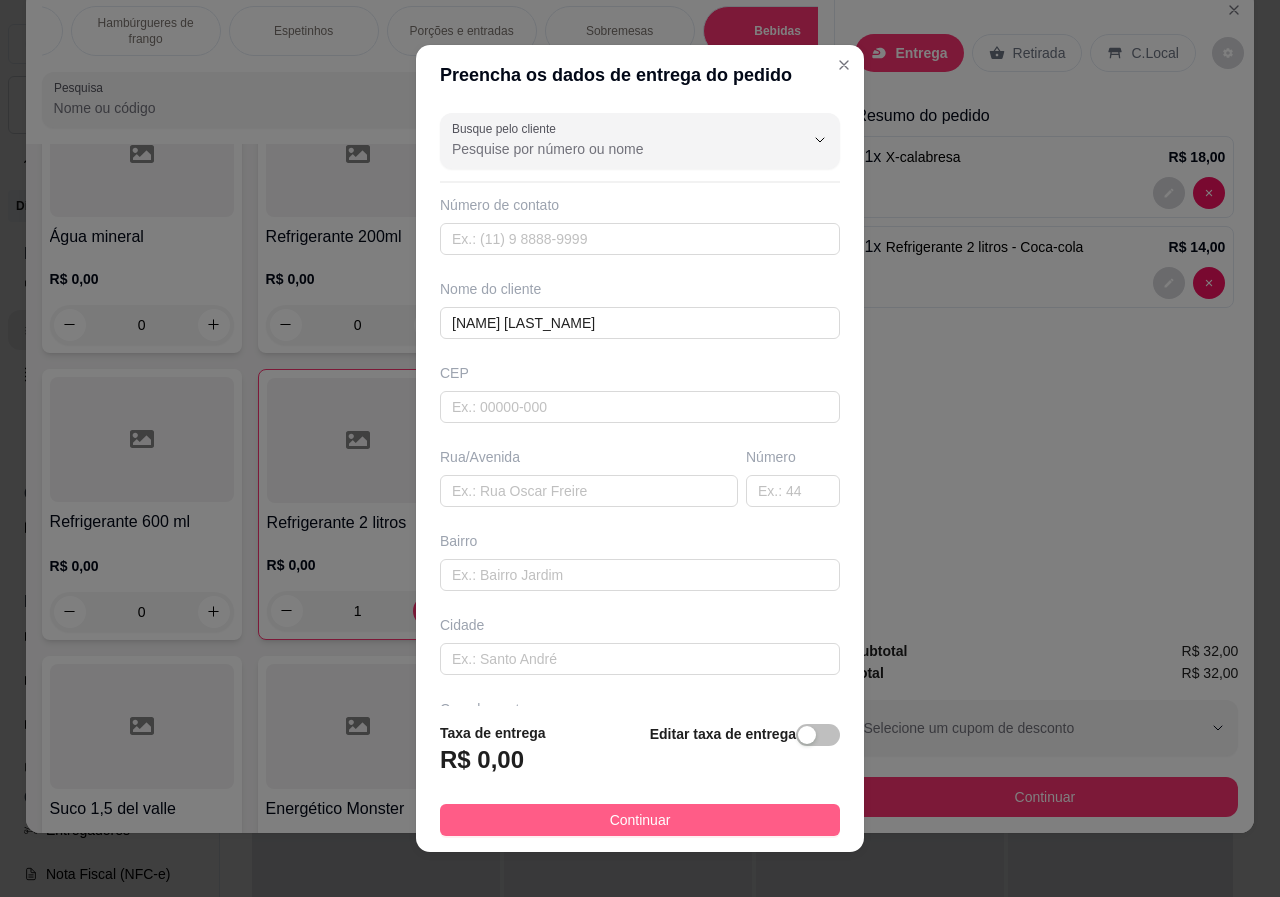 click on "Continuar" at bounding box center (640, 820) 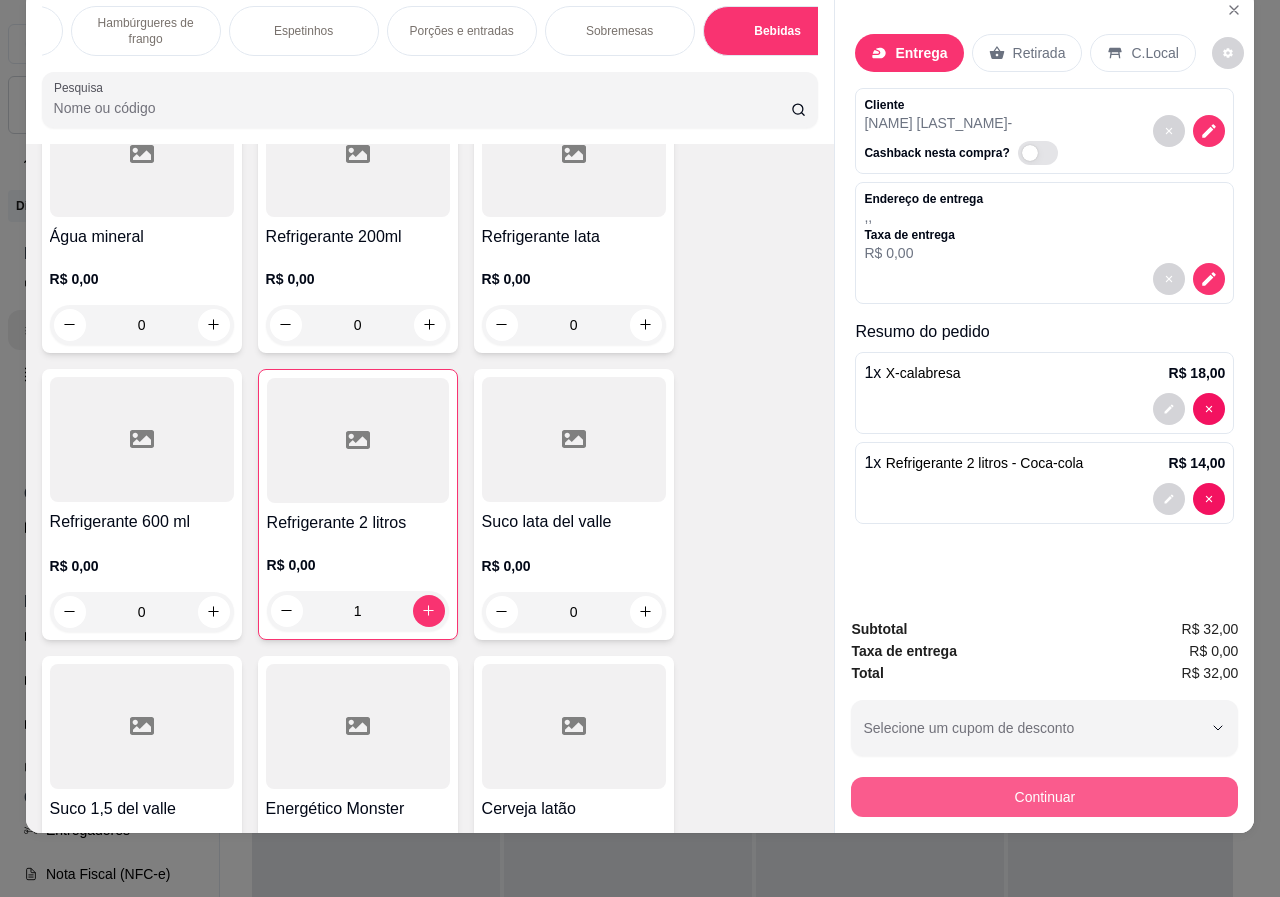 click on "Continuar" at bounding box center (1044, 797) 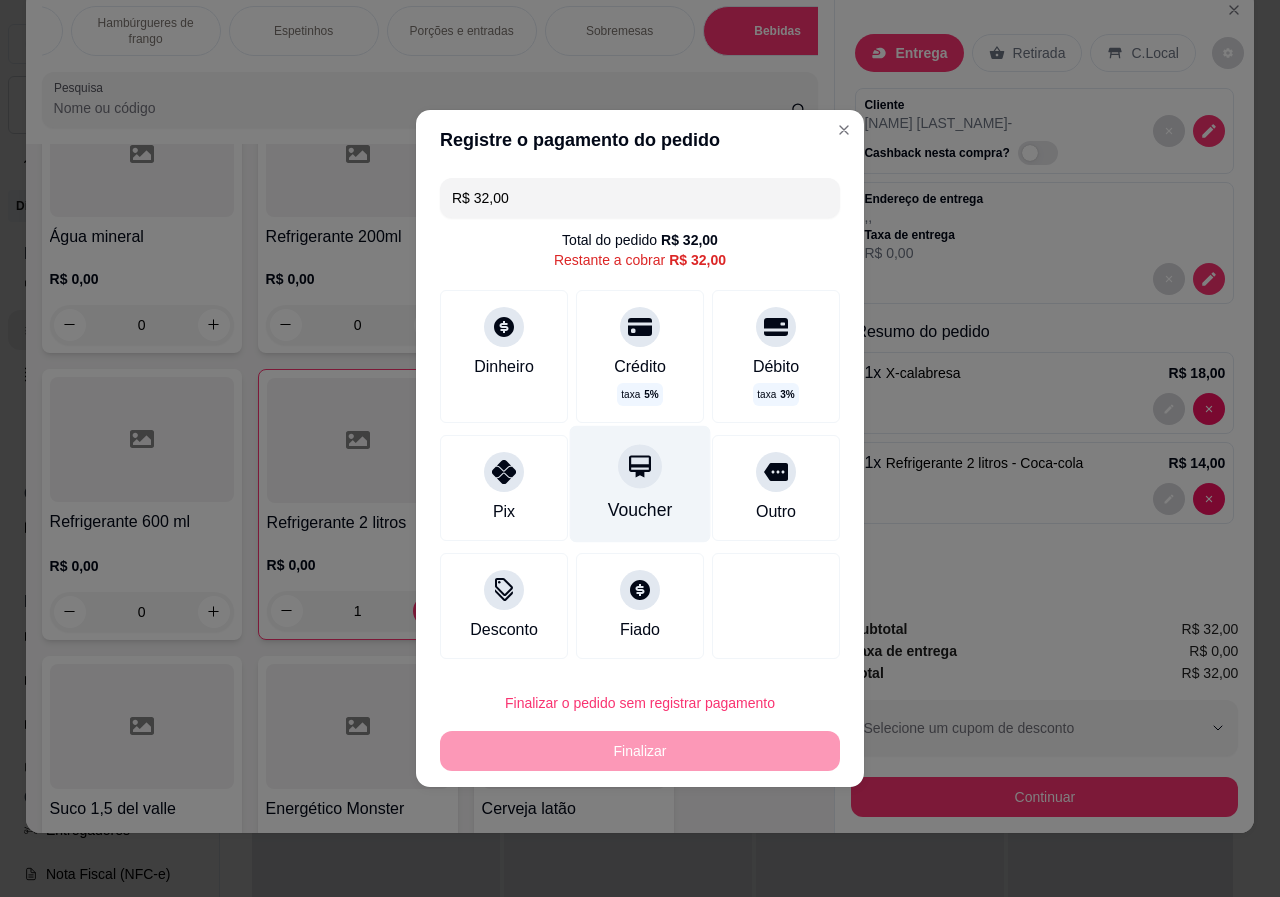 click on "Voucher" at bounding box center [640, 484] 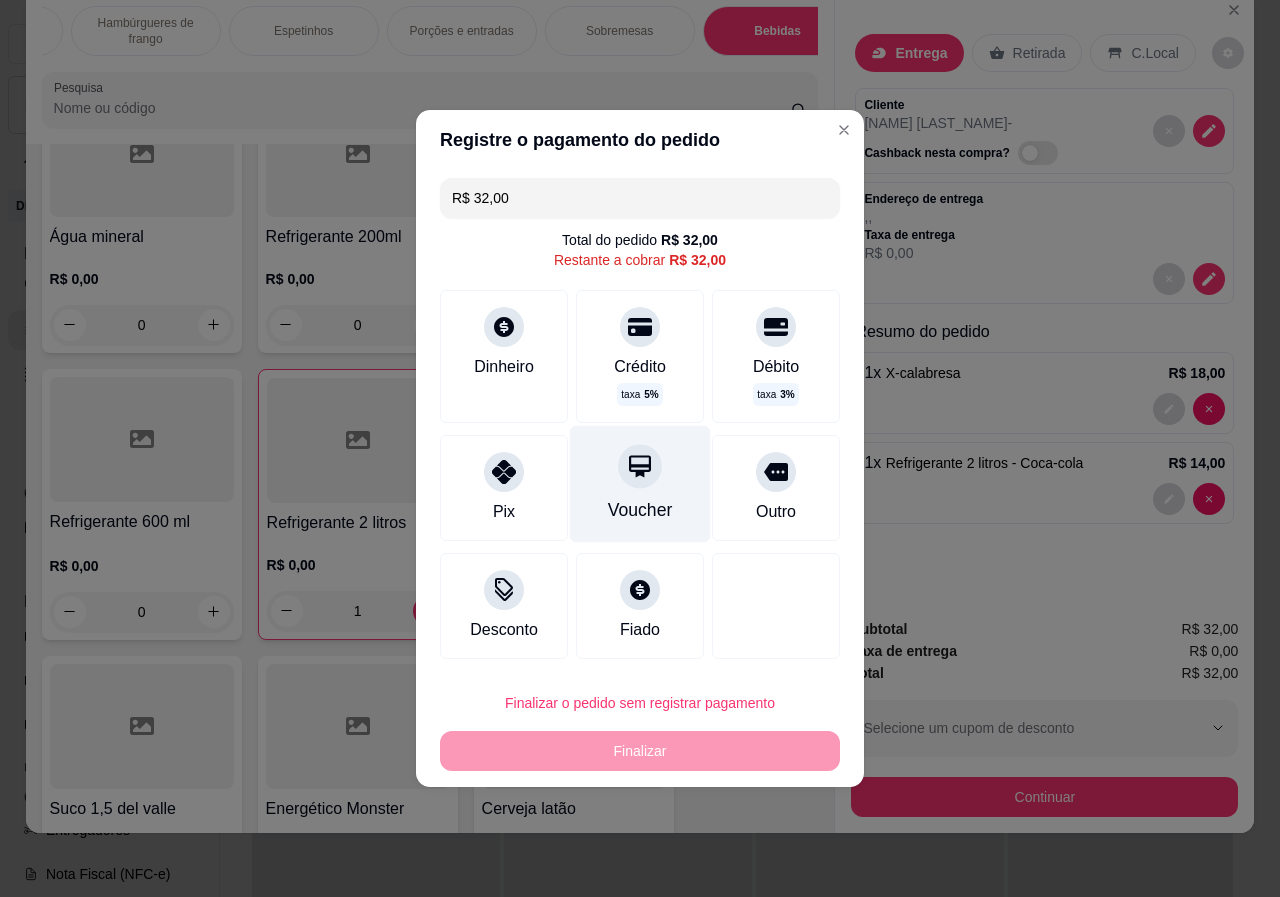 type on "R$ 0,00" 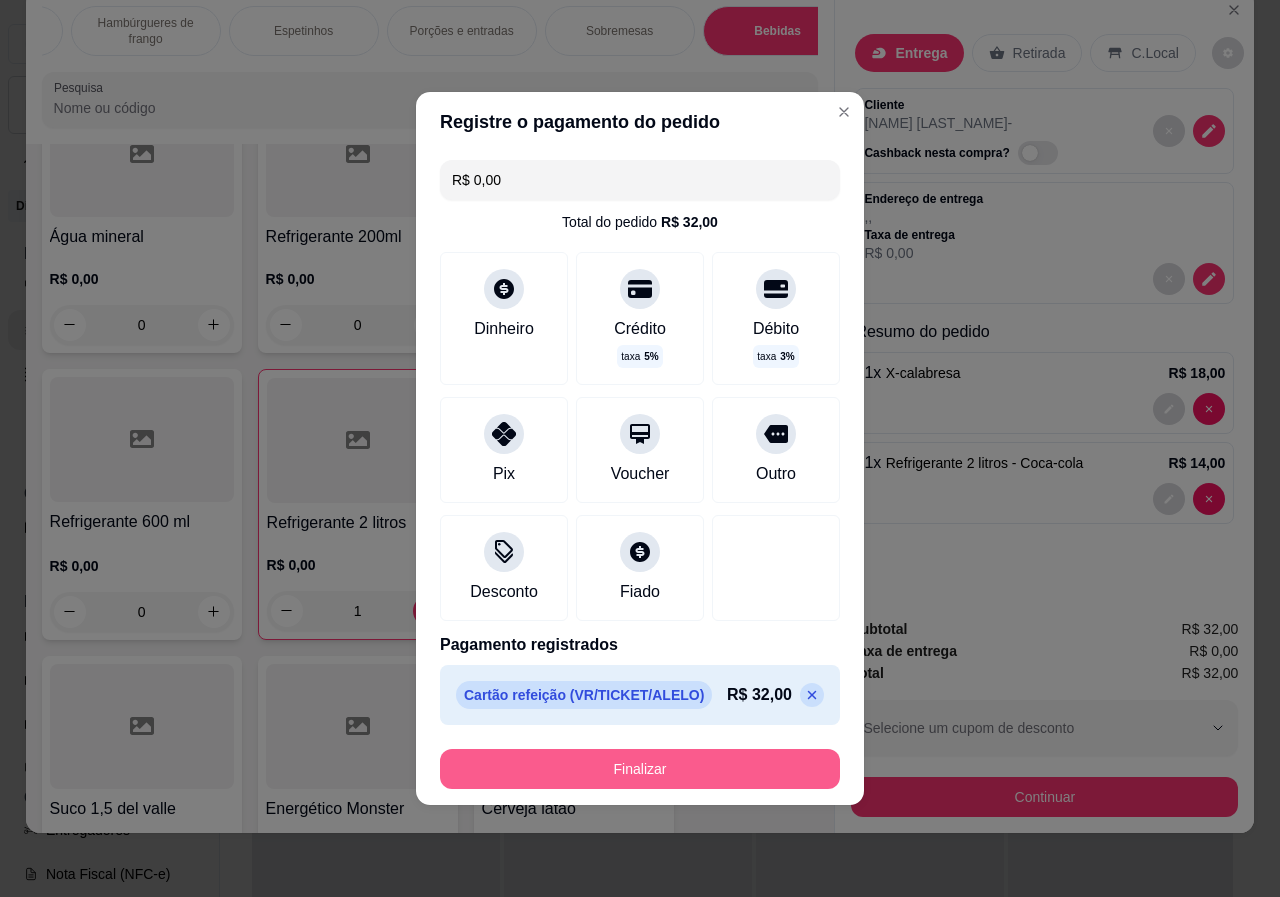 click on "Finalizar" at bounding box center (640, 769) 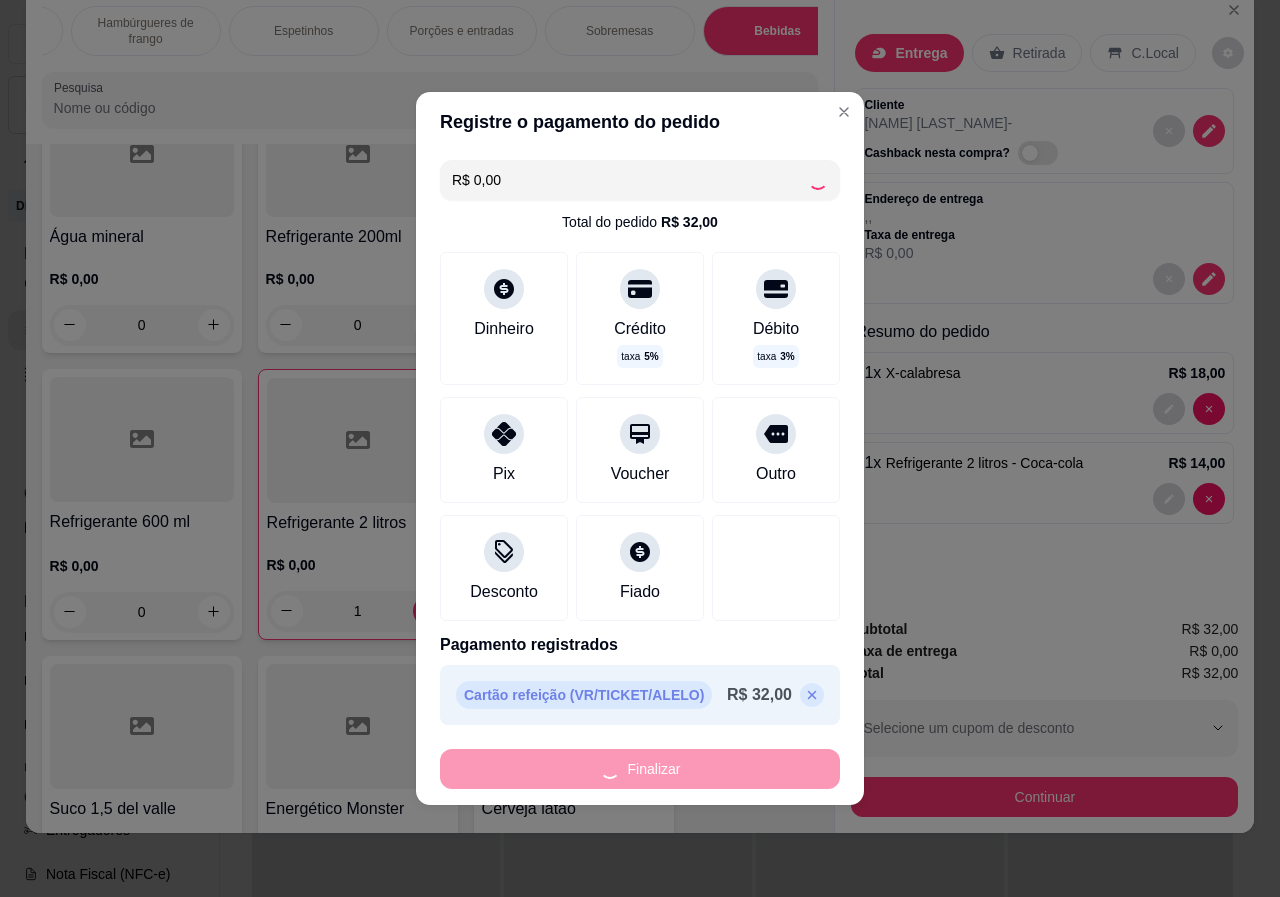 type on "0" 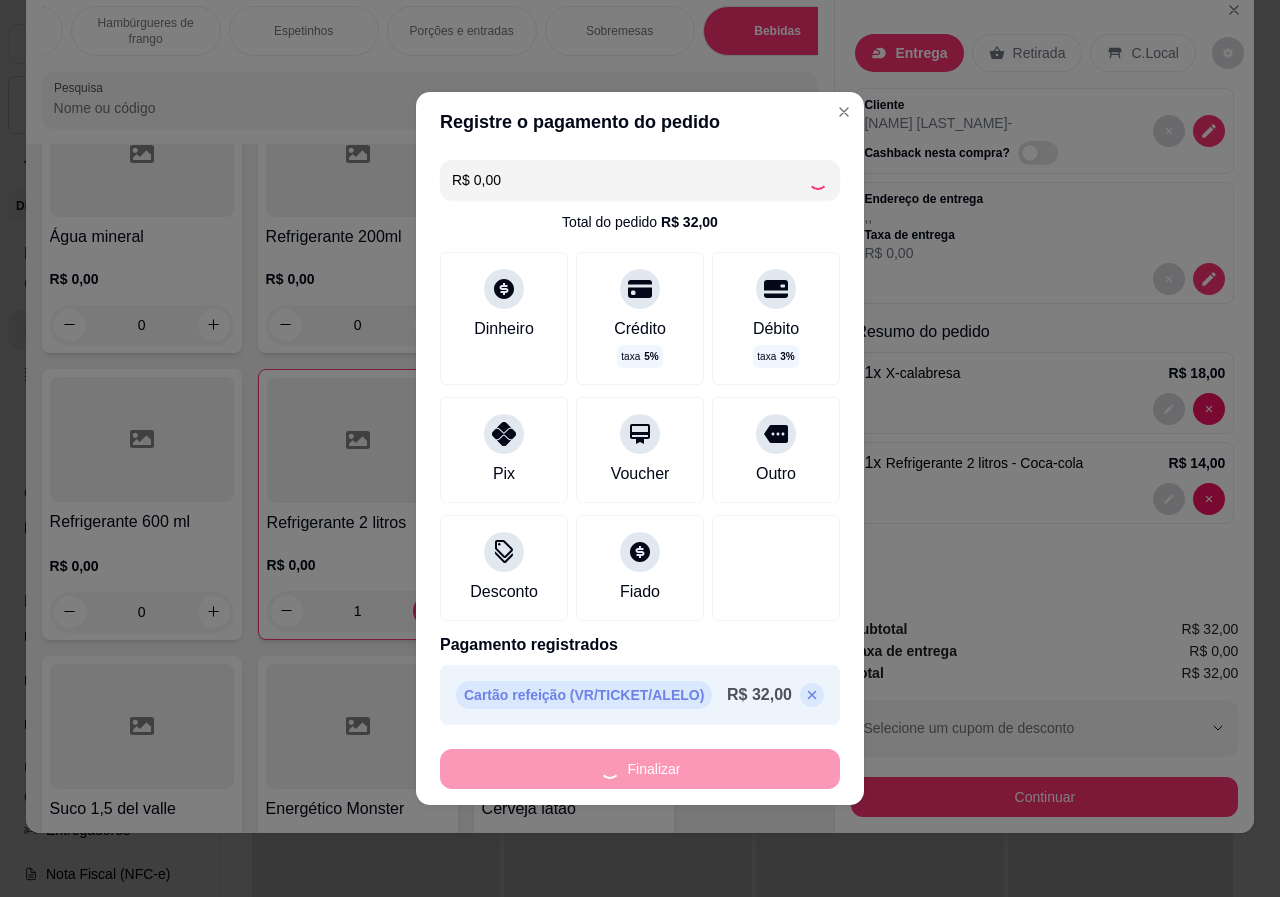 type on "0" 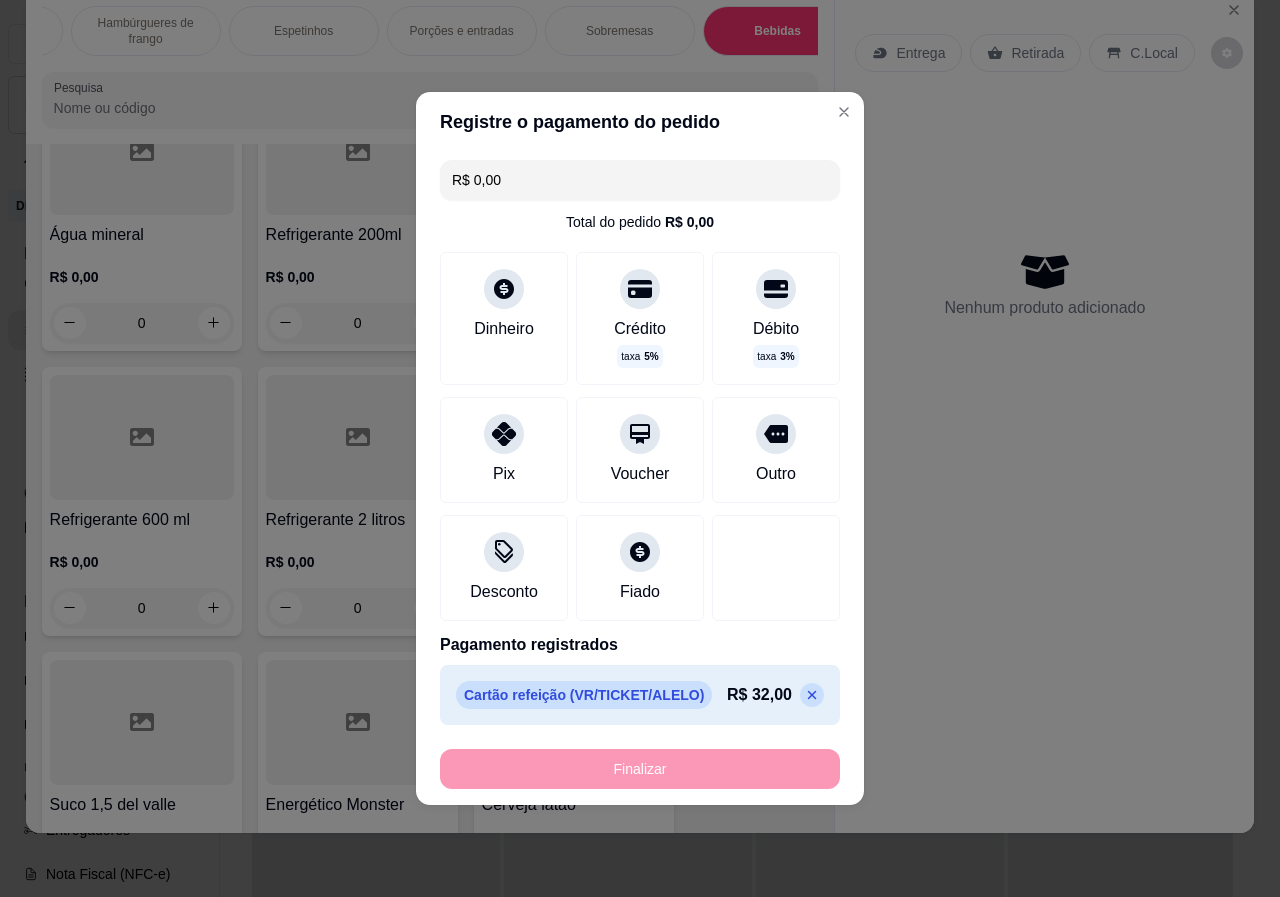 type on "-R$ 32,00" 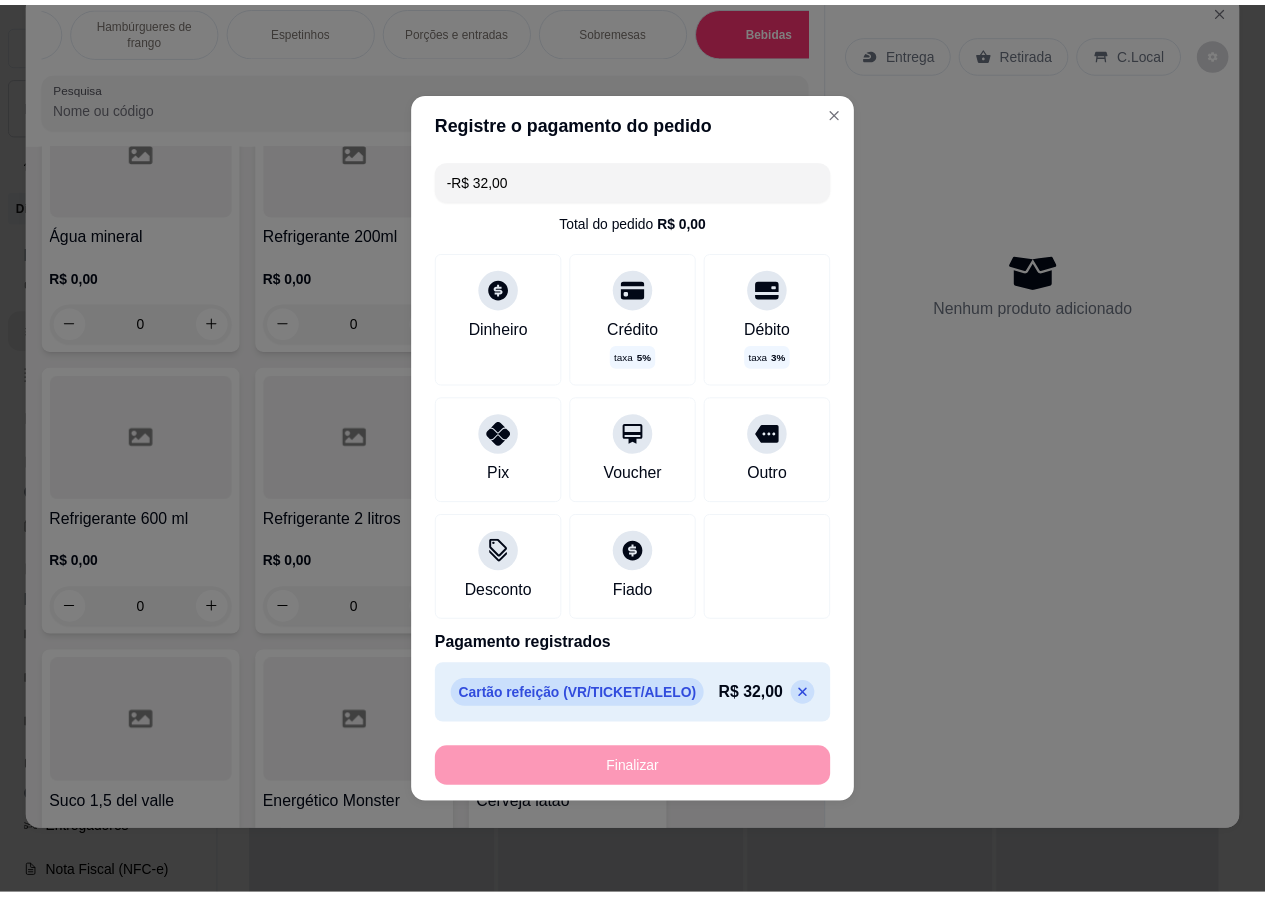 scroll, scrollTop: 4319, scrollLeft: 0, axis: vertical 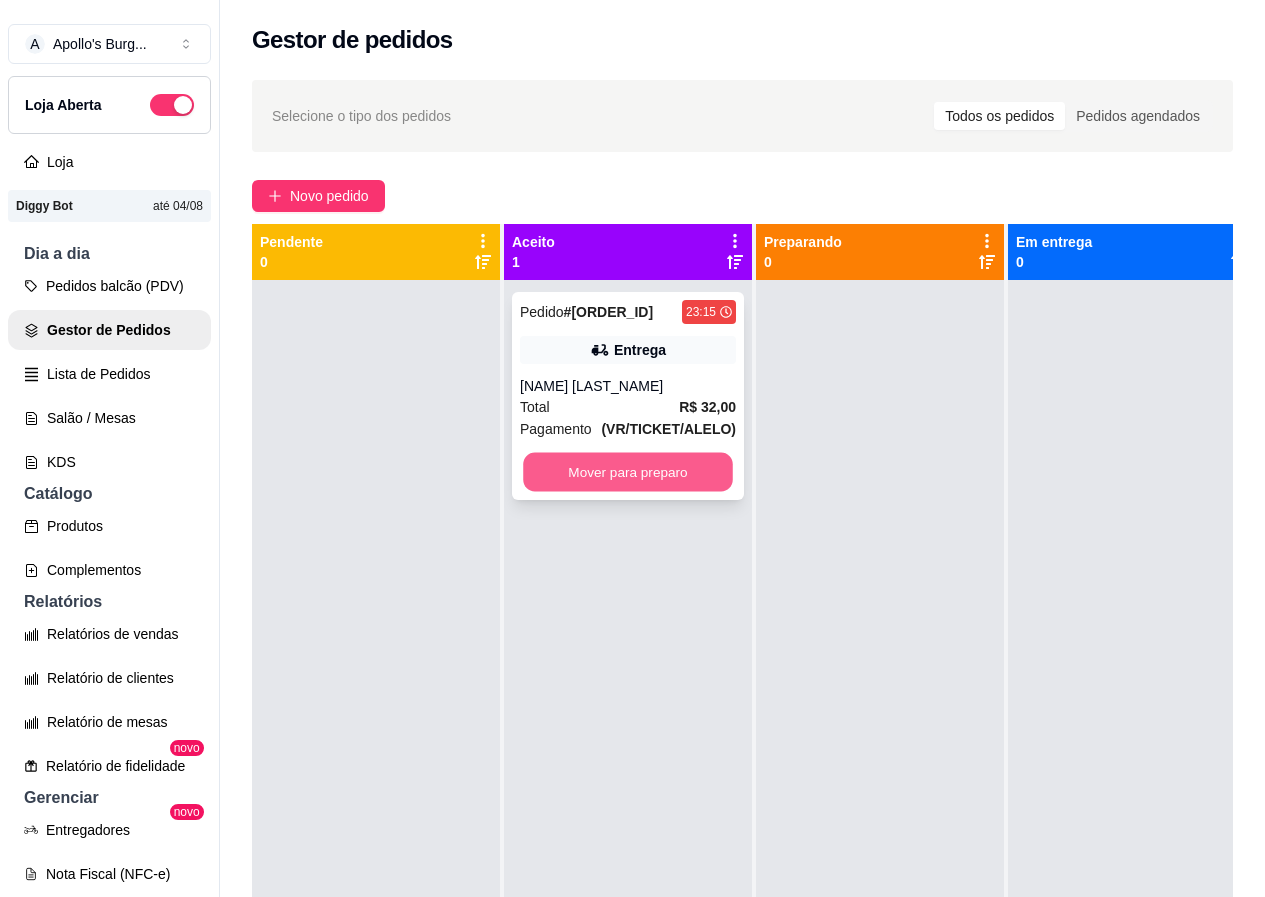 click on "Mover para preparo" at bounding box center [628, 472] 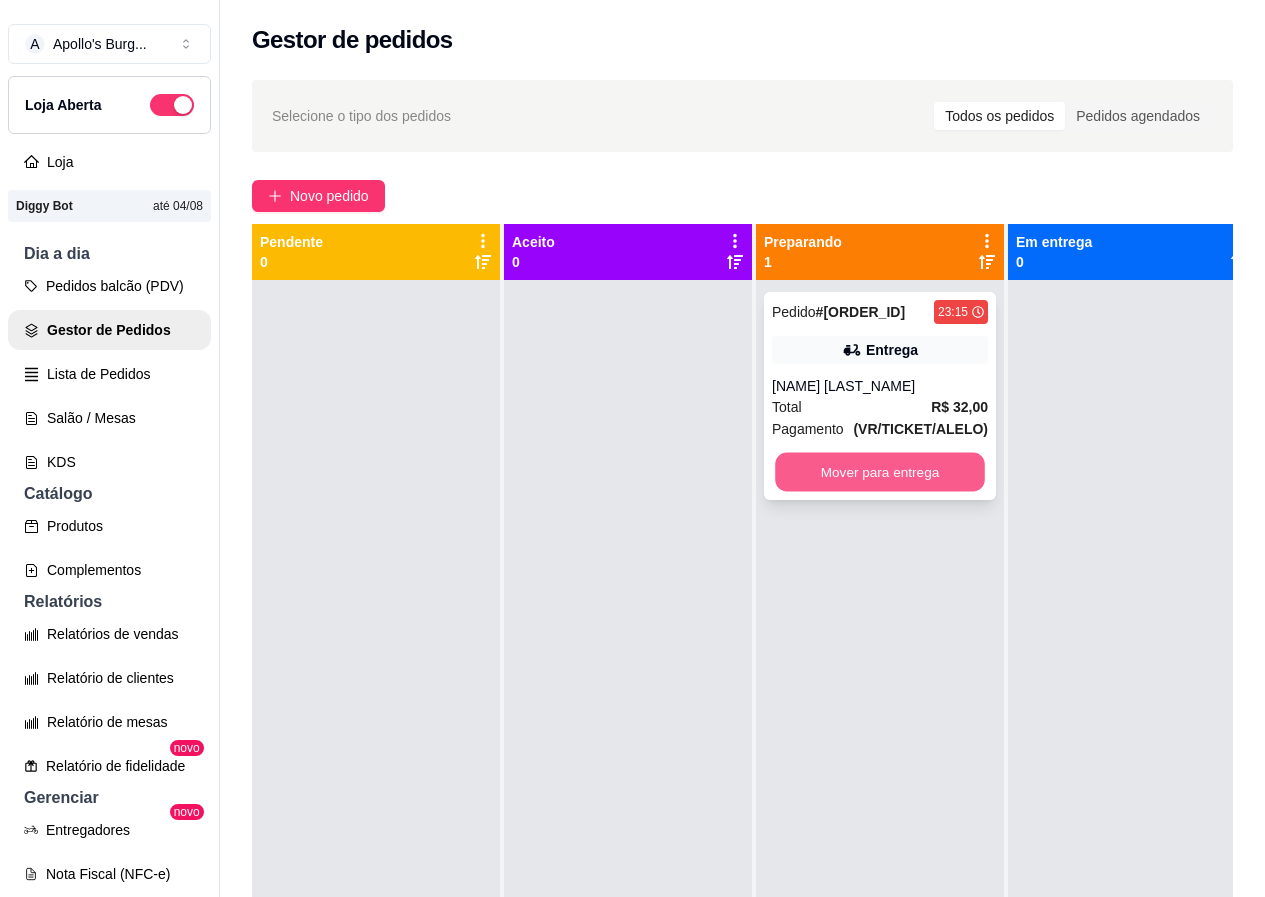 click on "Mover para entrega" at bounding box center (880, 472) 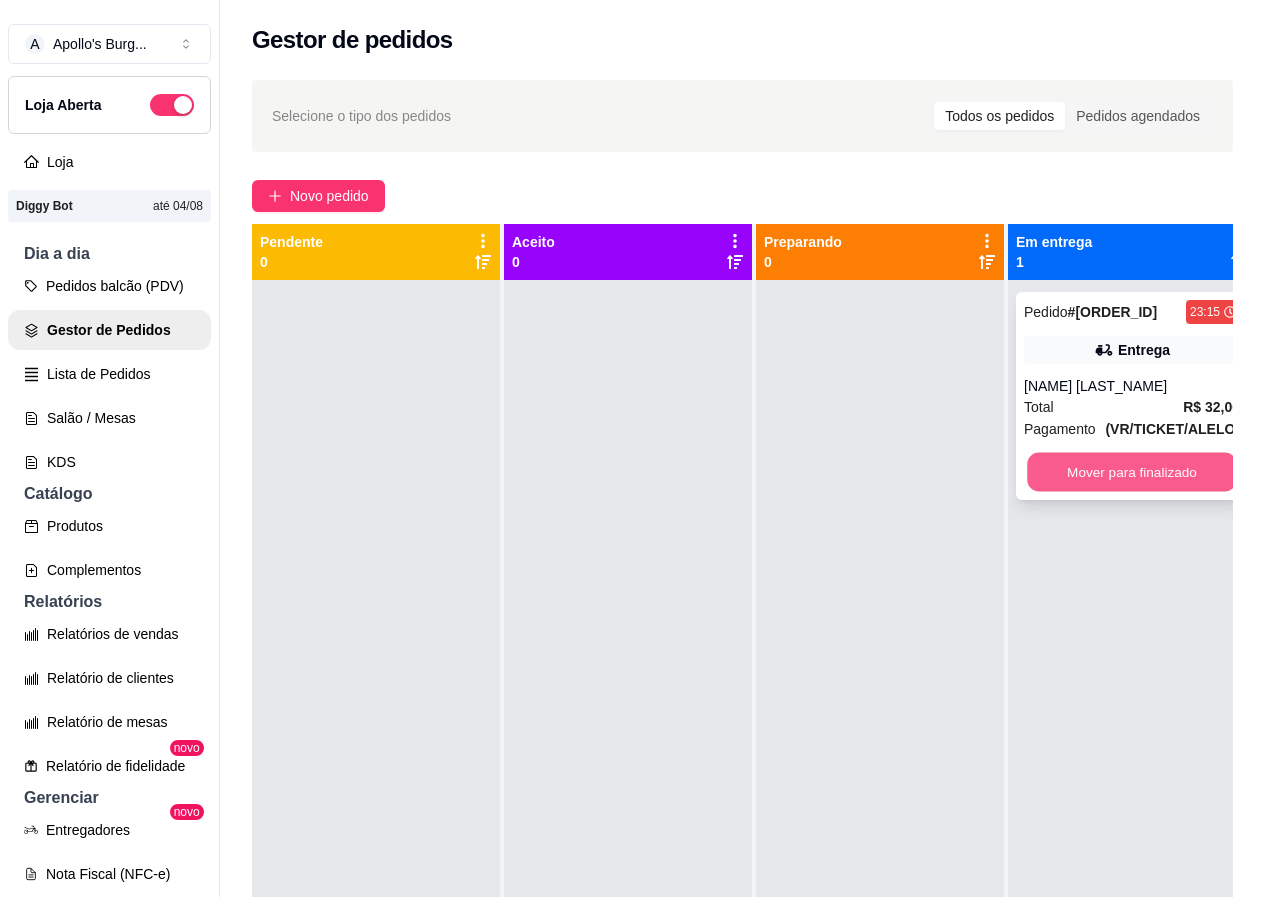 click on "Mover para finalizado" at bounding box center [1132, 472] 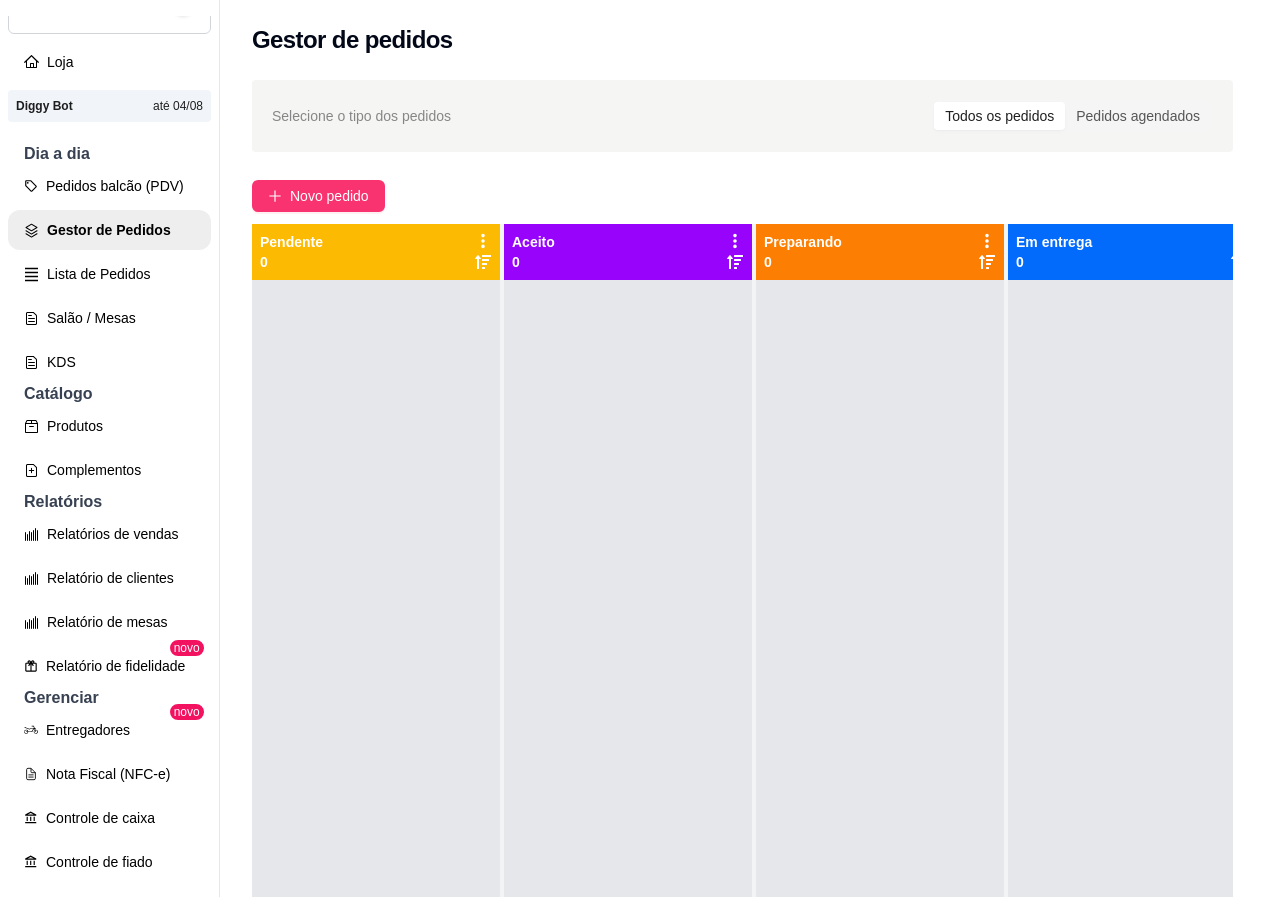 scroll, scrollTop: 200, scrollLeft: 0, axis: vertical 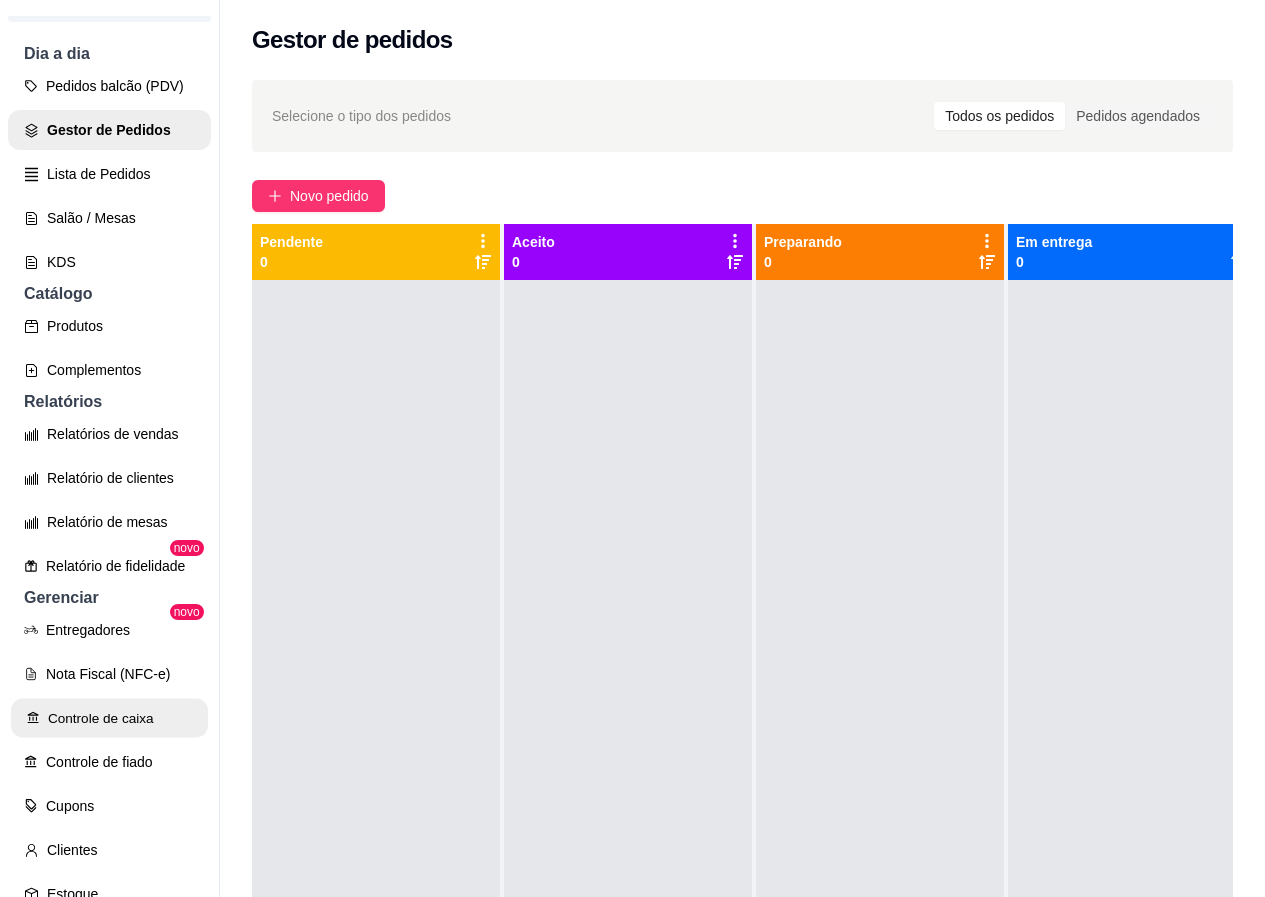 click on "Controle de caixa" at bounding box center [109, 718] 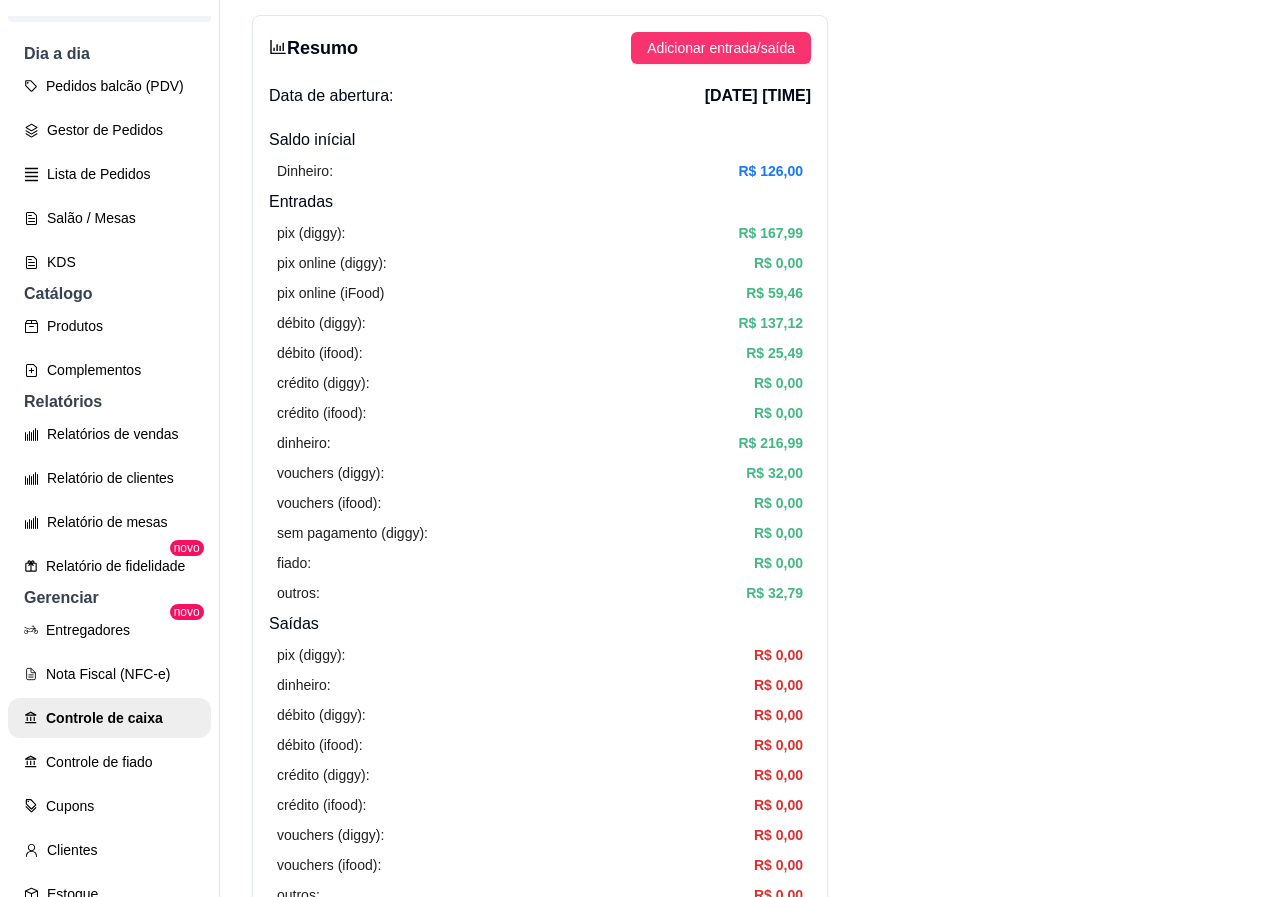 scroll, scrollTop: 700, scrollLeft: 0, axis: vertical 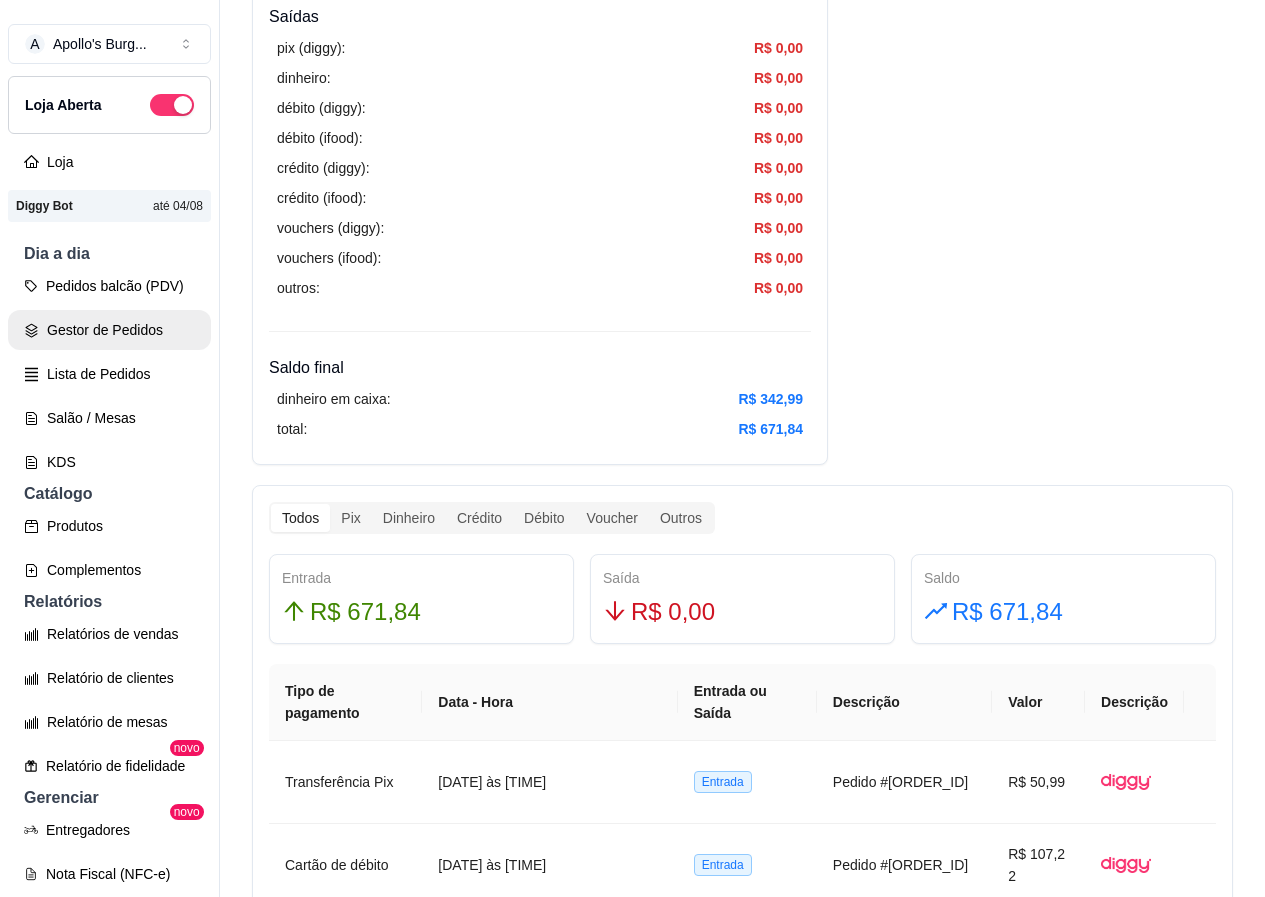 click on "Gestor de Pedidos" at bounding box center [109, 330] 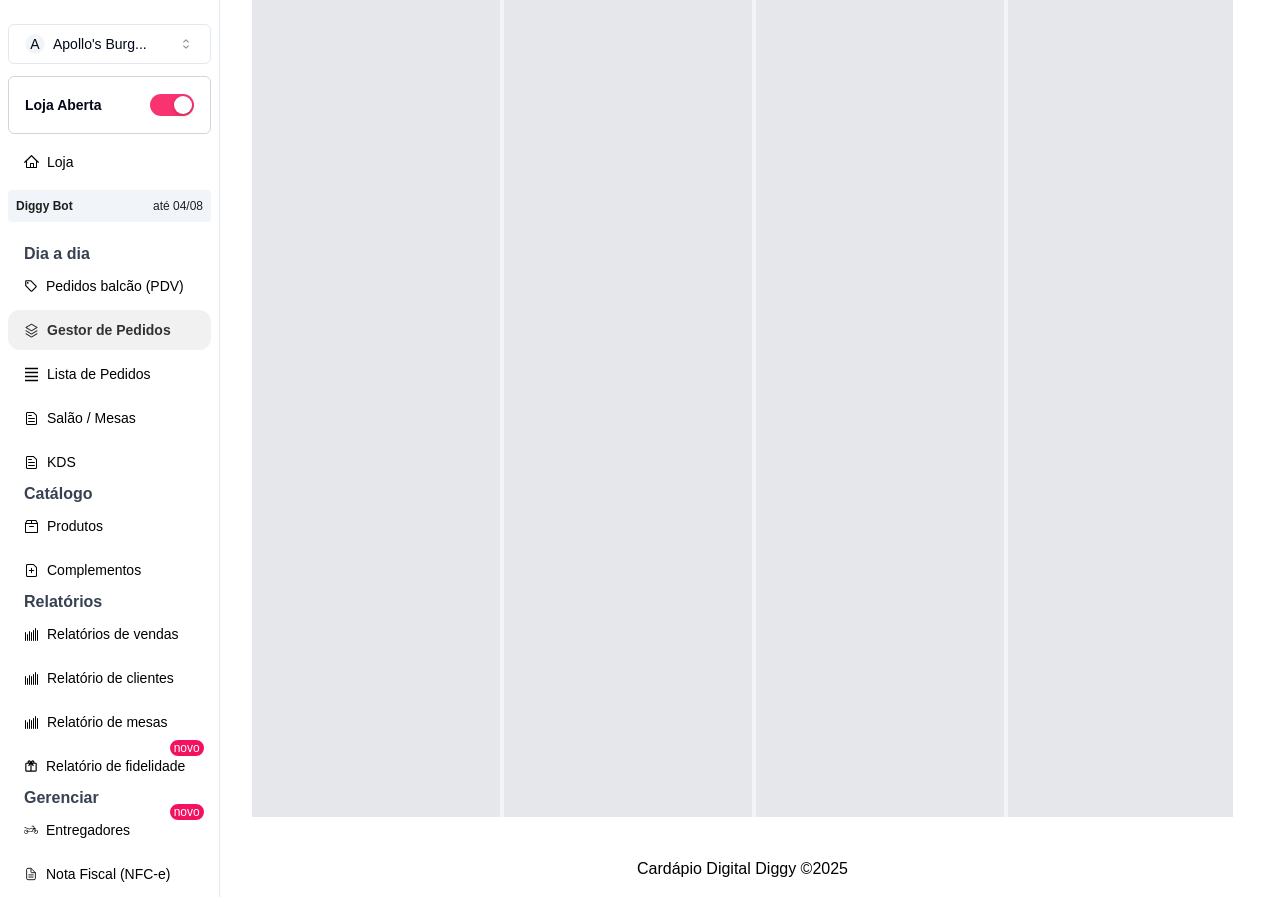scroll, scrollTop: 0, scrollLeft: 0, axis: both 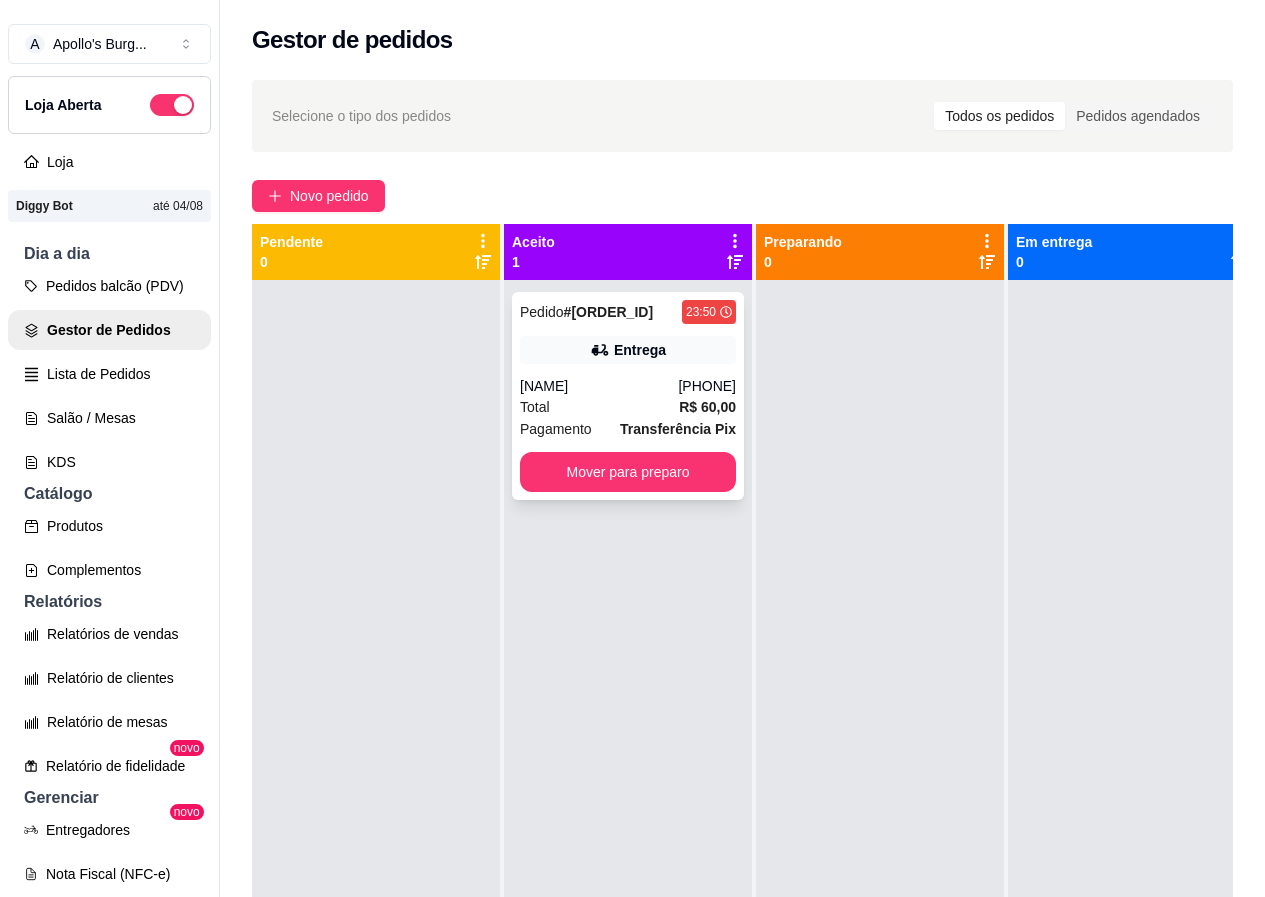 drag, startPoint x: 363, startPoint y: 351, endPoint x: 601, endPoint y: 339, distance: 238.30232 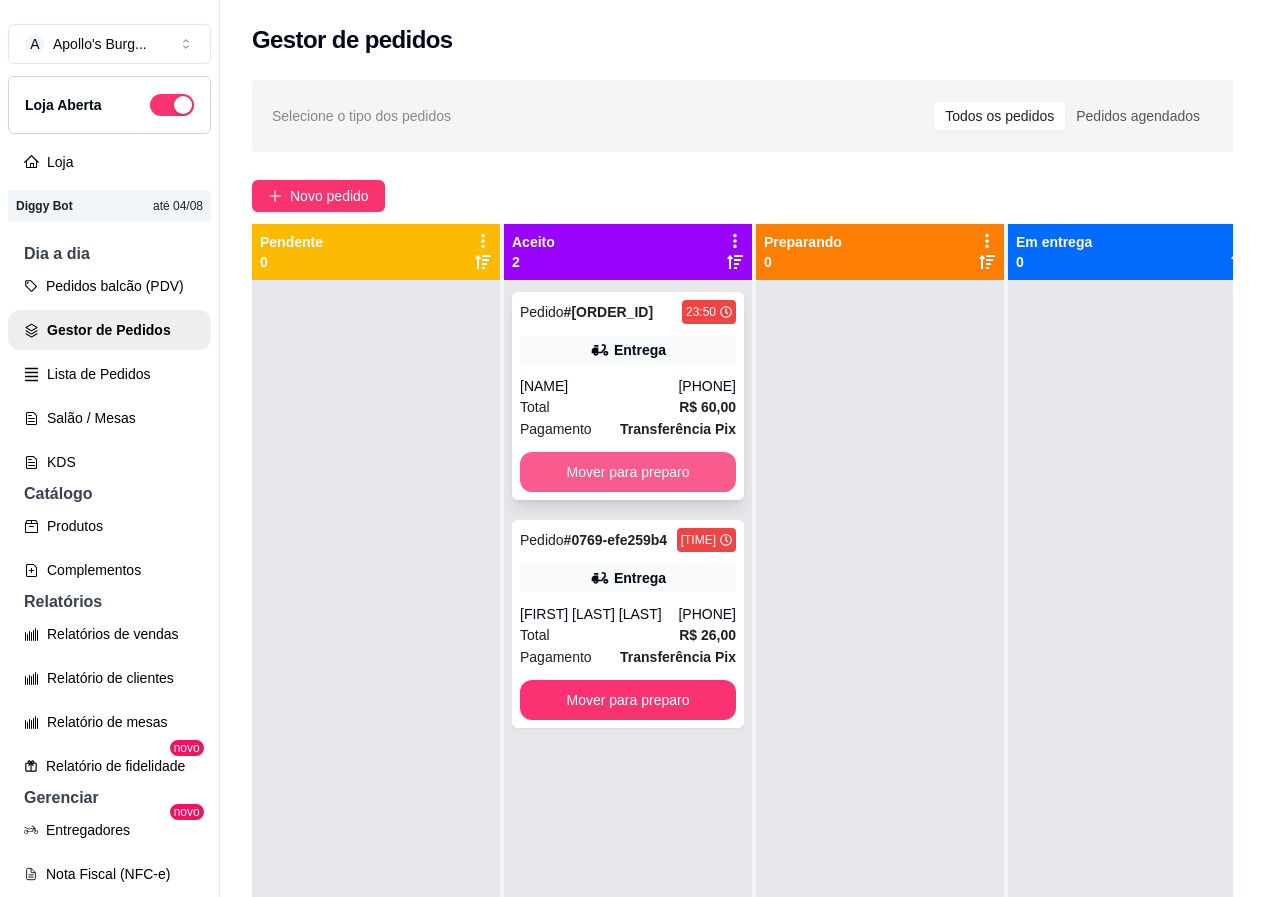 click on "Mover para preparo" at bounding box center (628, 472) 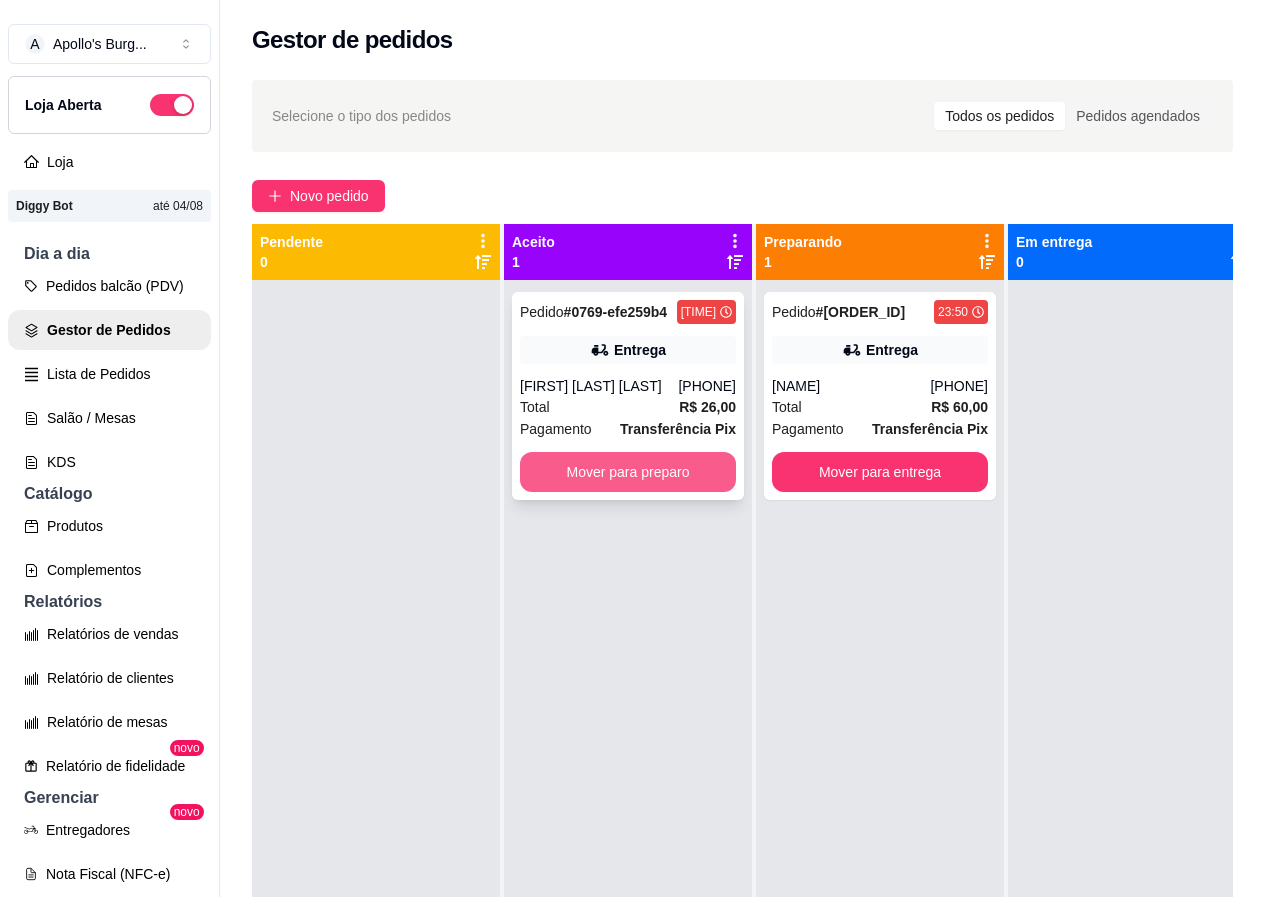click on "Mover para preparo" at bounding box center (628, 472) 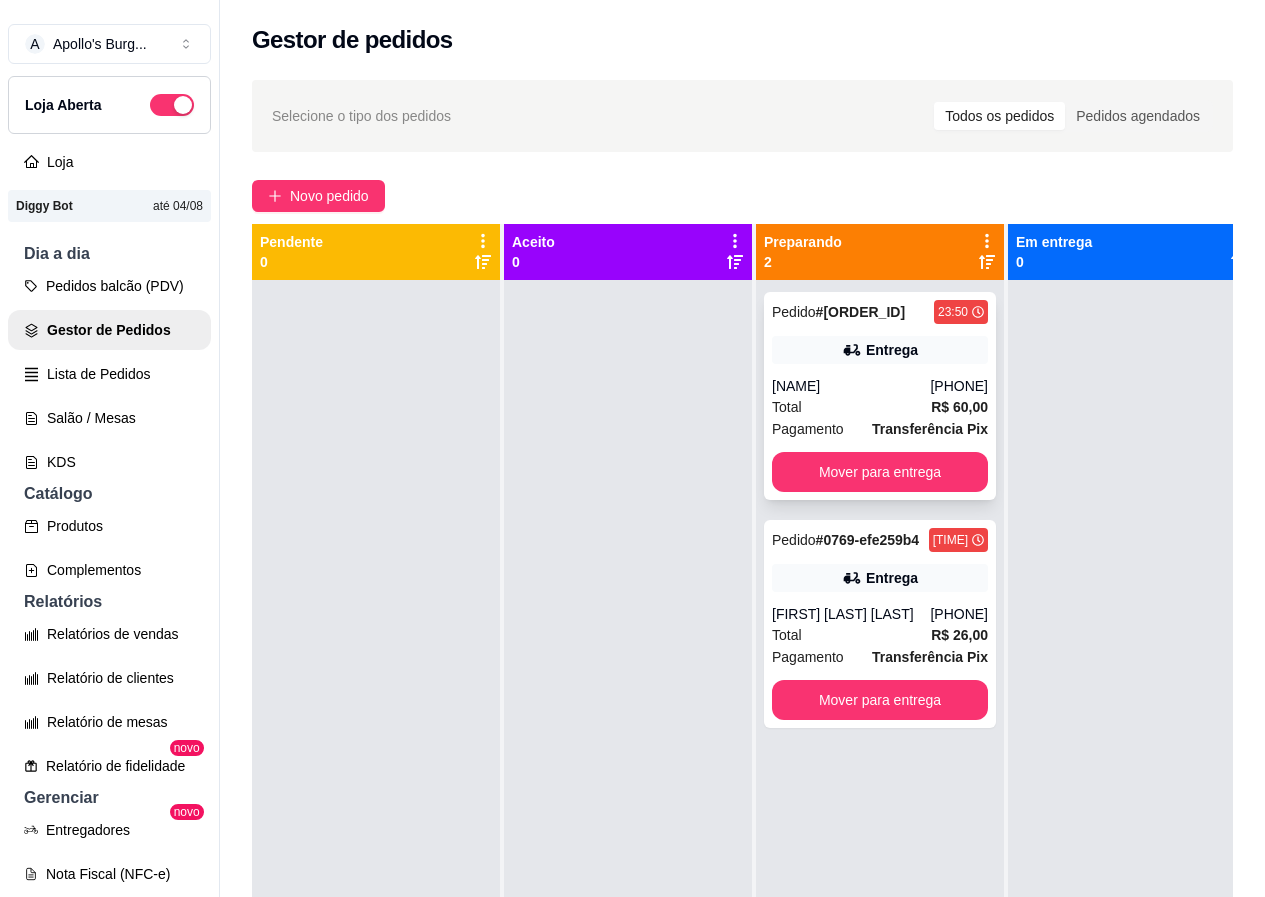 click on "[PHONE]" at bounding box center (959, 386) 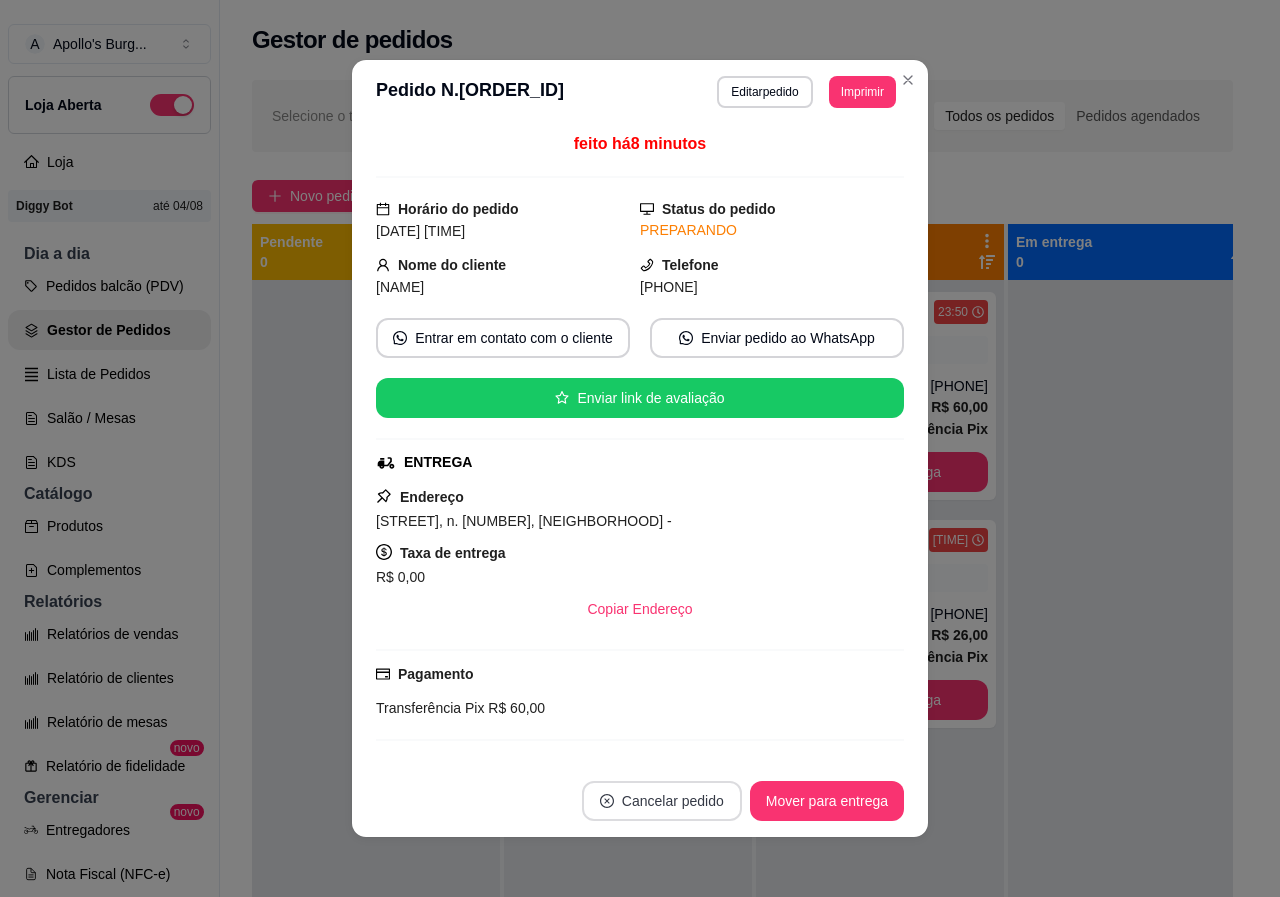 click on "Cancelar pedido" at bounding box center [662, 801] 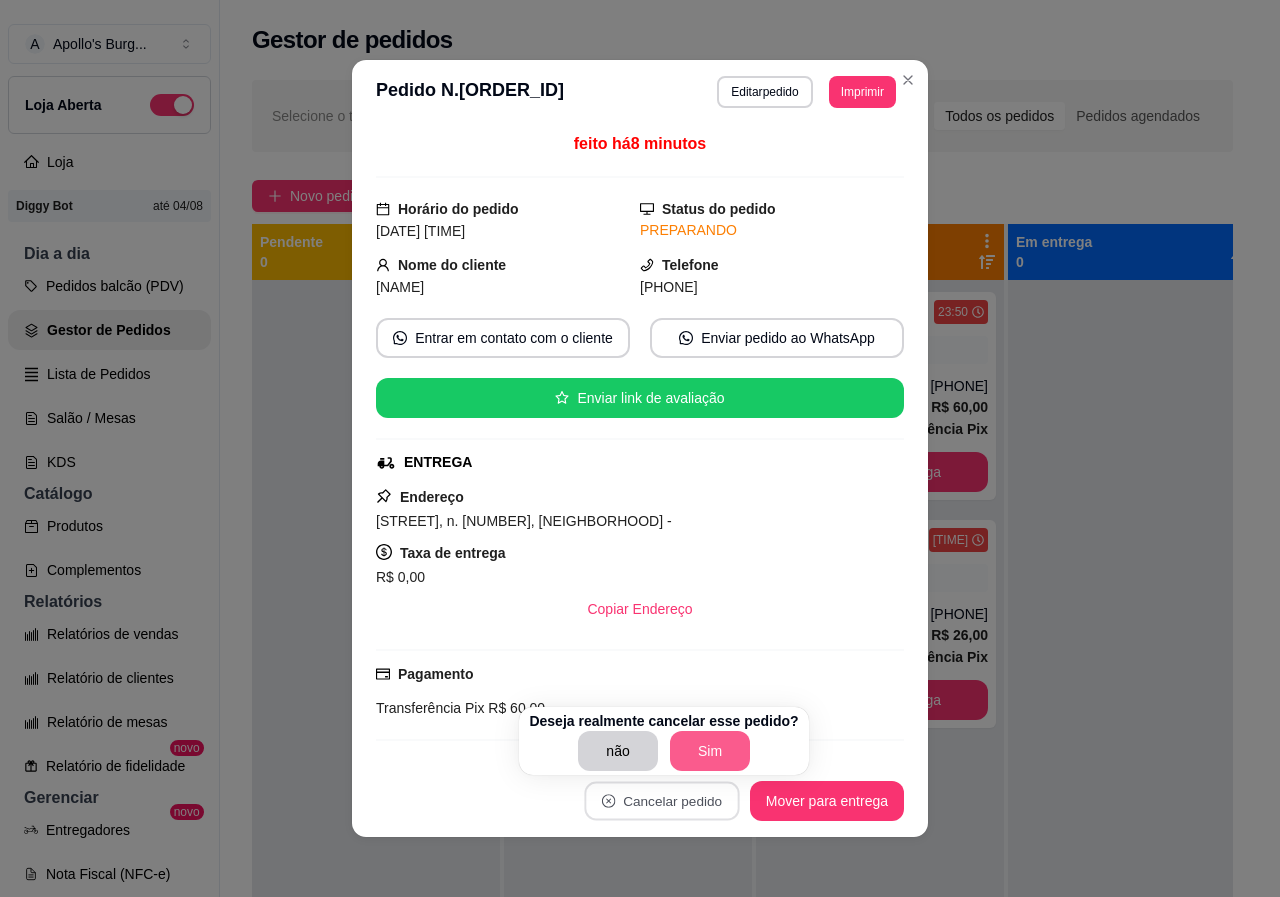 click on "Sim" at bounding box center (710, 751) 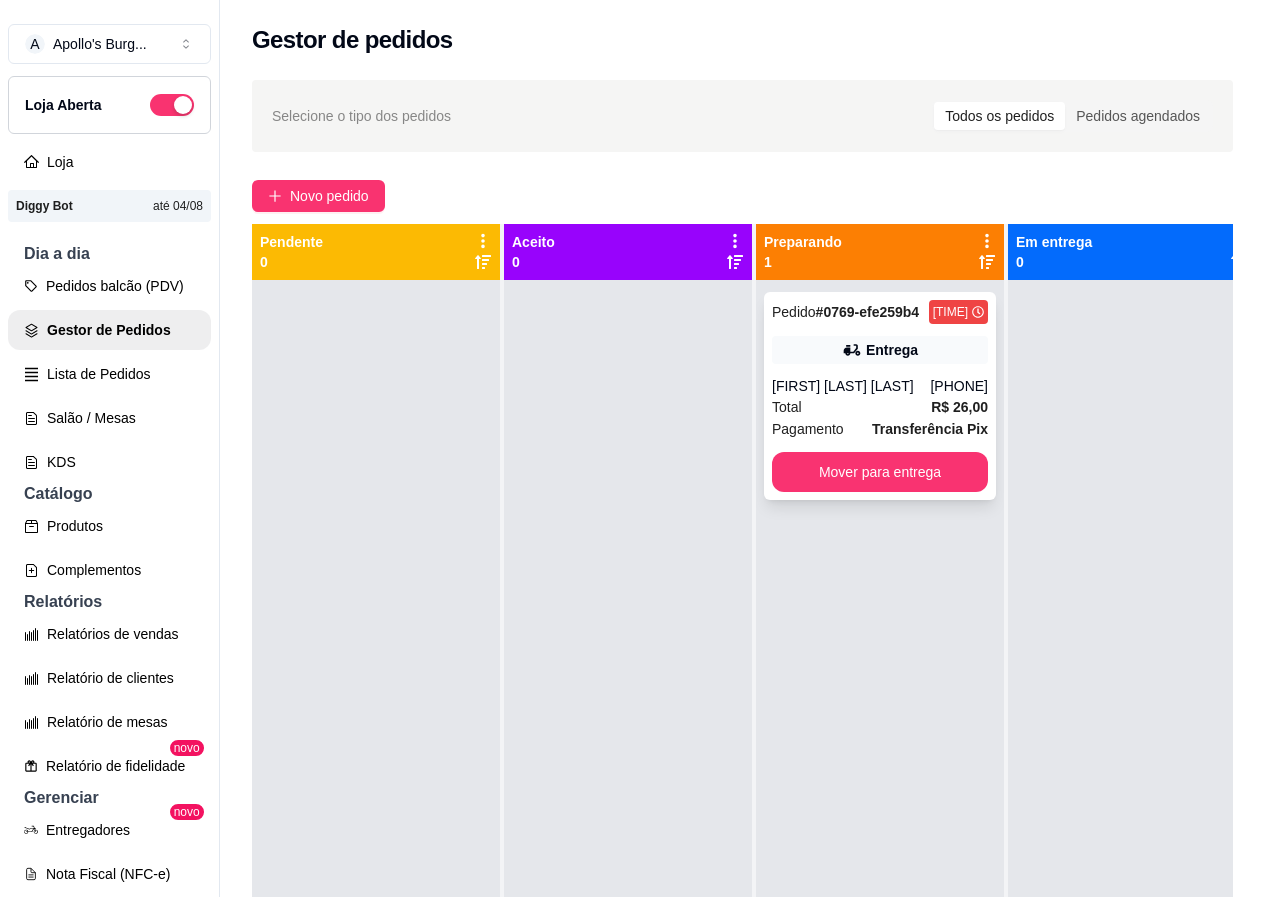 click on "[PHONE]" at bounding box center [959, 386] 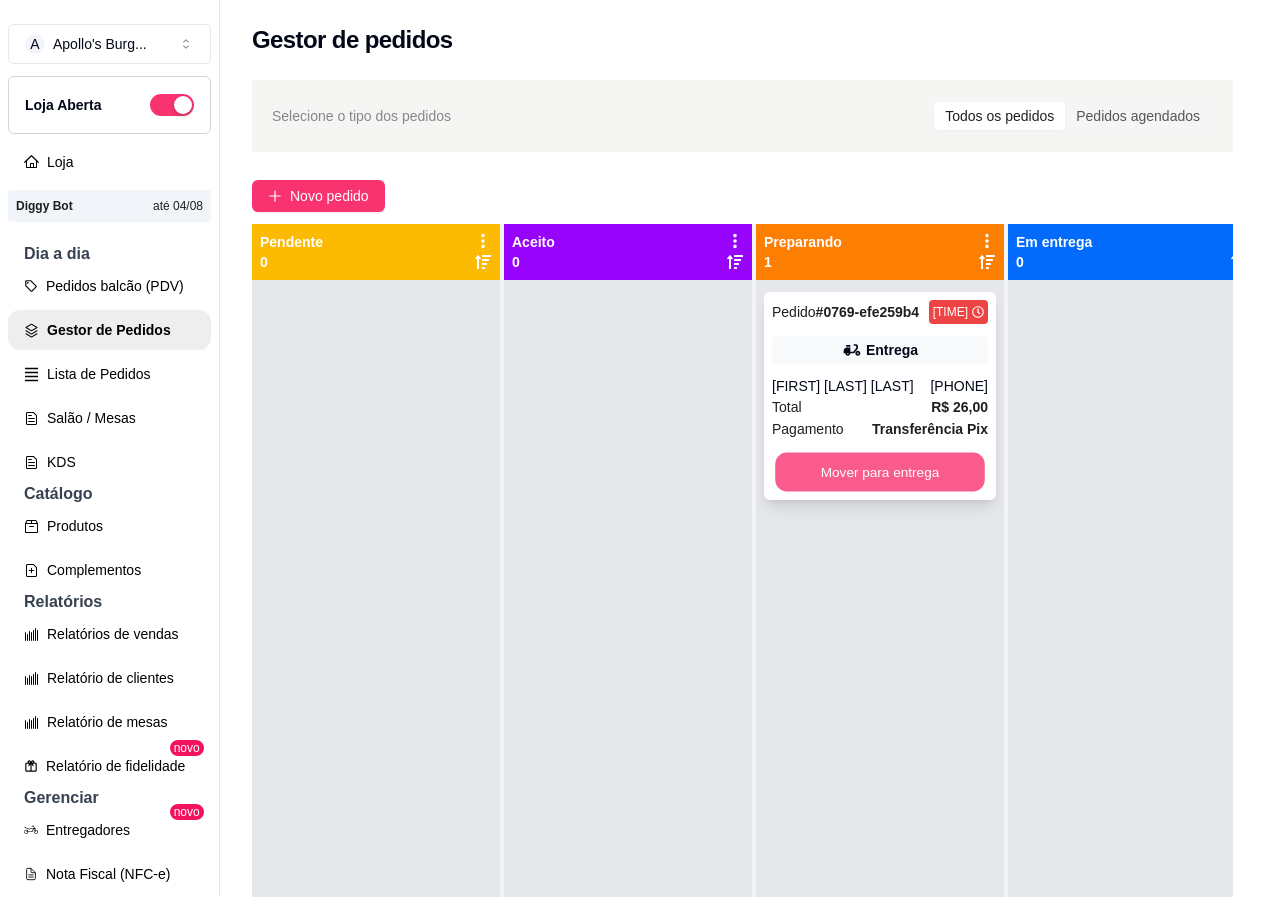 click on "Mover para entrega" at bounding box center (880, 472) 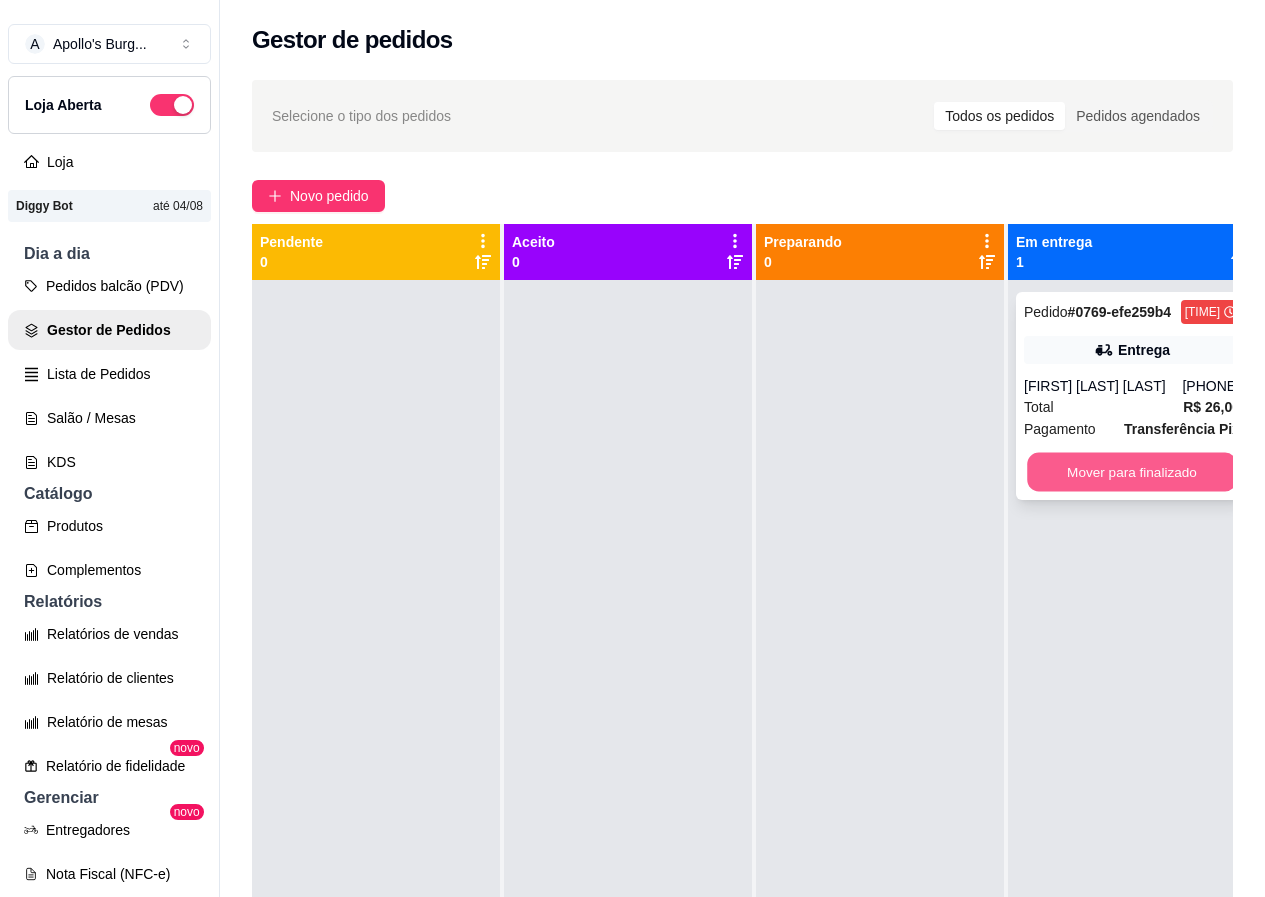 click on "Mover para finalizado" at bounding box center (1132, 472) 